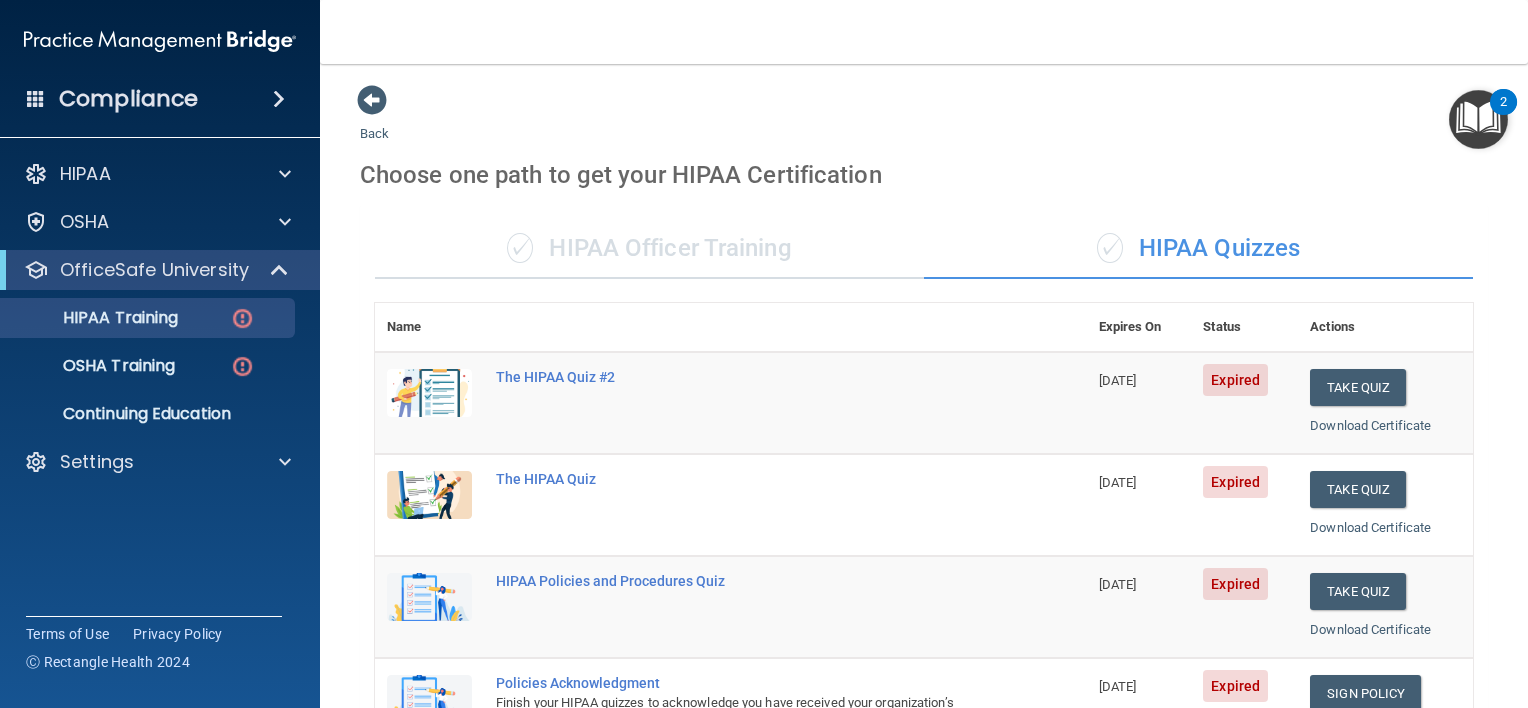 scroll, scrollTop: 0, scrollLeft: 0, axis: both 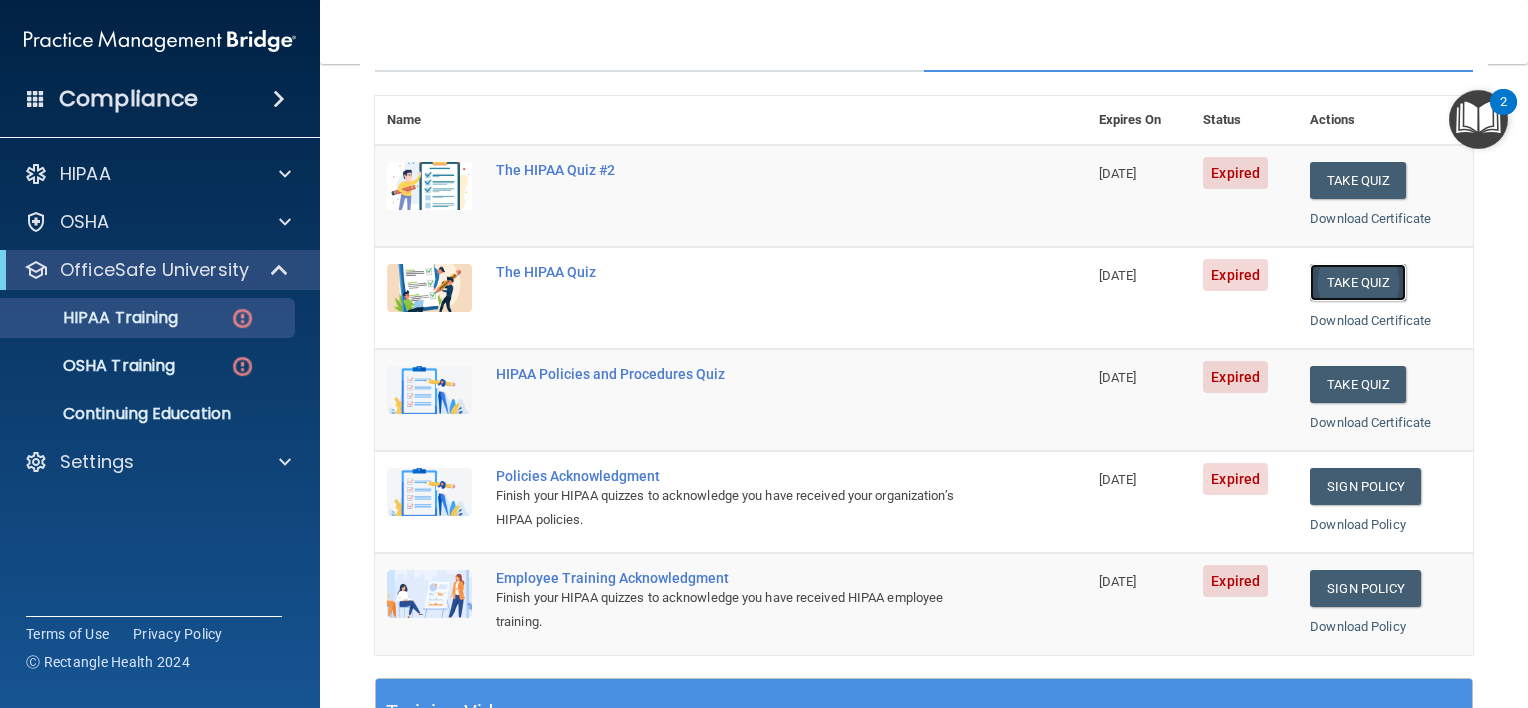 click on "Take Quiz" at bounding box center (1358, 282) 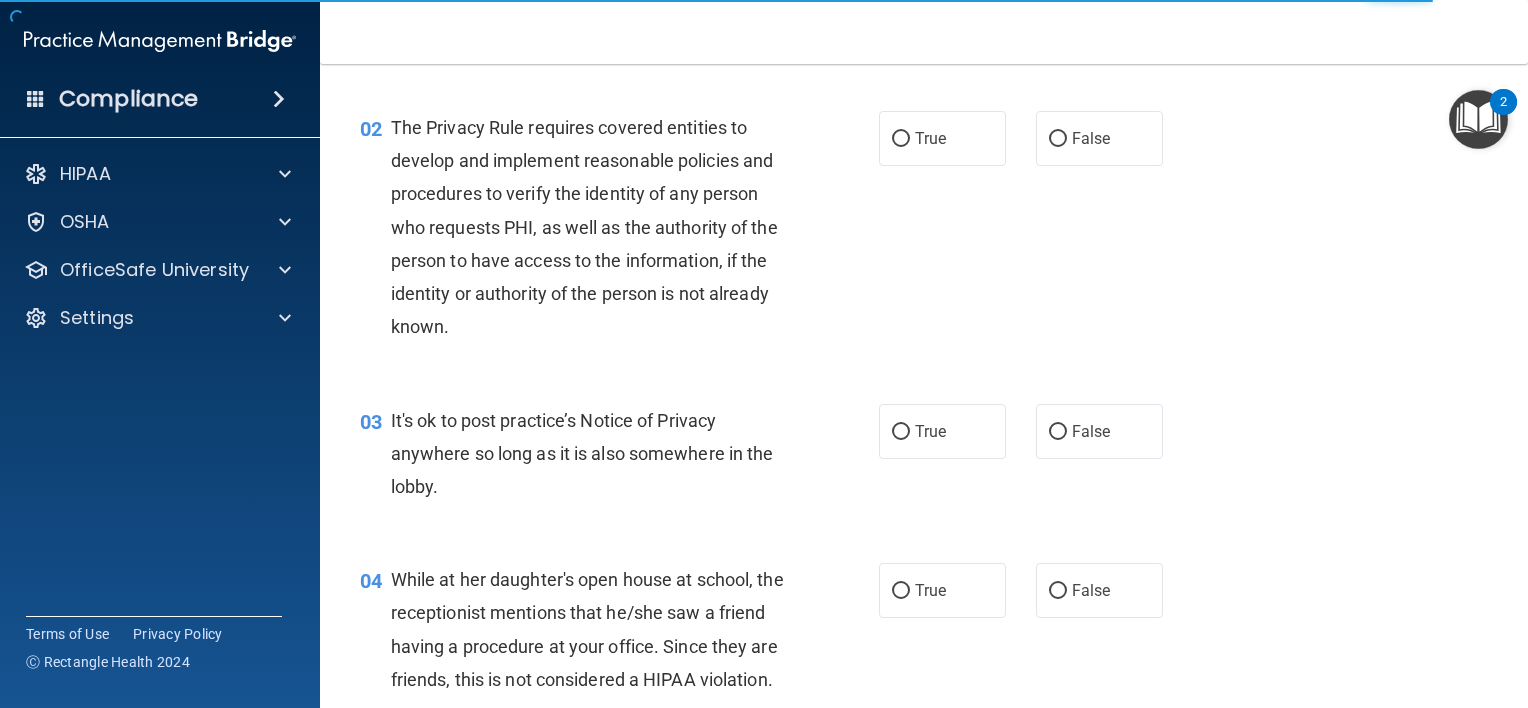 scroll, scrollTop: 0, scrollLeft: 0, axis: both 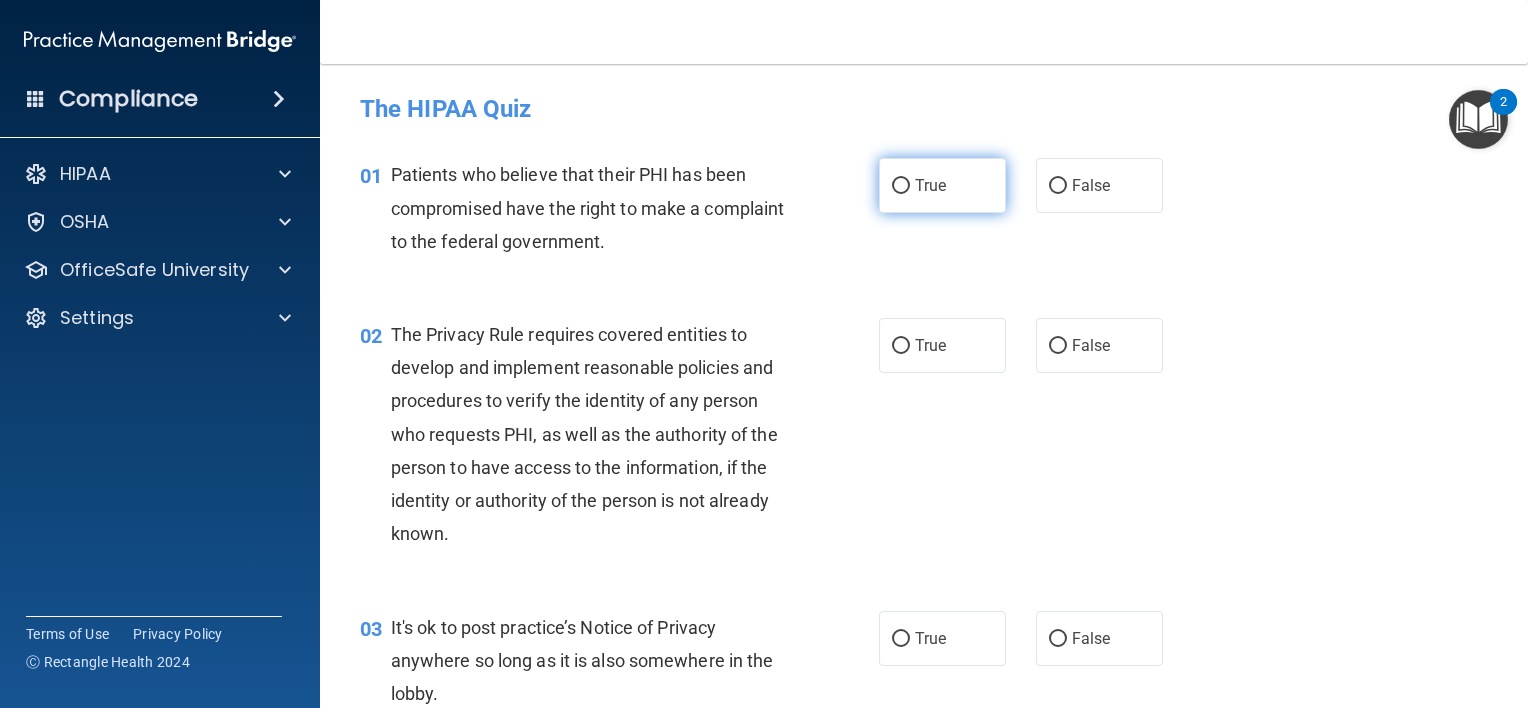 click on "True" at bounding box center [901, 186] 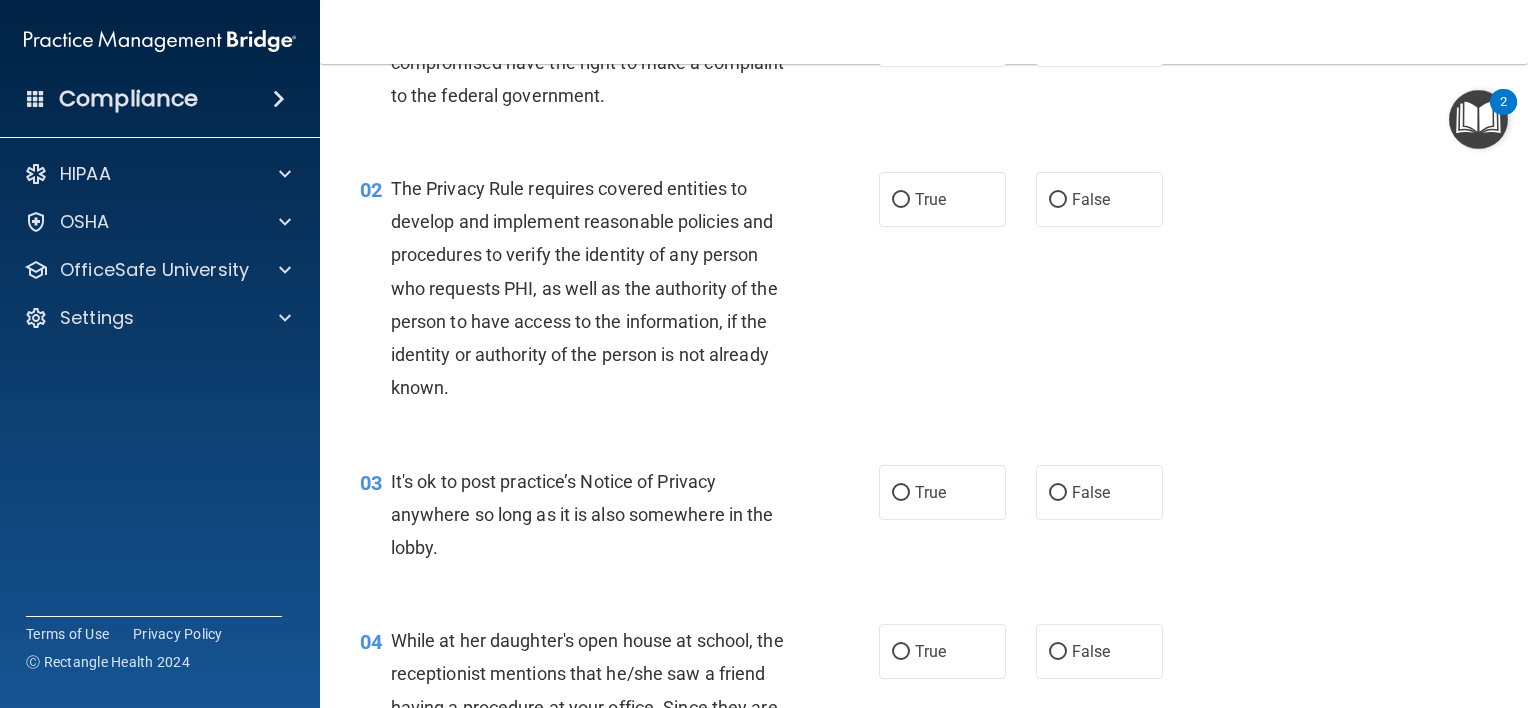 scroll, scrollTop: 147, scrollLeft: 0, axis: vertical 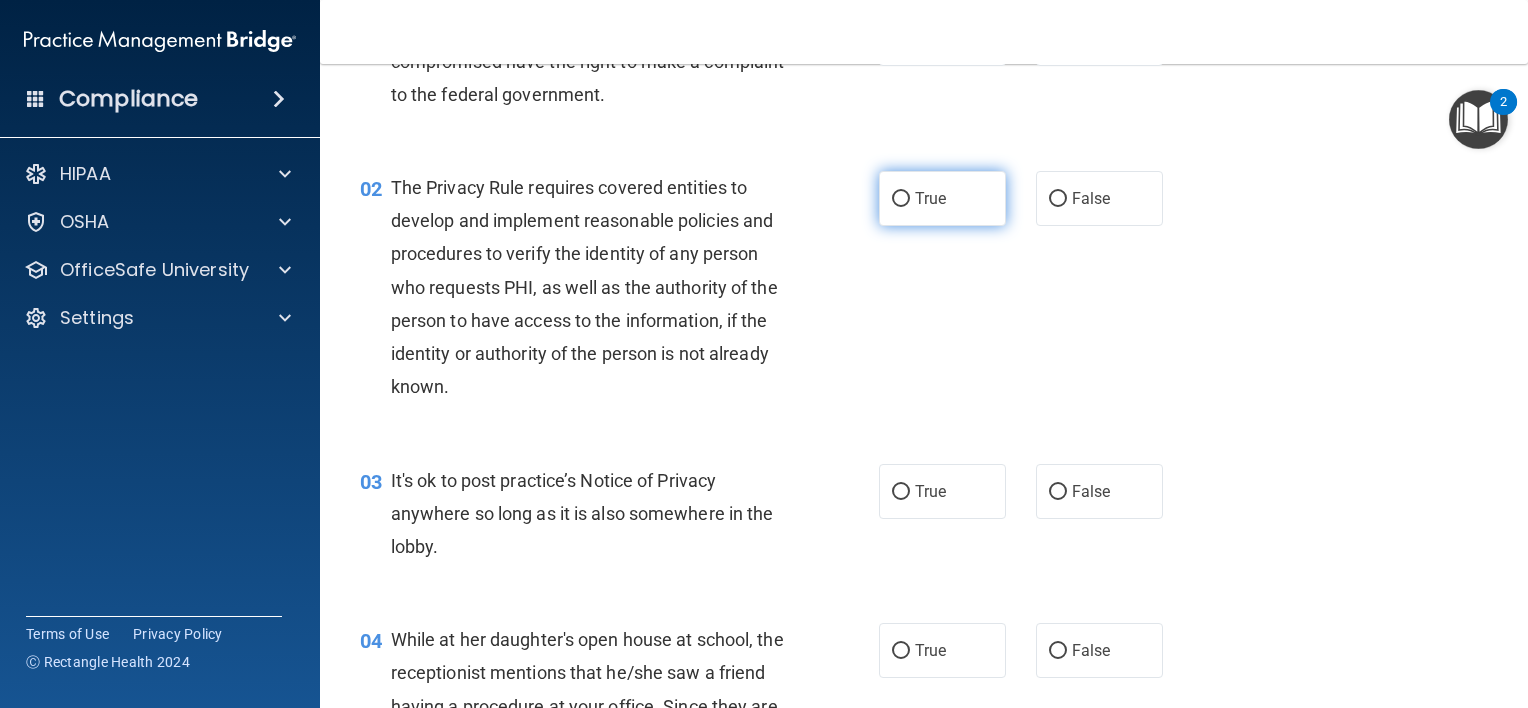 click on "True" at bounding box center (901, 199) 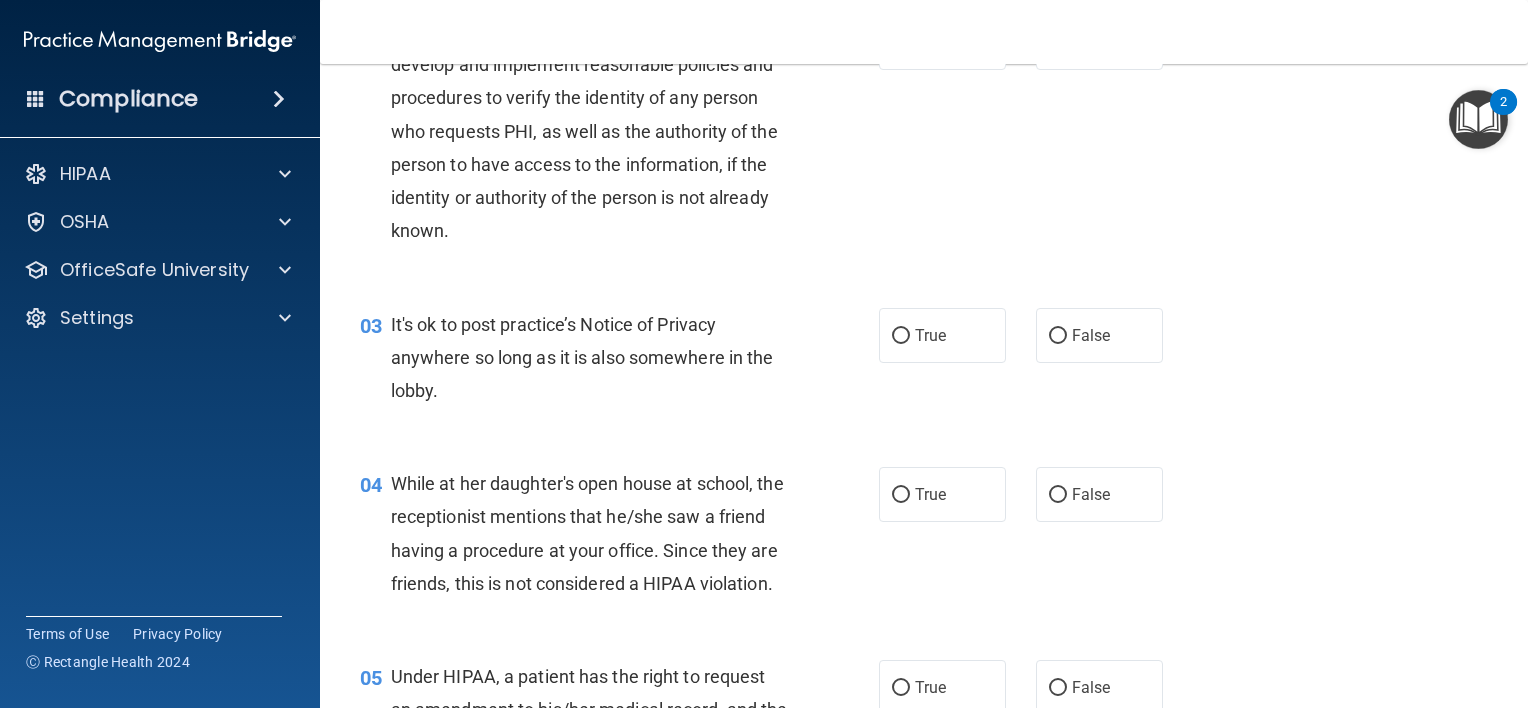 scroll, scrollTop: 312, scrollLeft: 0, axis: vertical 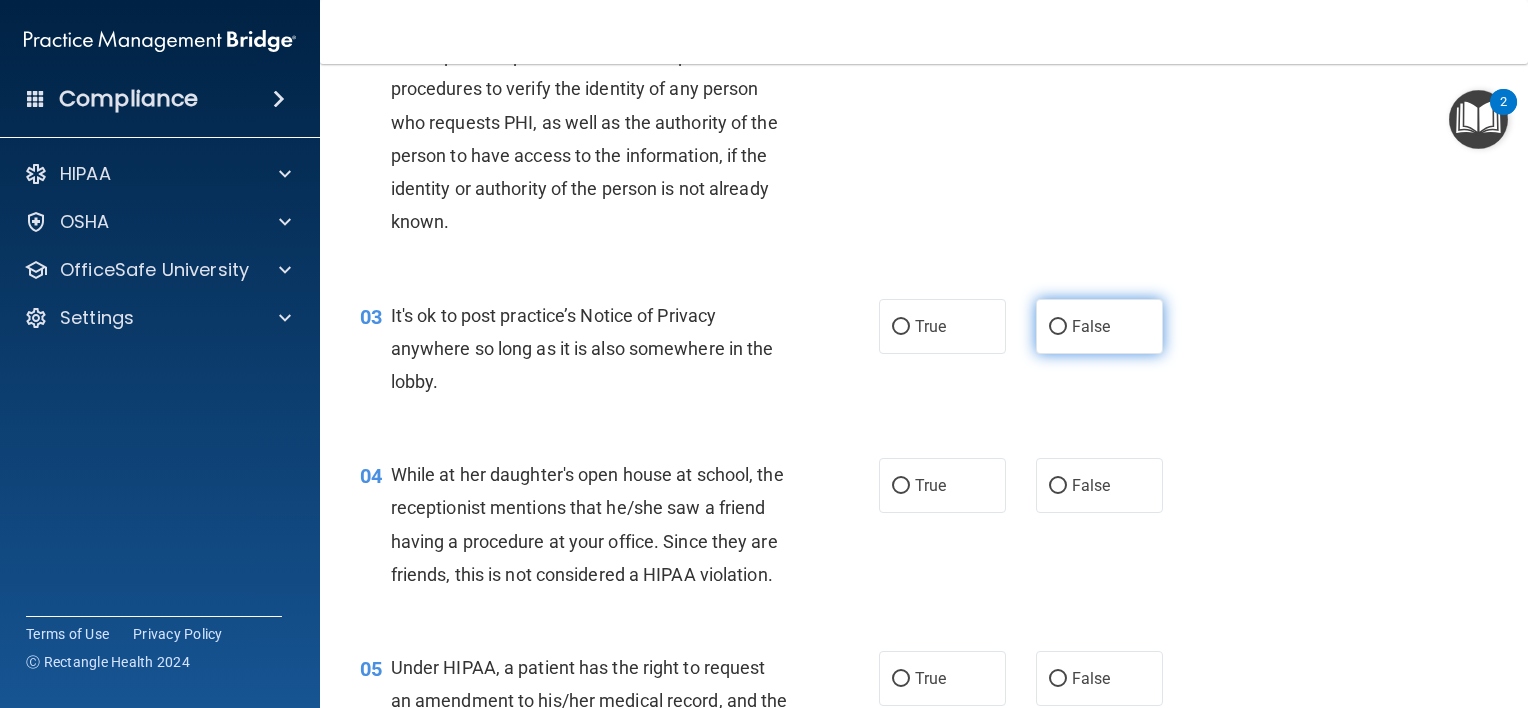 click on "False" at bounding box center (1099, 326) 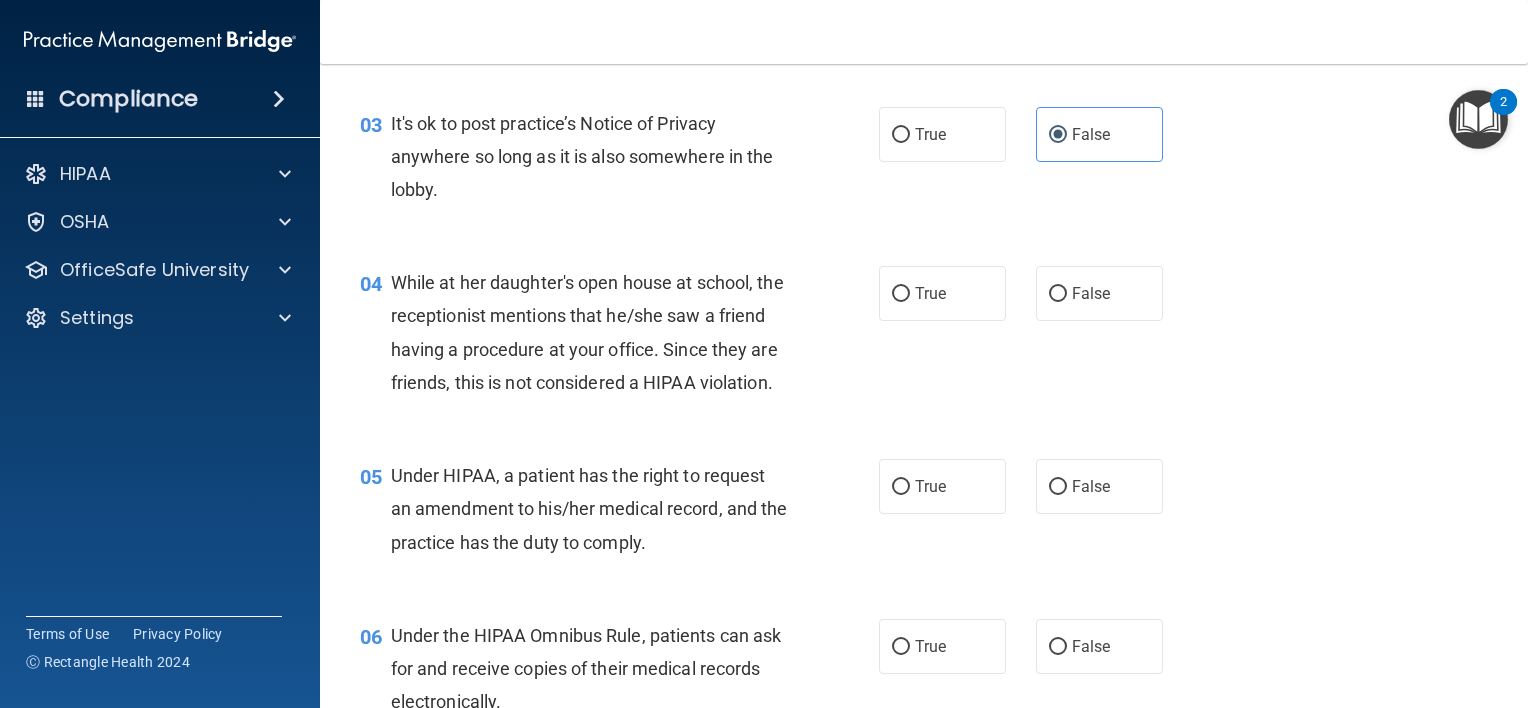 scroll, scrollTop: 506, scrollLeft: 0, axis: vertical 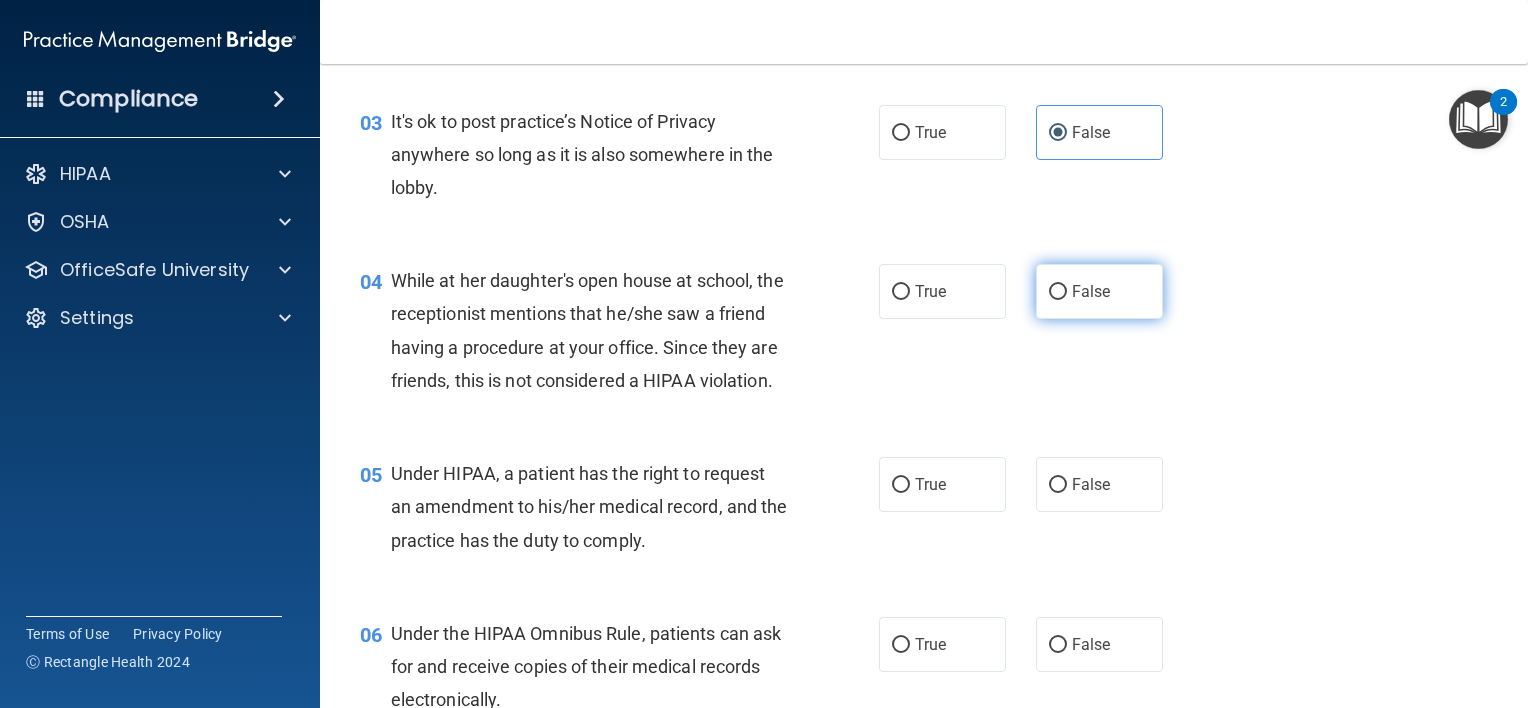 click on "False" at bounding box center (1058, 292) 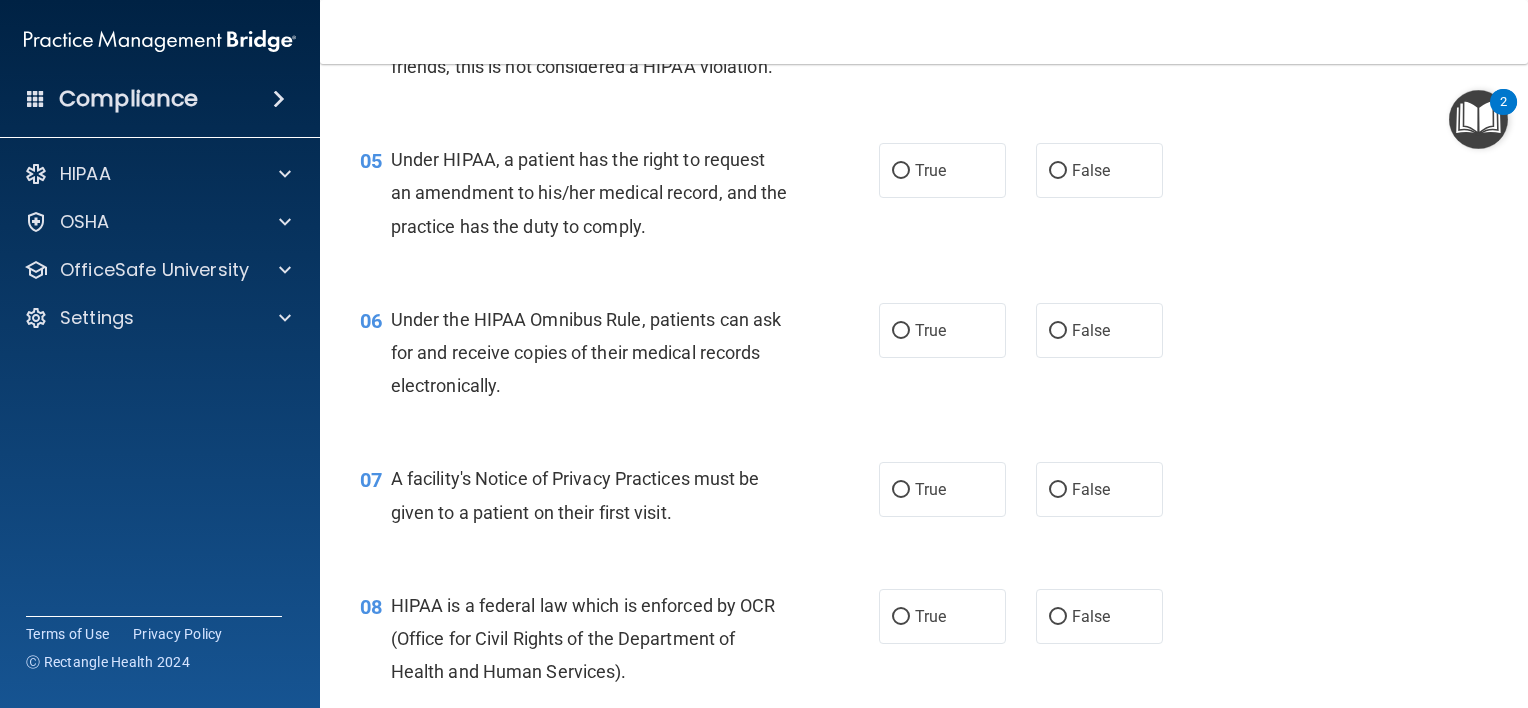 scroll, scrollTop: 828, scrollLeft: 0, axis: vertical 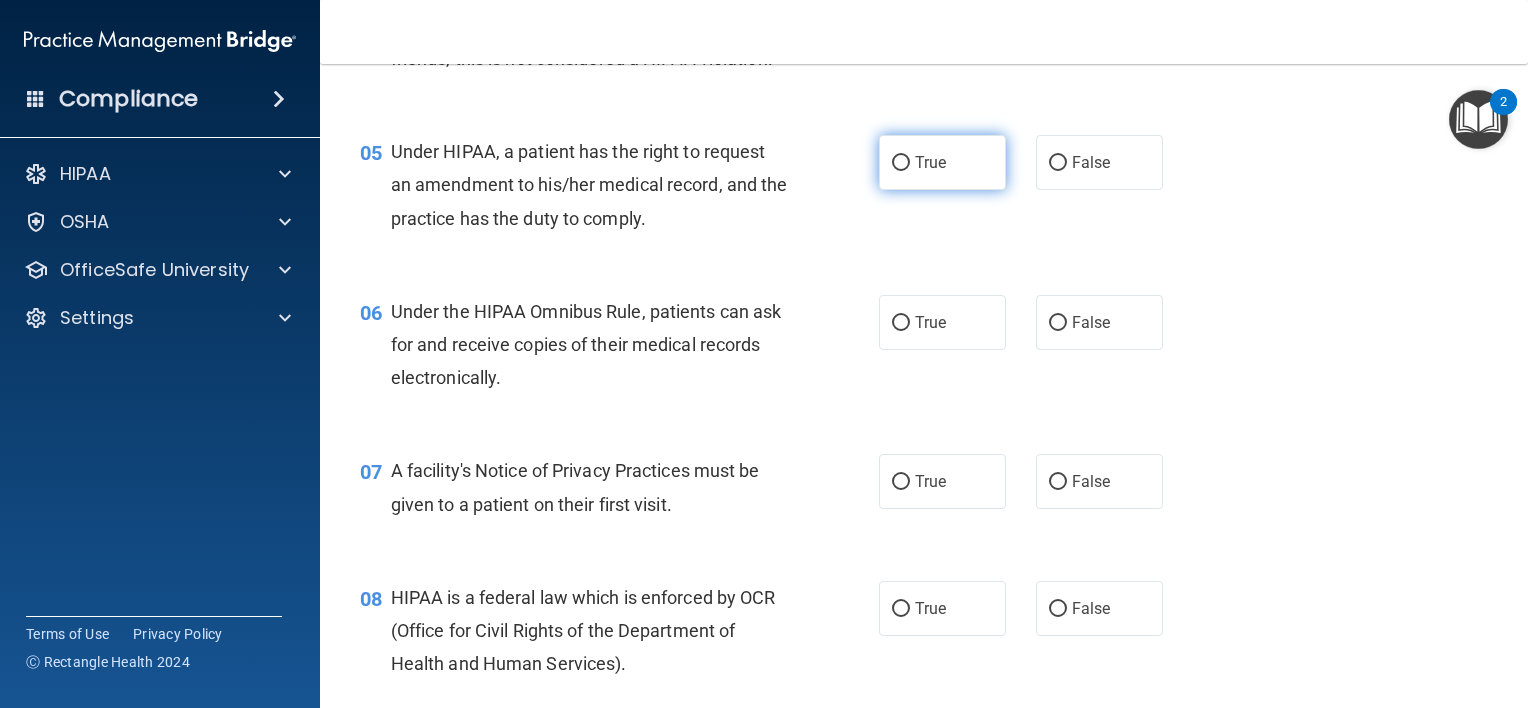 click on "True" at bounding box center [901, 163] 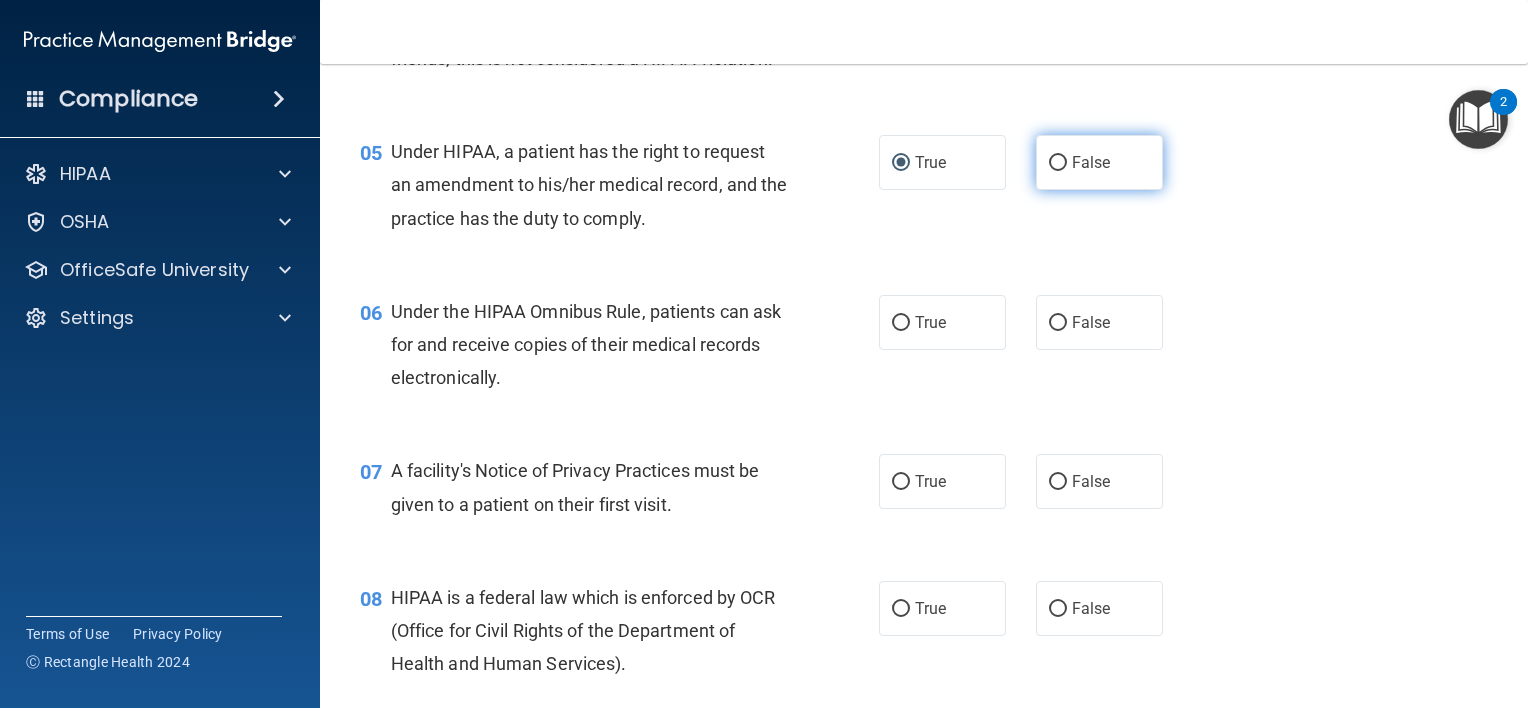 click on "False" at bounding box center [1099, 162] 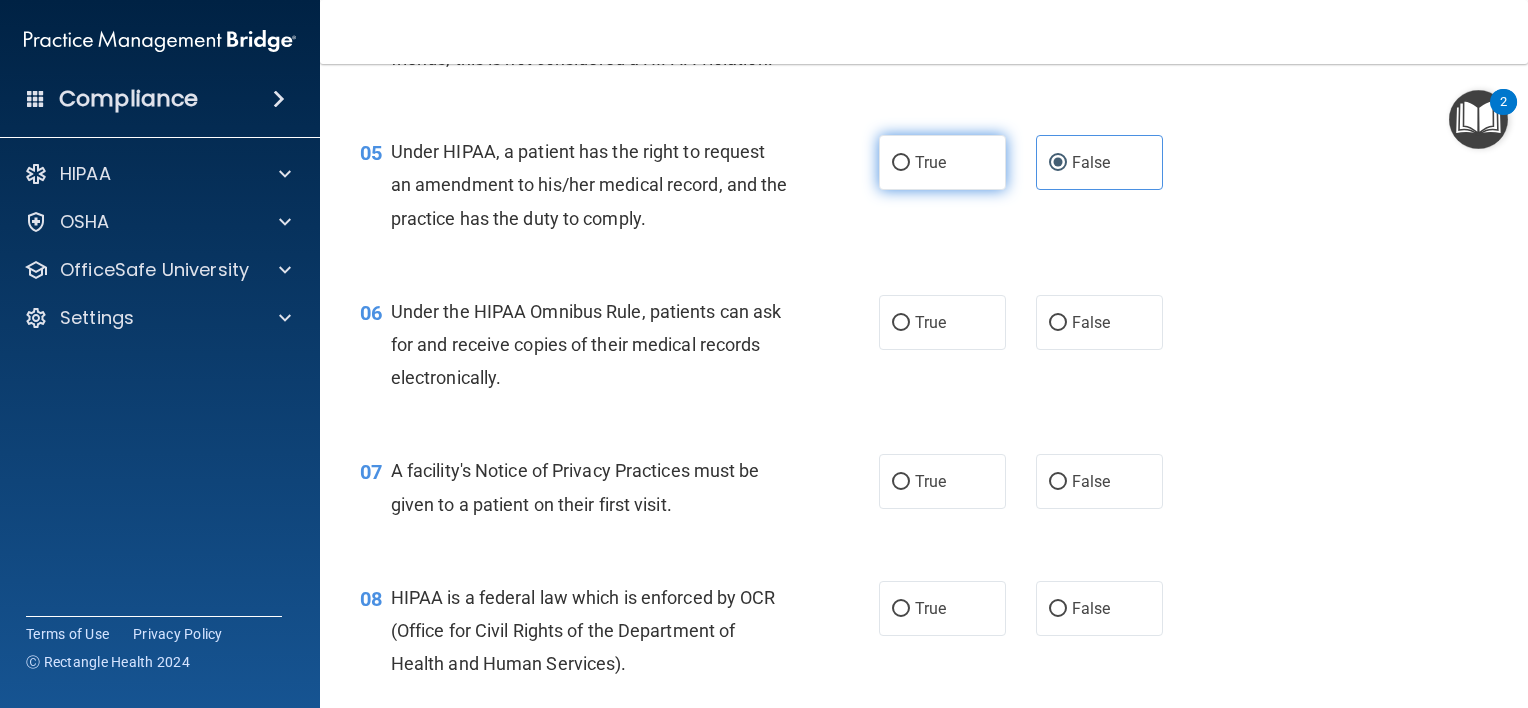 click on "True" at bounding box center (942, 162) 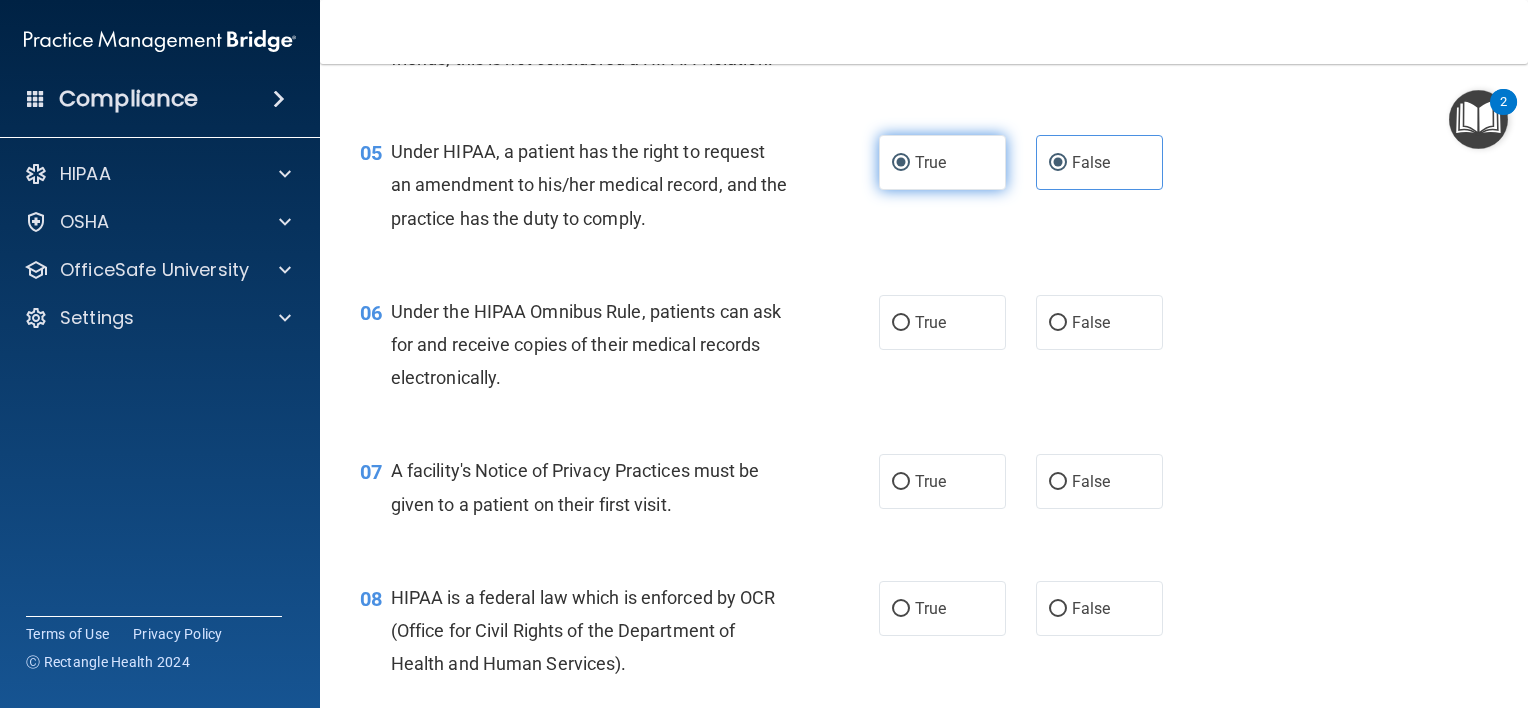 radio on "false" 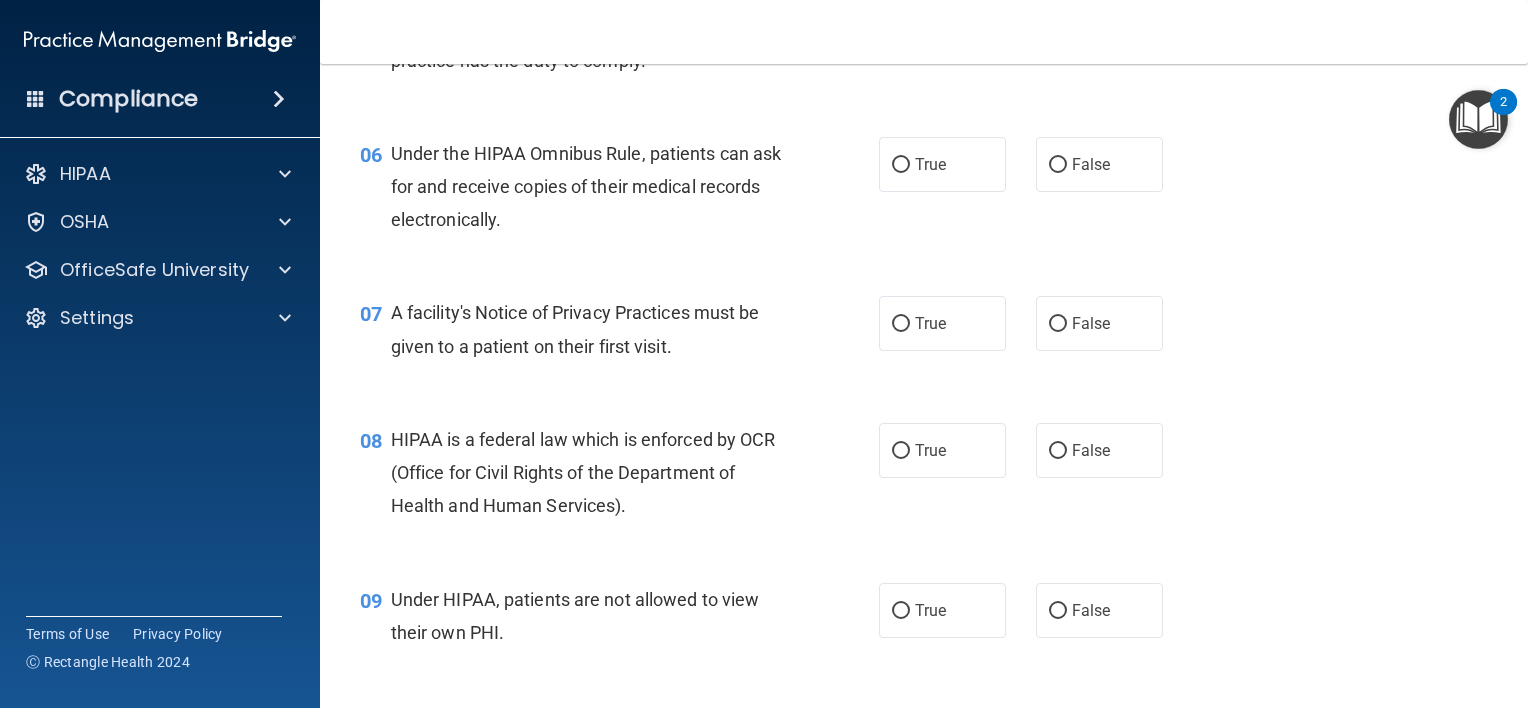scroll, scrollTop: 1012, scrollLeft: 0, axis: vertical 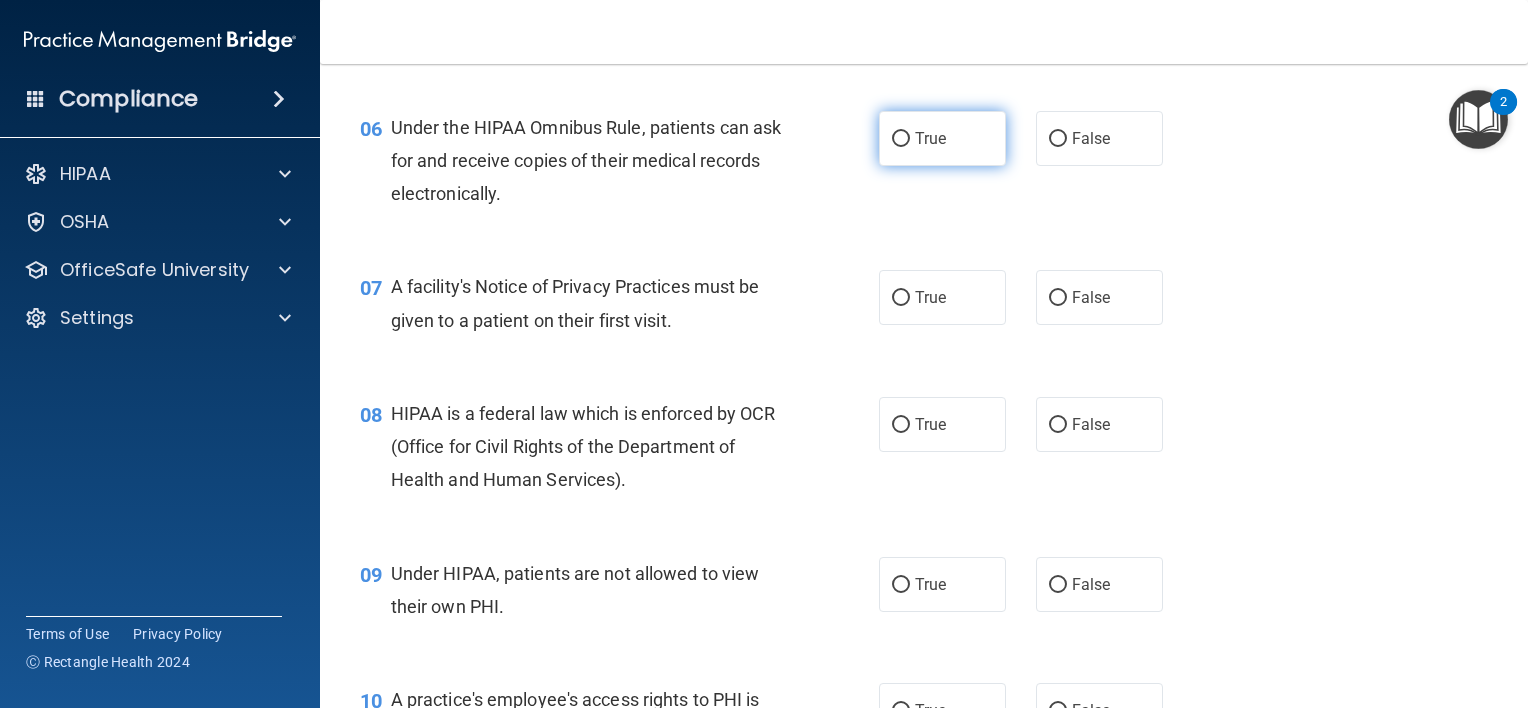 click on "True" at bounding box center (930, 138) 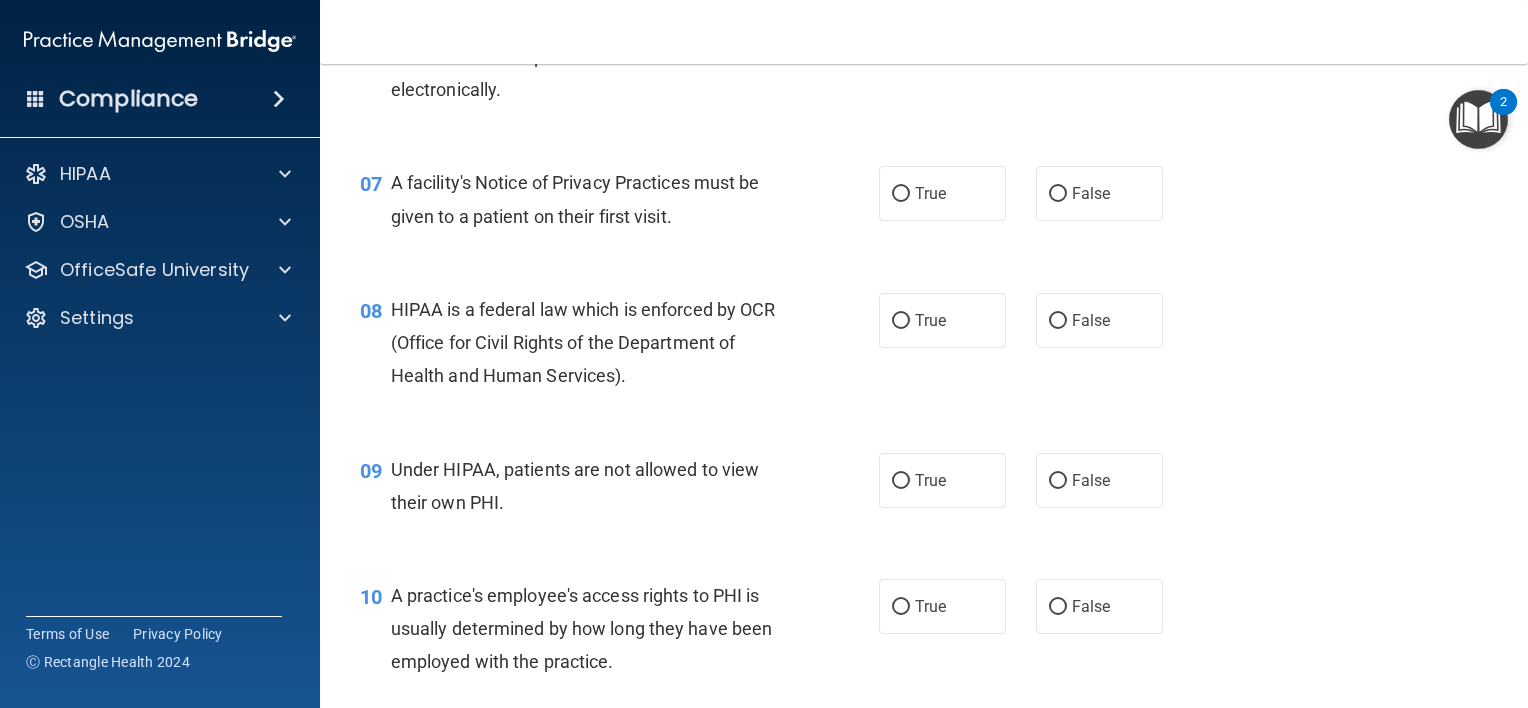 scroll, scrollTop: 1118, scrollLeft: 0, axis: vertical 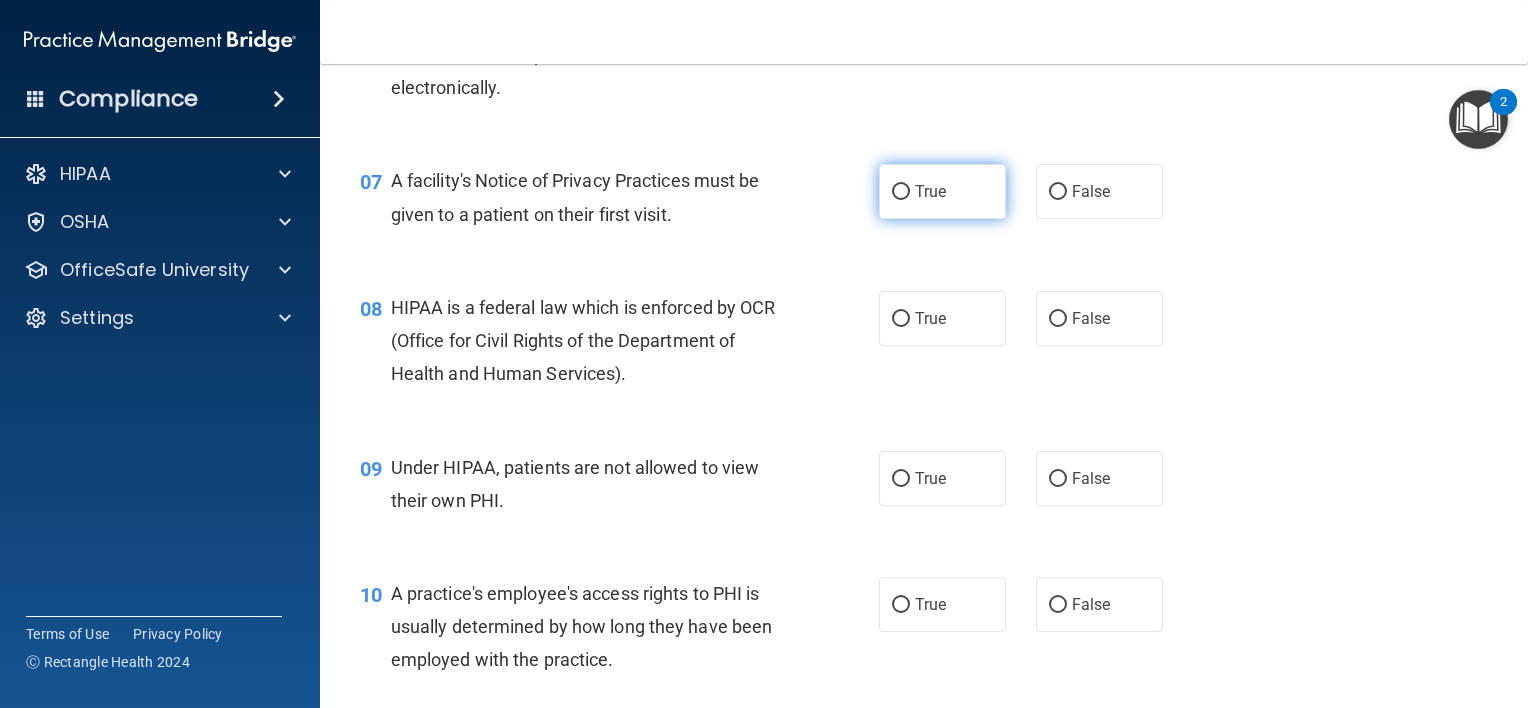 click on "True" at bounding box center [942, 191] 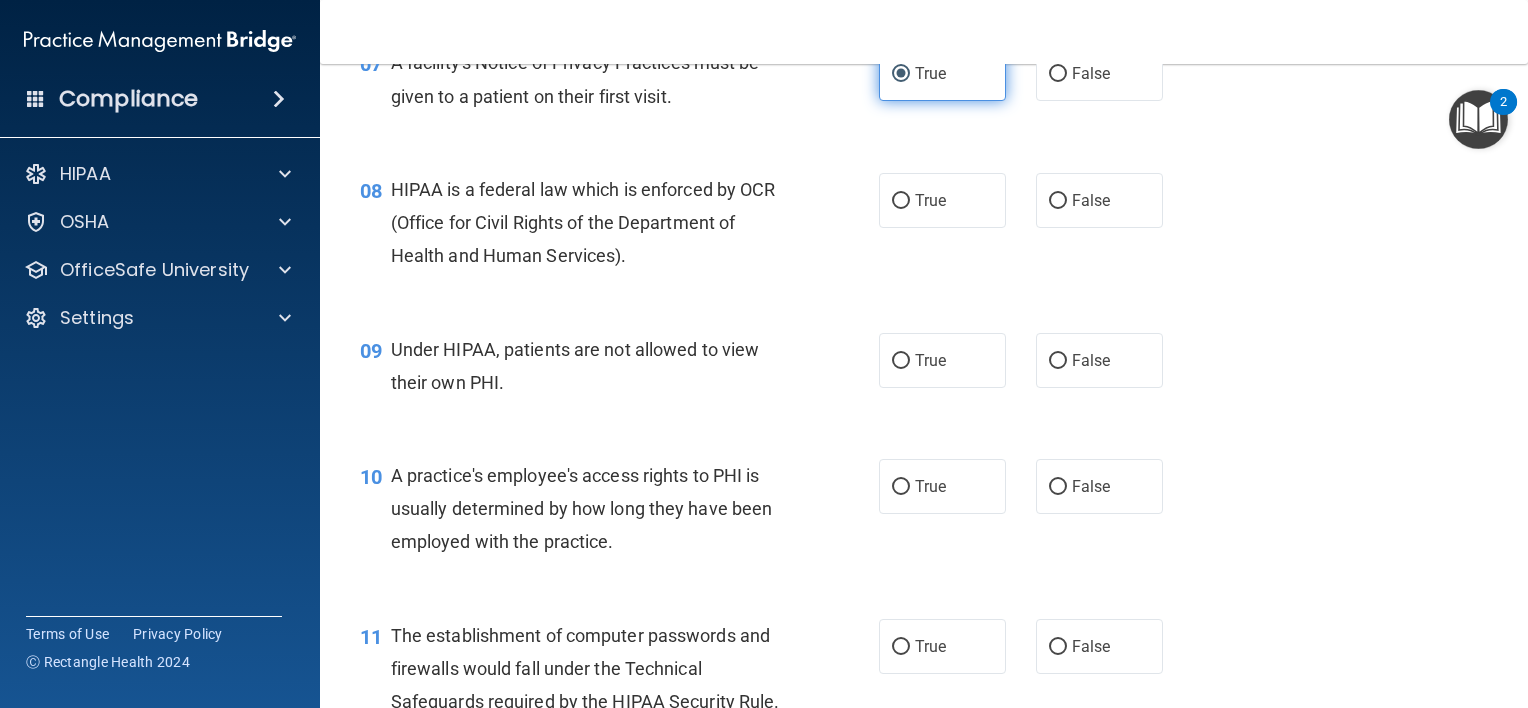 scroll, scrollTop: 1244, scrollLeft: 0, axis: vertical 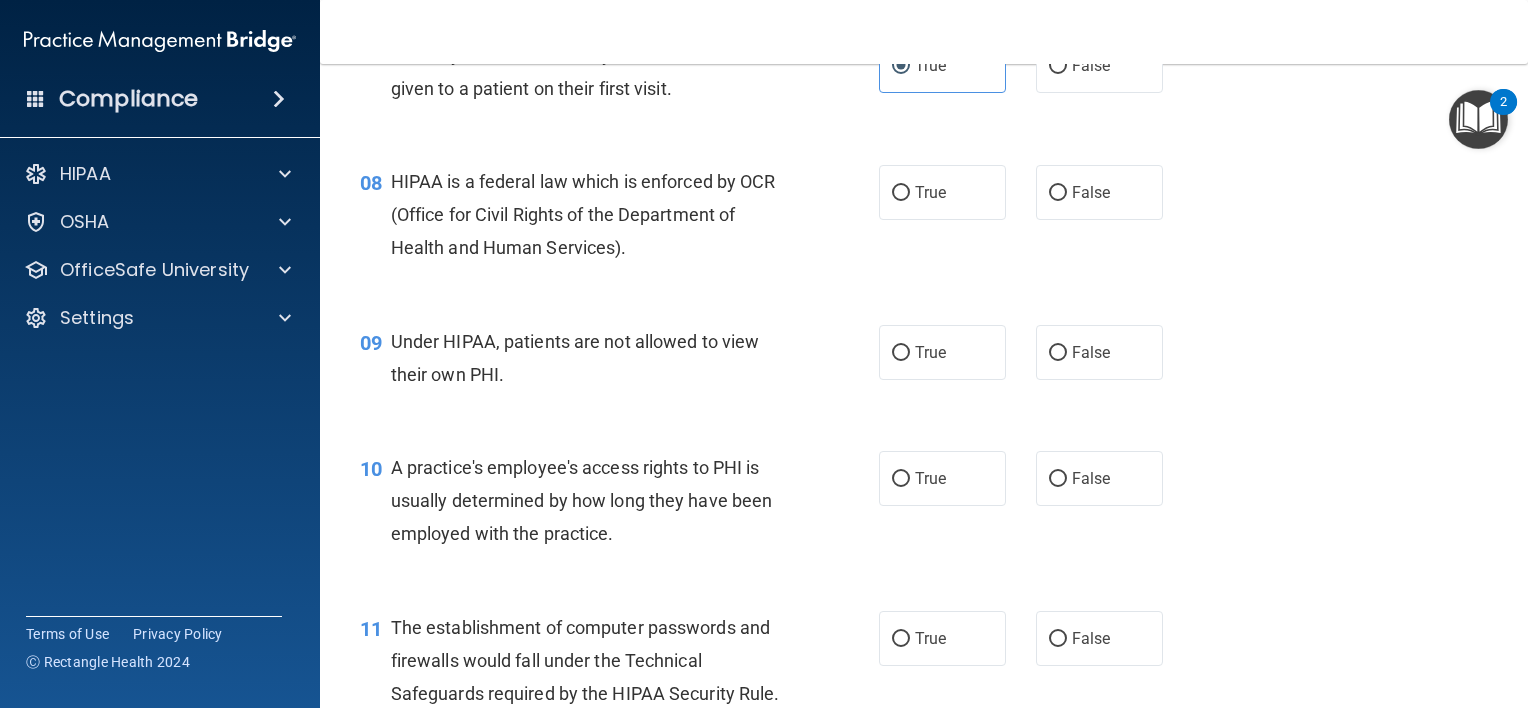click on "HIPAA is a federal law which is enforced by OCR (Office for Civil Rights of the Department of Health and Human Services)." at bounding box center [597, 215] 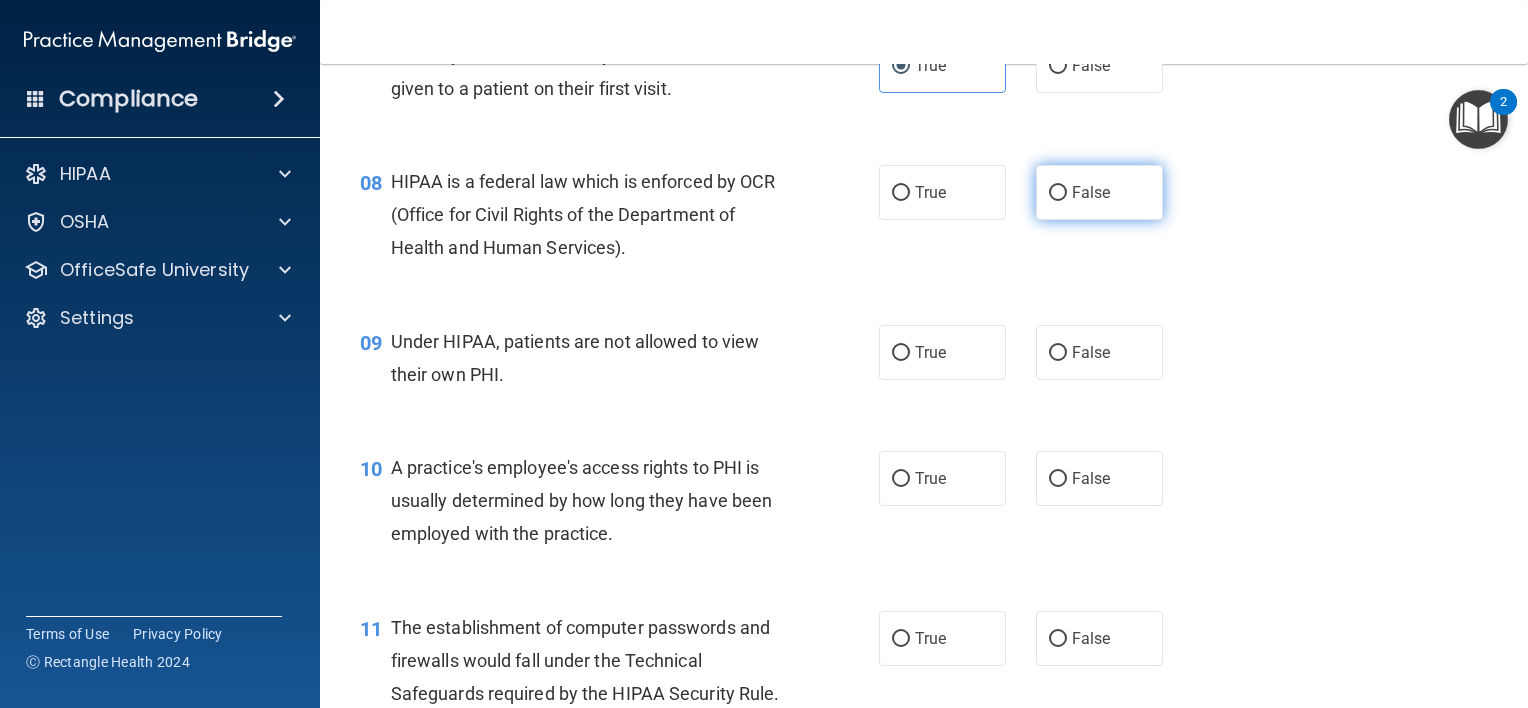 click on "False" at bounding box center [1058, 193] 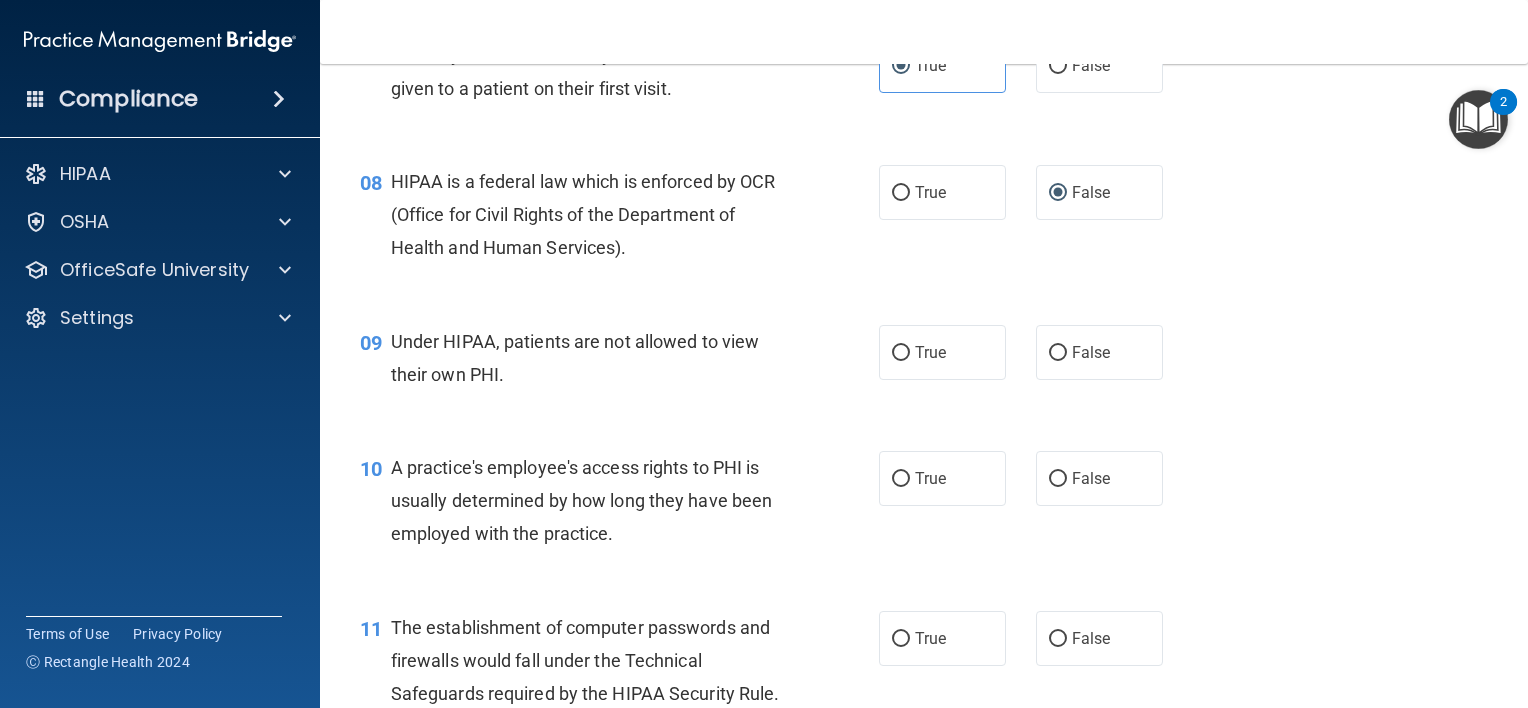 scroll, scrollTop: 1406, scrollLeft: 0, axis: vertical 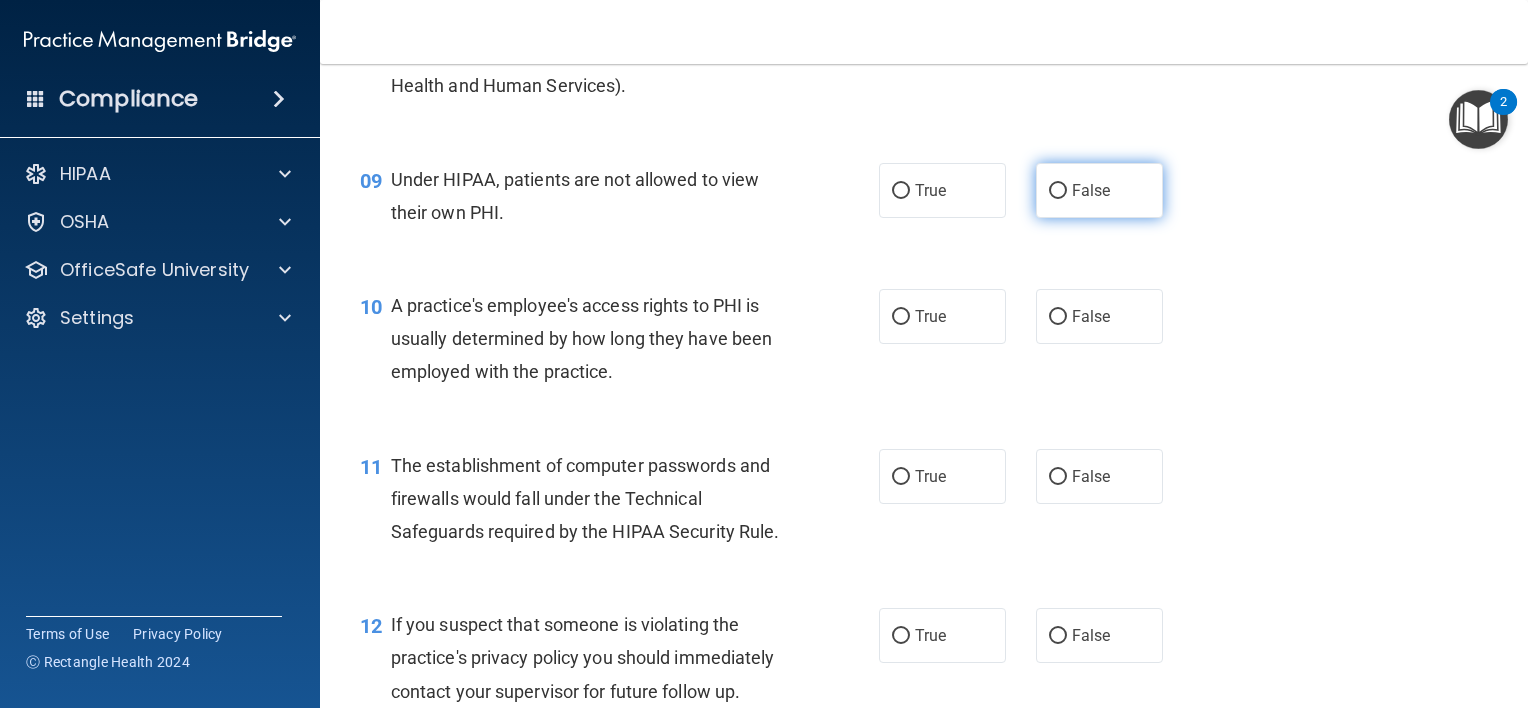 click on "False" at bounding box center (1091, 190) 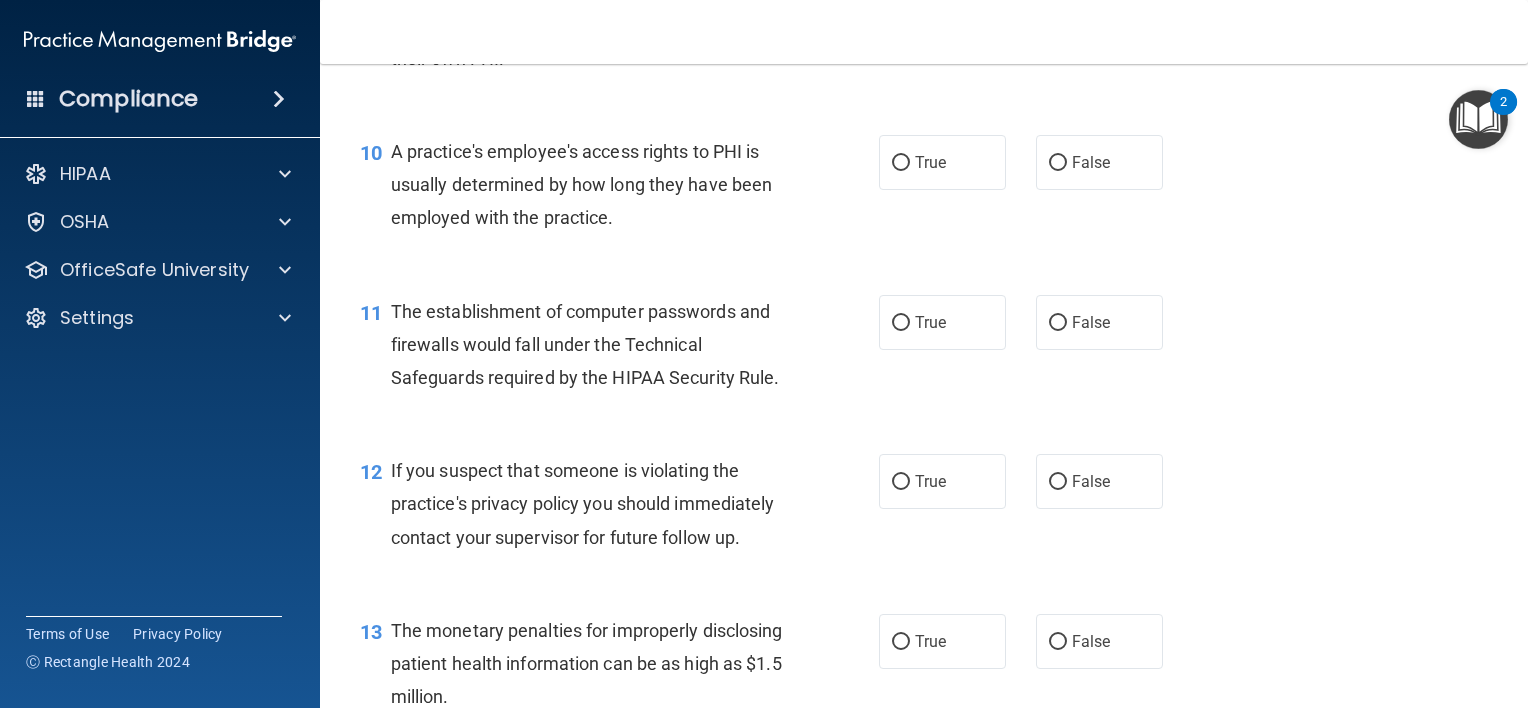 scroll, scrollTop: 1562, scrollLeft: 0, axis: vertical 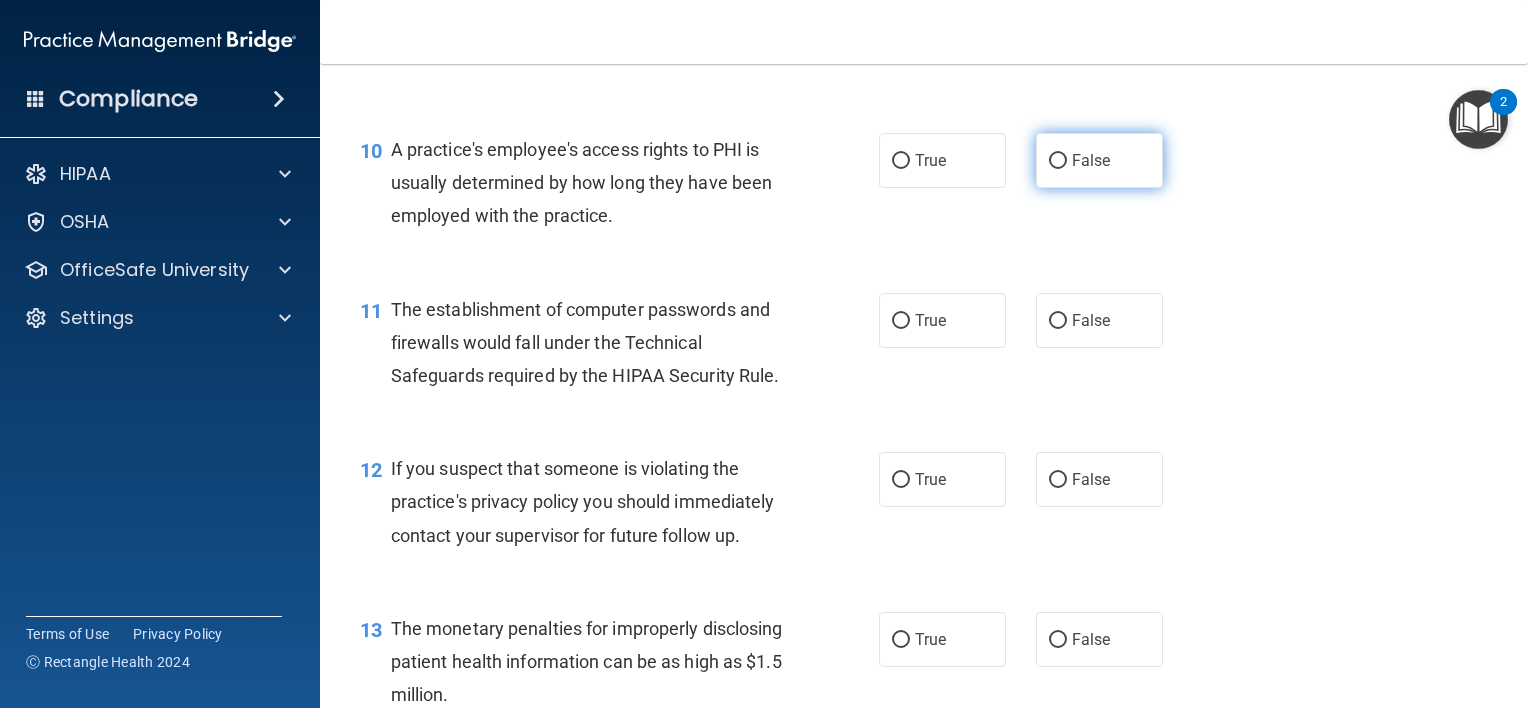 click on "False" at bounding box center (1058, 161) 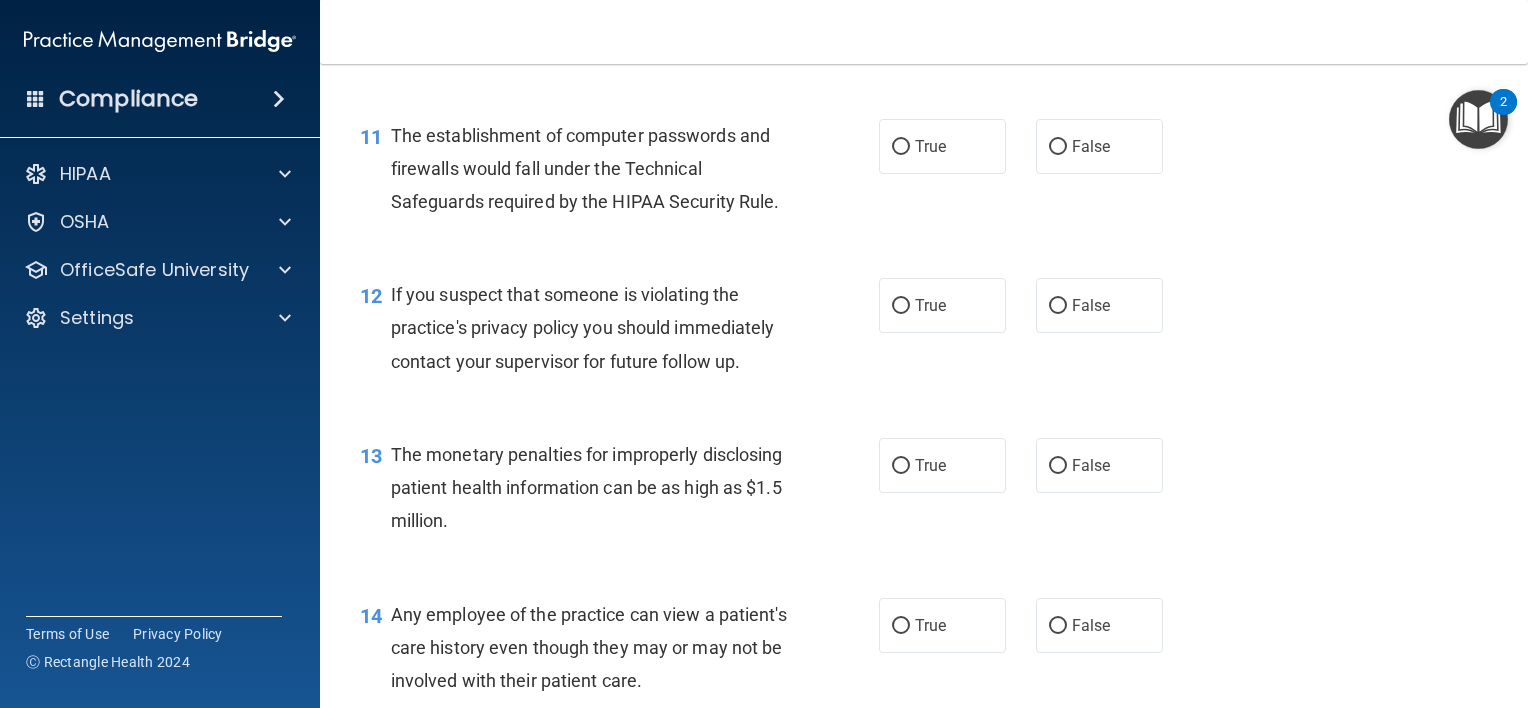 scroll, scrollTop: 1736, scrollLeft: 0, axis: vertical 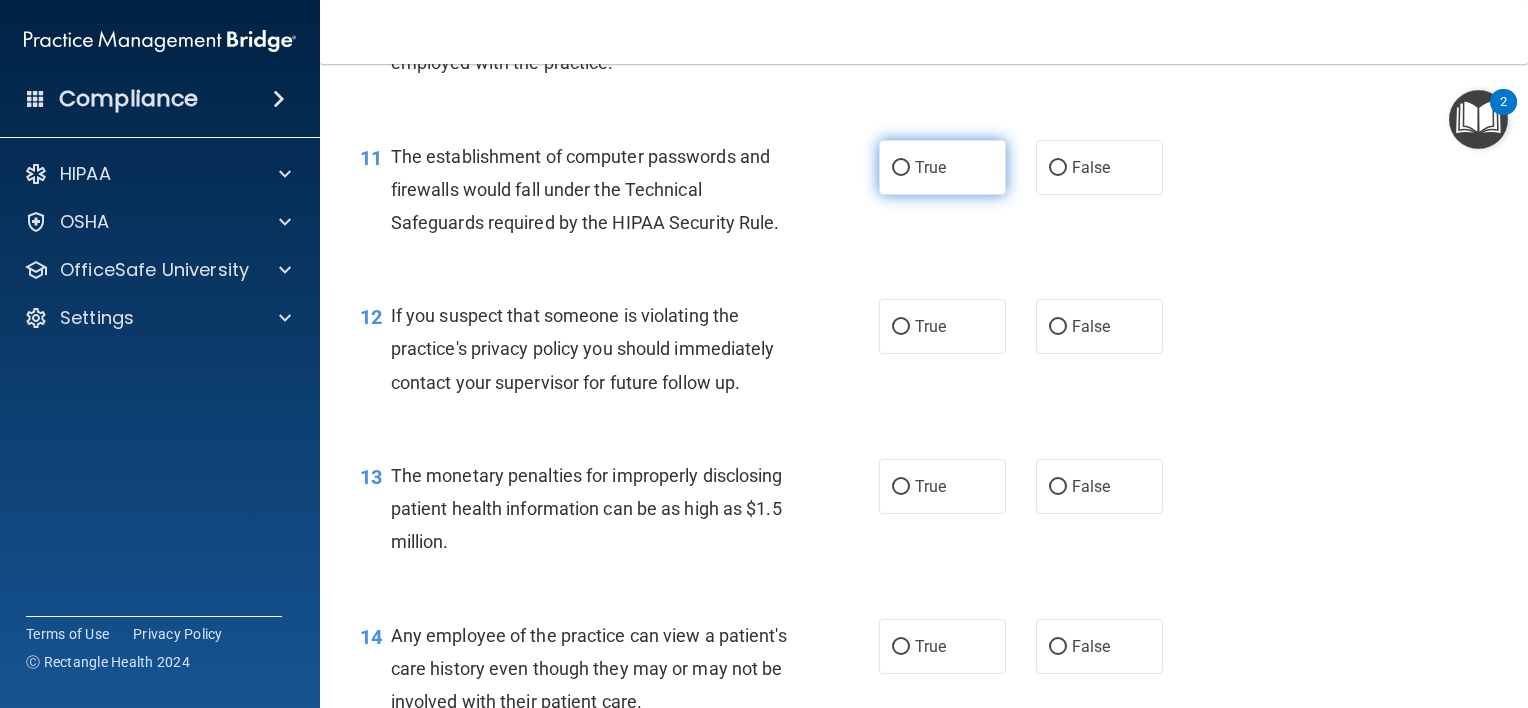 click on "True" at bounding box center [930, 167] 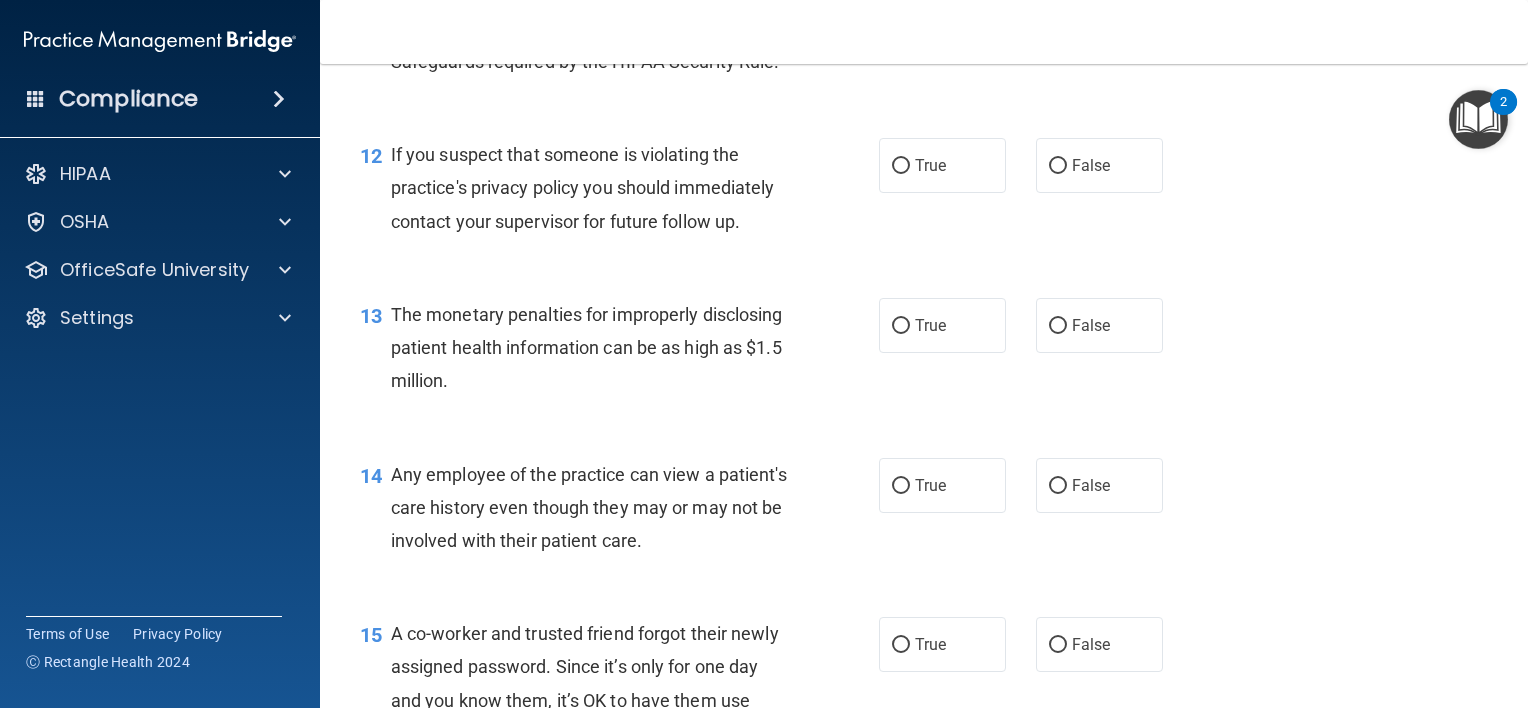 scroll, scrollTop: 1878, scrollLeft: 0, axis: vertical 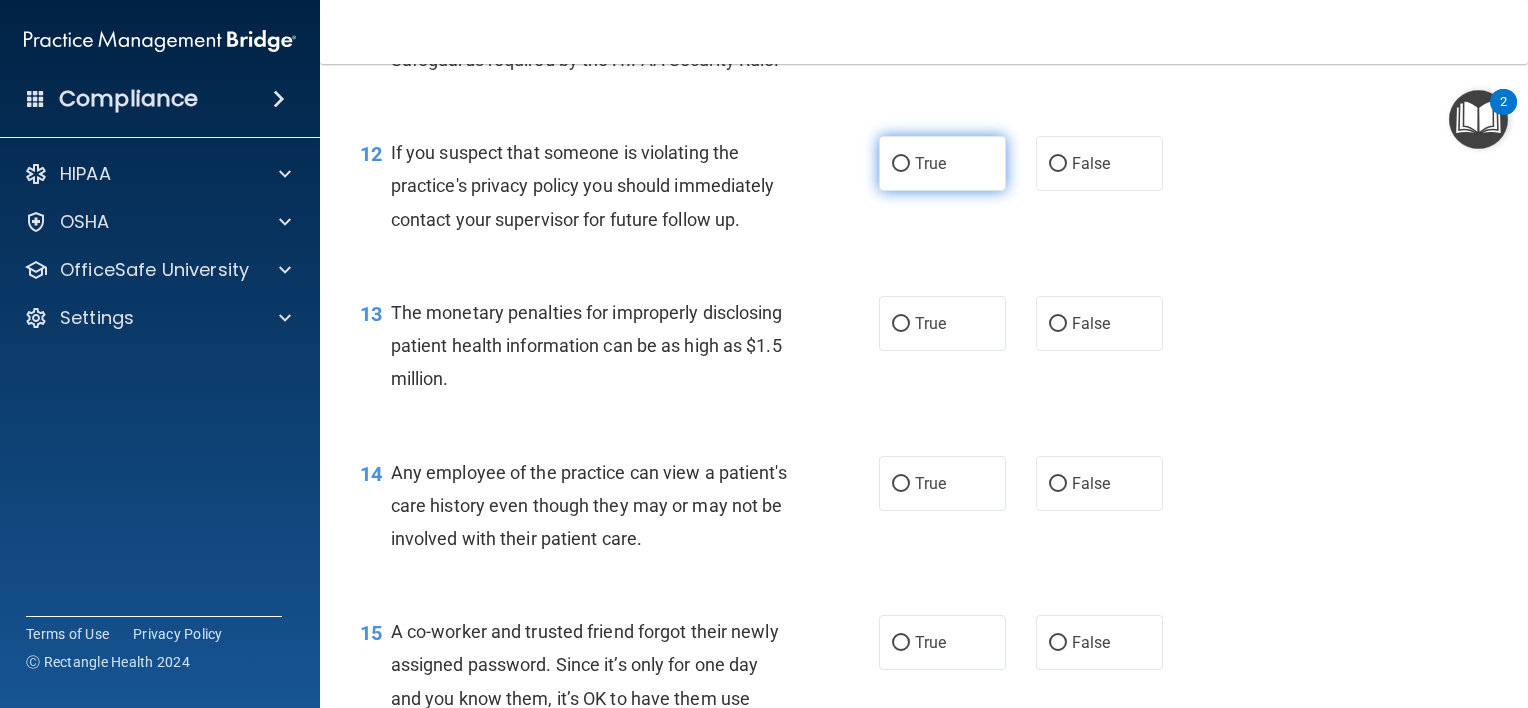 click on "True" at bounding box center [942, 163] 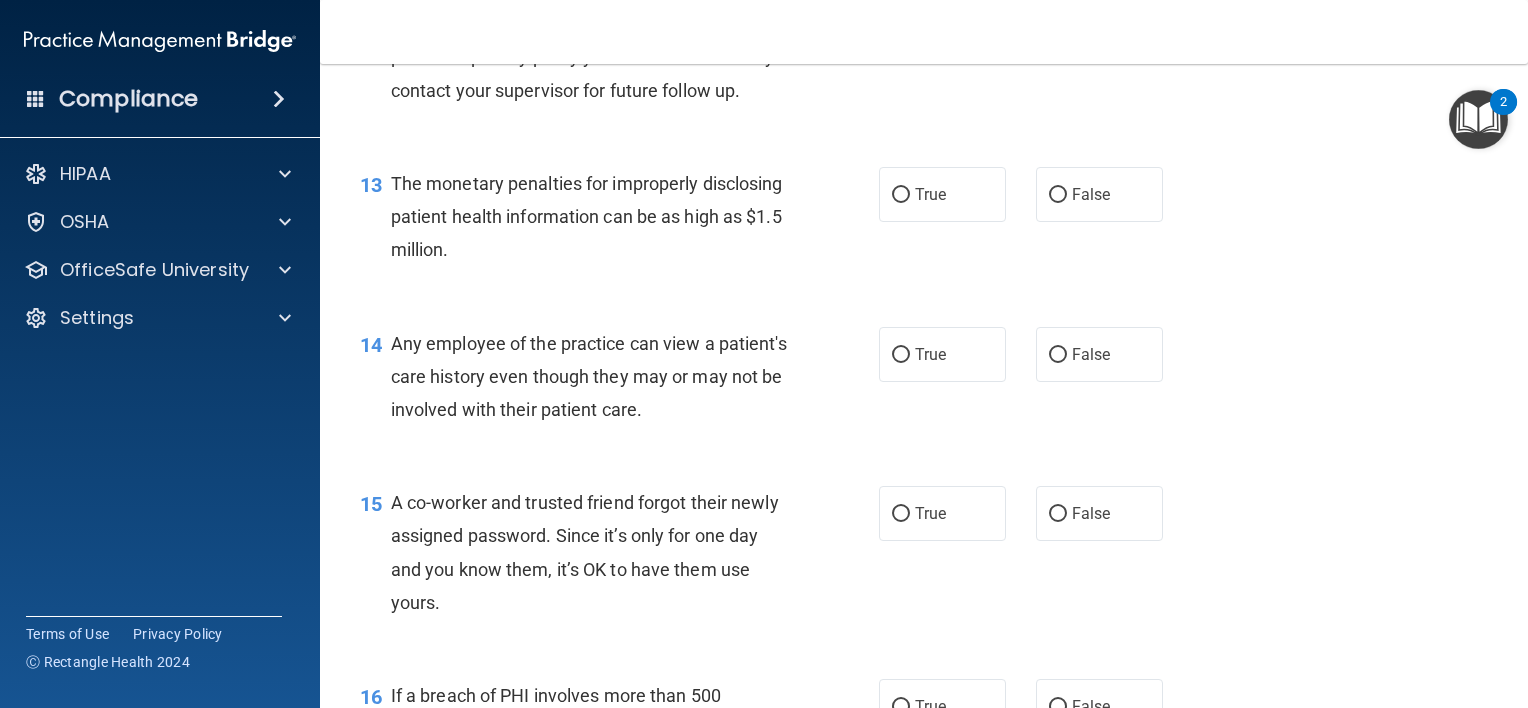 scroll, scrollTop: 2008, scrollLeft: 0, axis: vertical 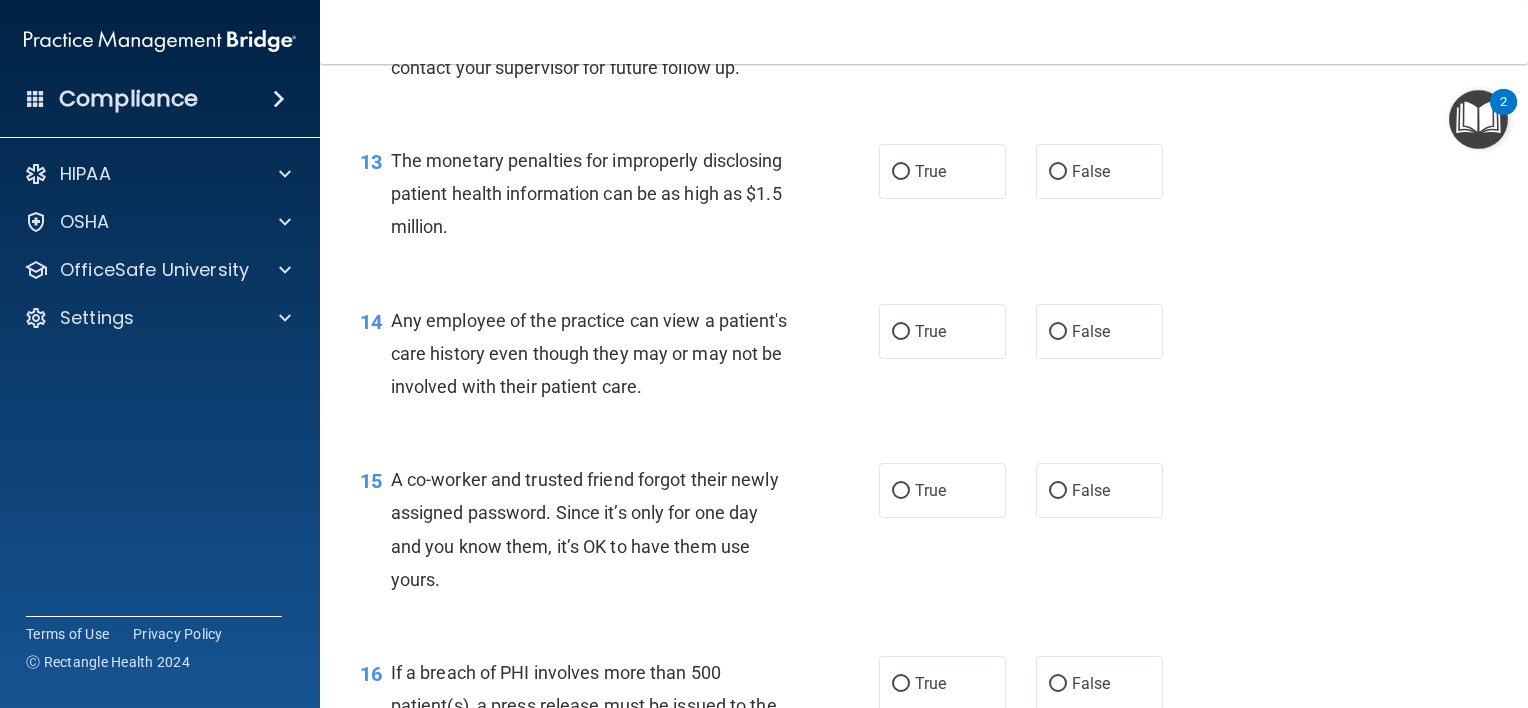 drag, startPoint x: 889, startPoint y: 196, endPoint x: 795, endPoint y: 301, distance: 140.92906 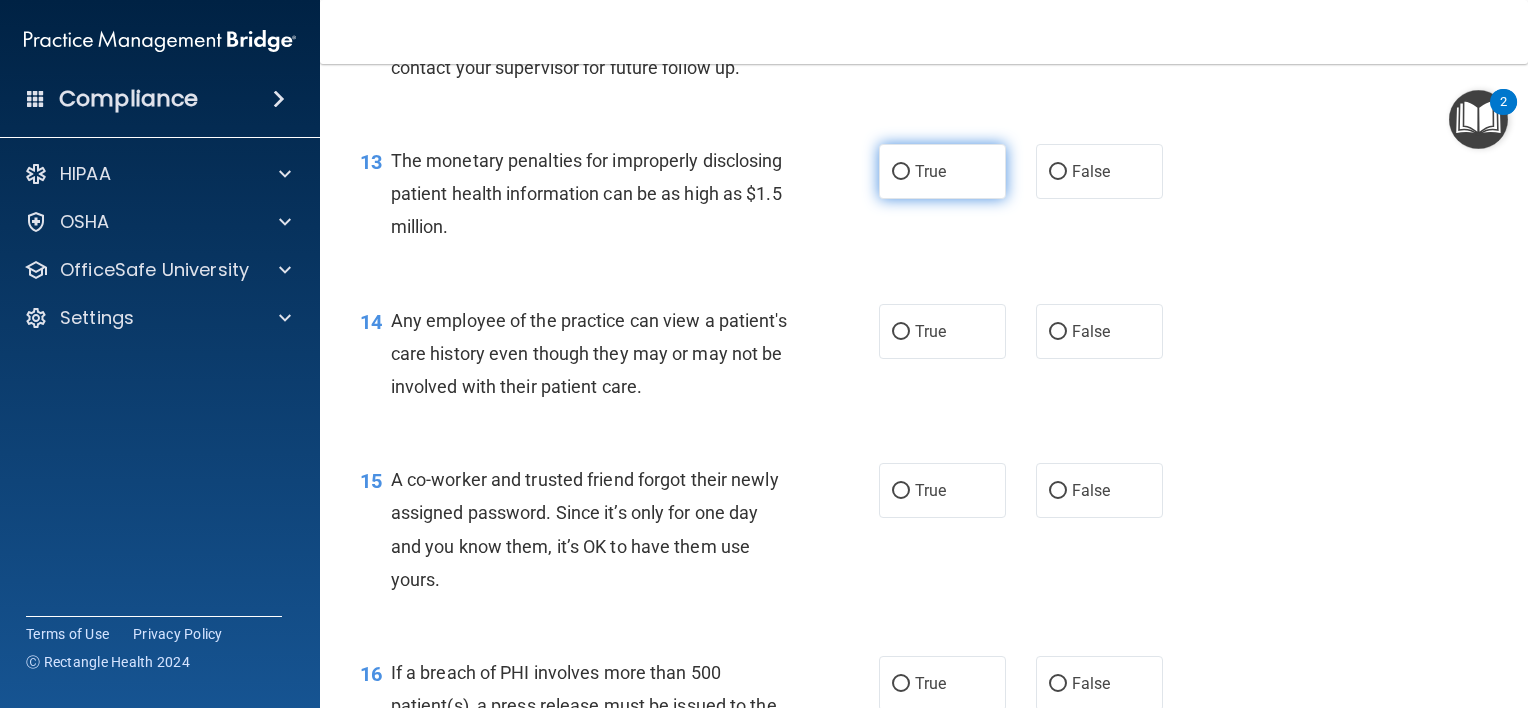 click on "True" at bounding box center (930, 171) 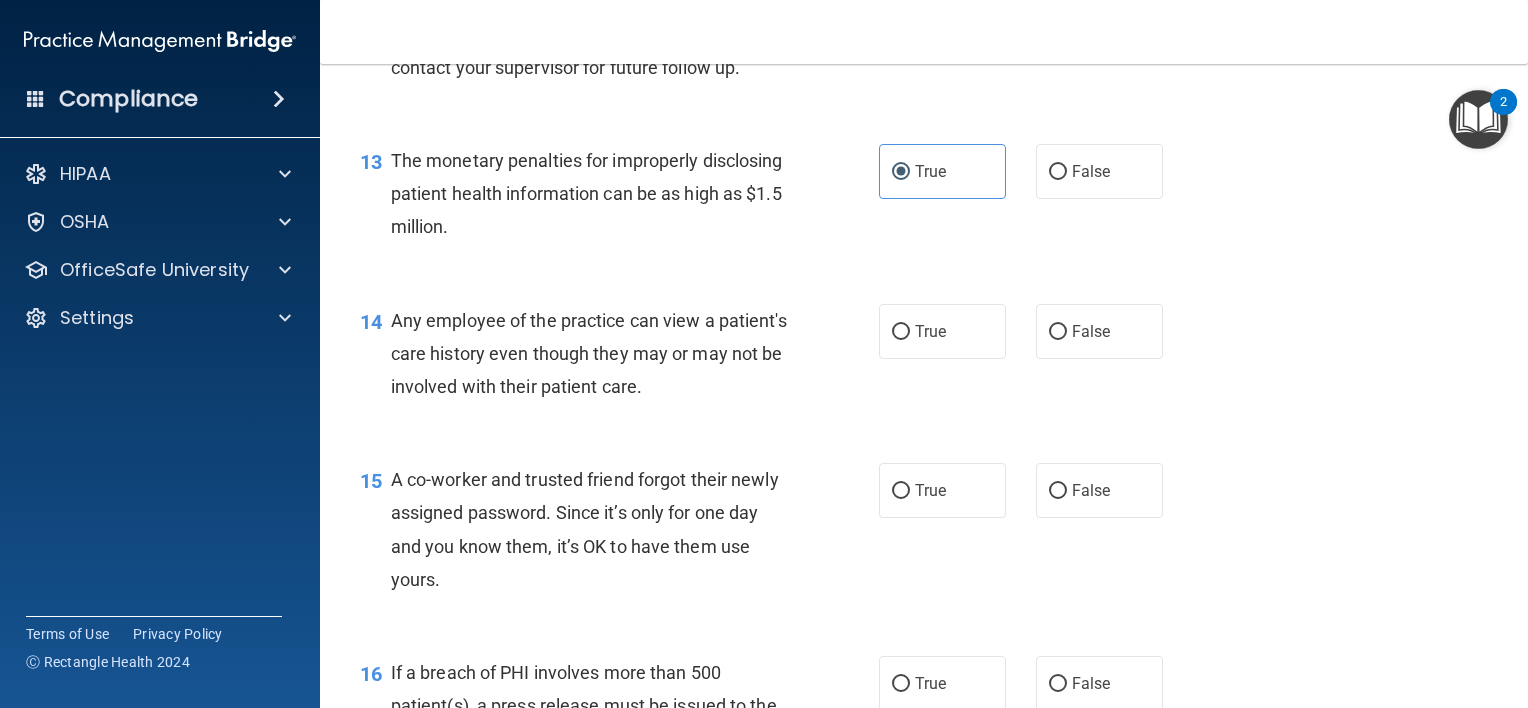 scroll, scrollTop: 2227, scrollLeft: 0, axis: vertical 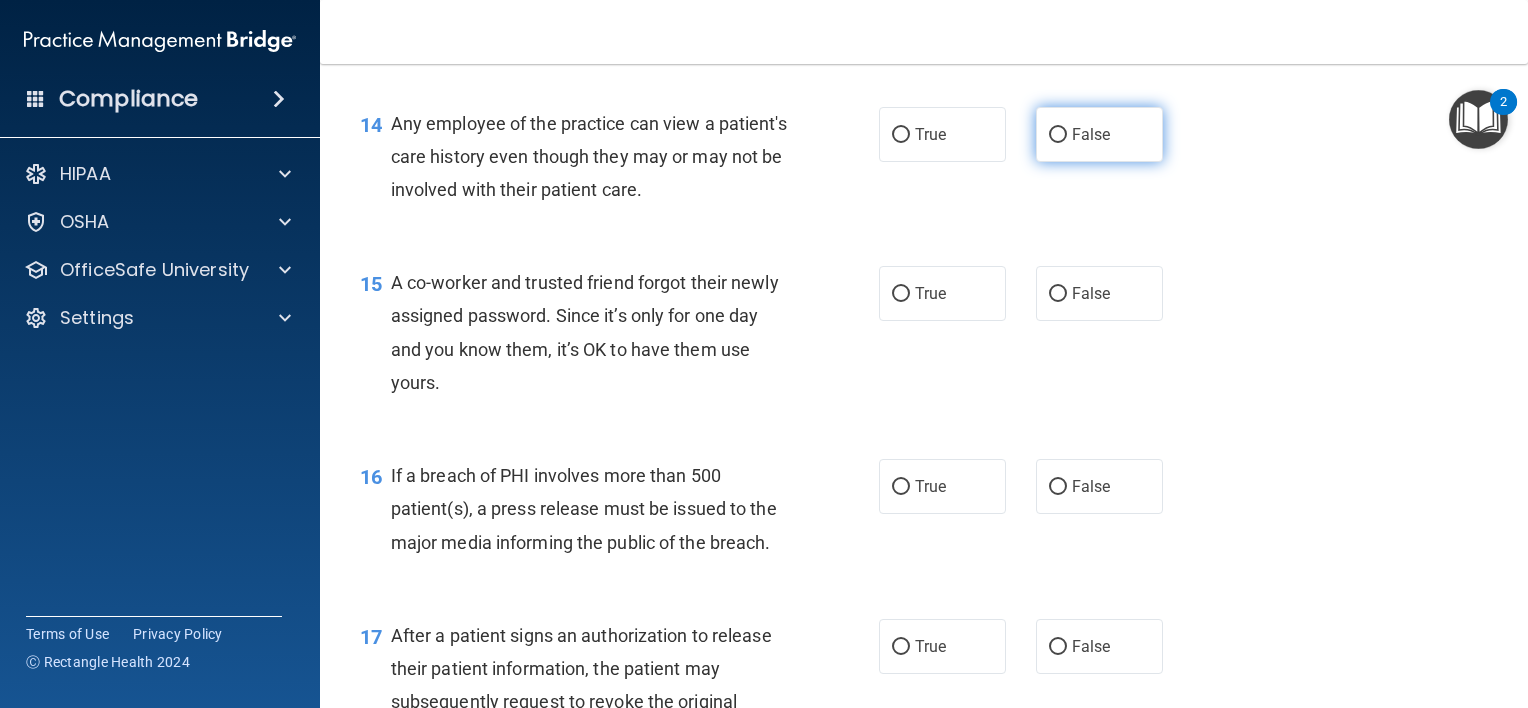 click on "False" at bounding box center (1099, 134) 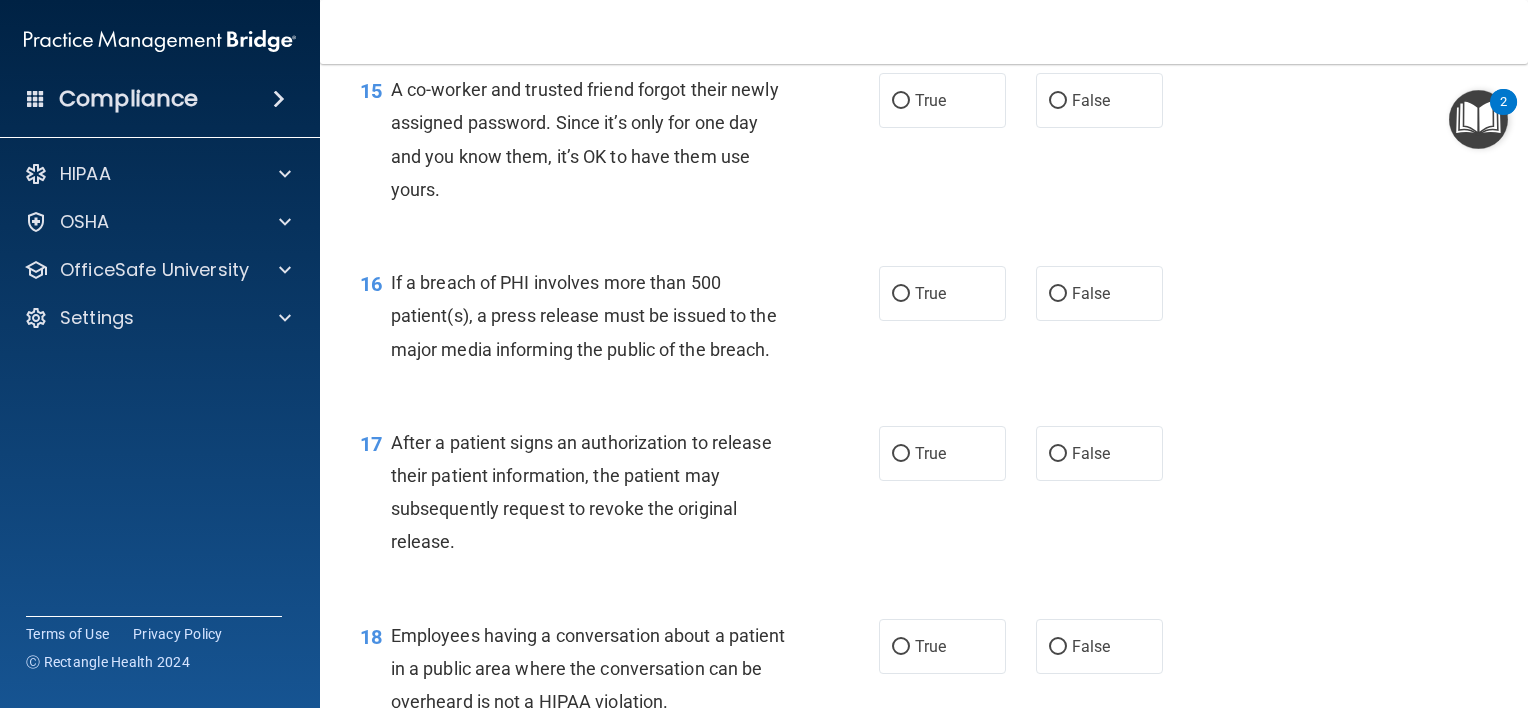 scroll, scrollTop: 2420, scrollLeft: 0, axis: vertical 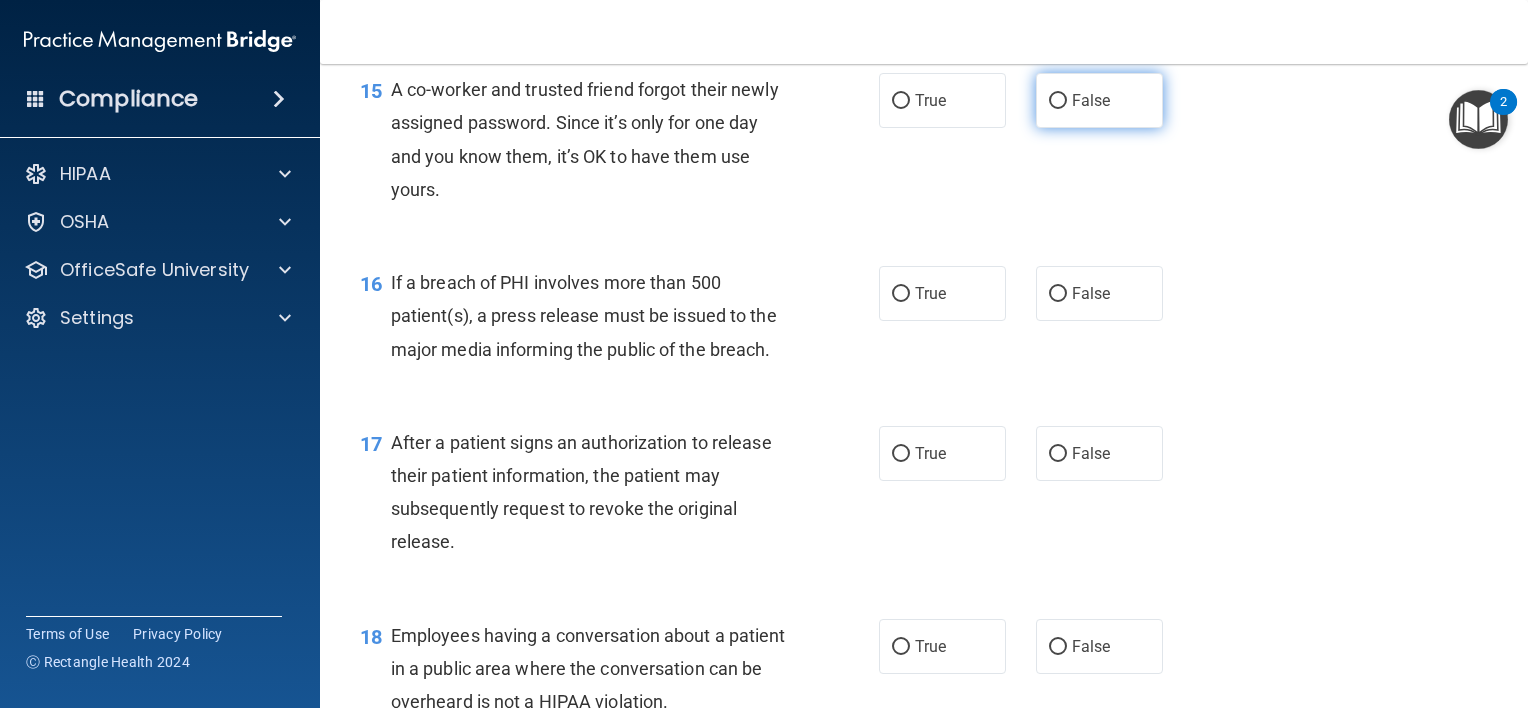 click on "False" at bounding box center (1099, 100) 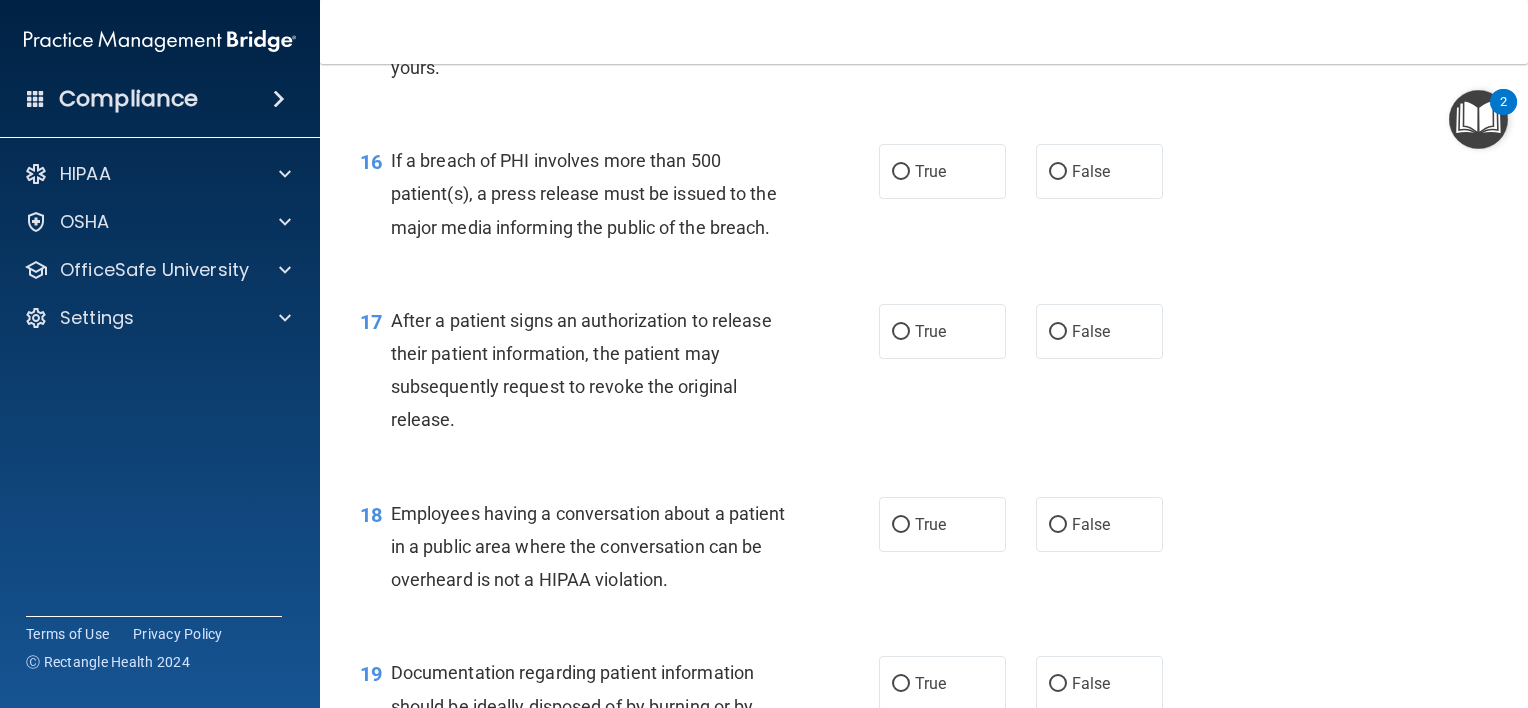 scroll, scrollTop: 2572, scrollLeft: 0, axis: vertical 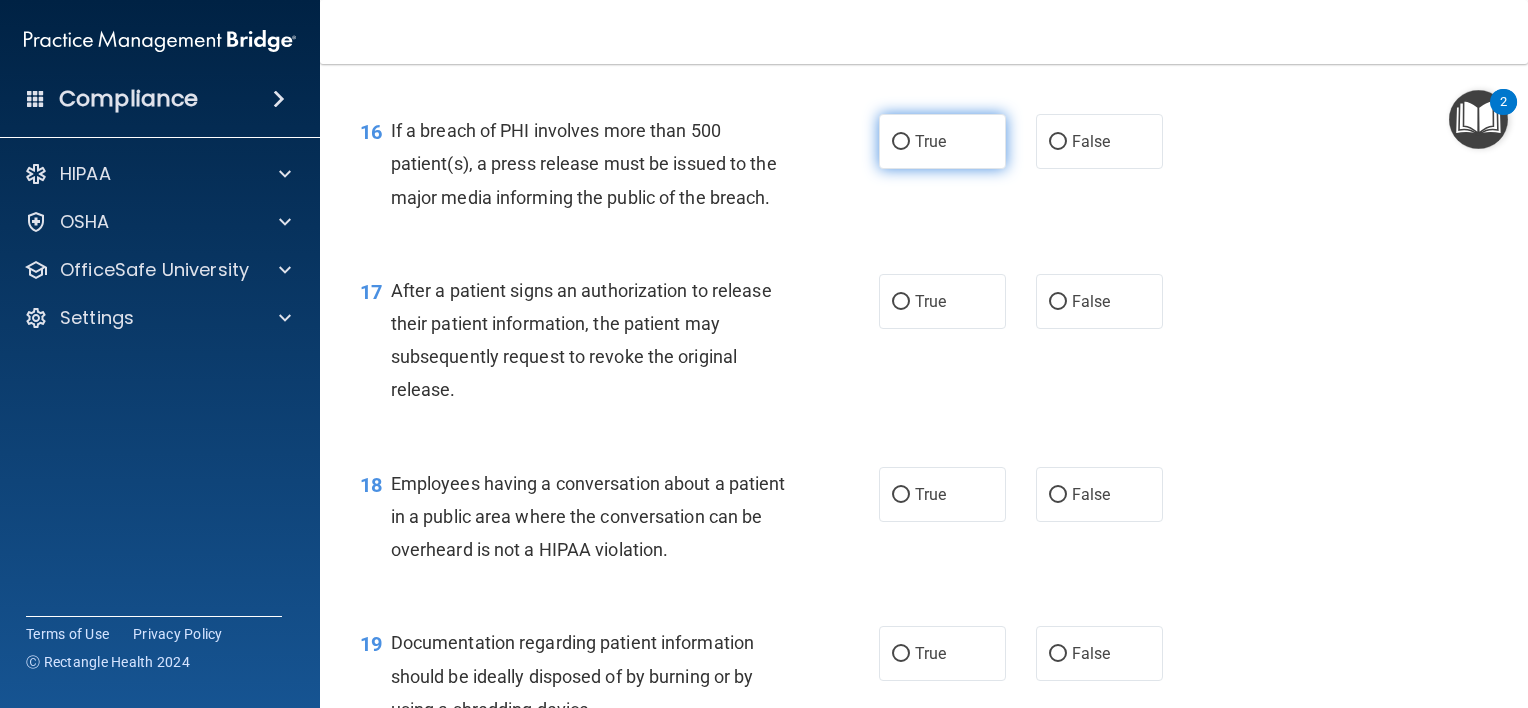 click on "True" at bounding box center (942, 141) 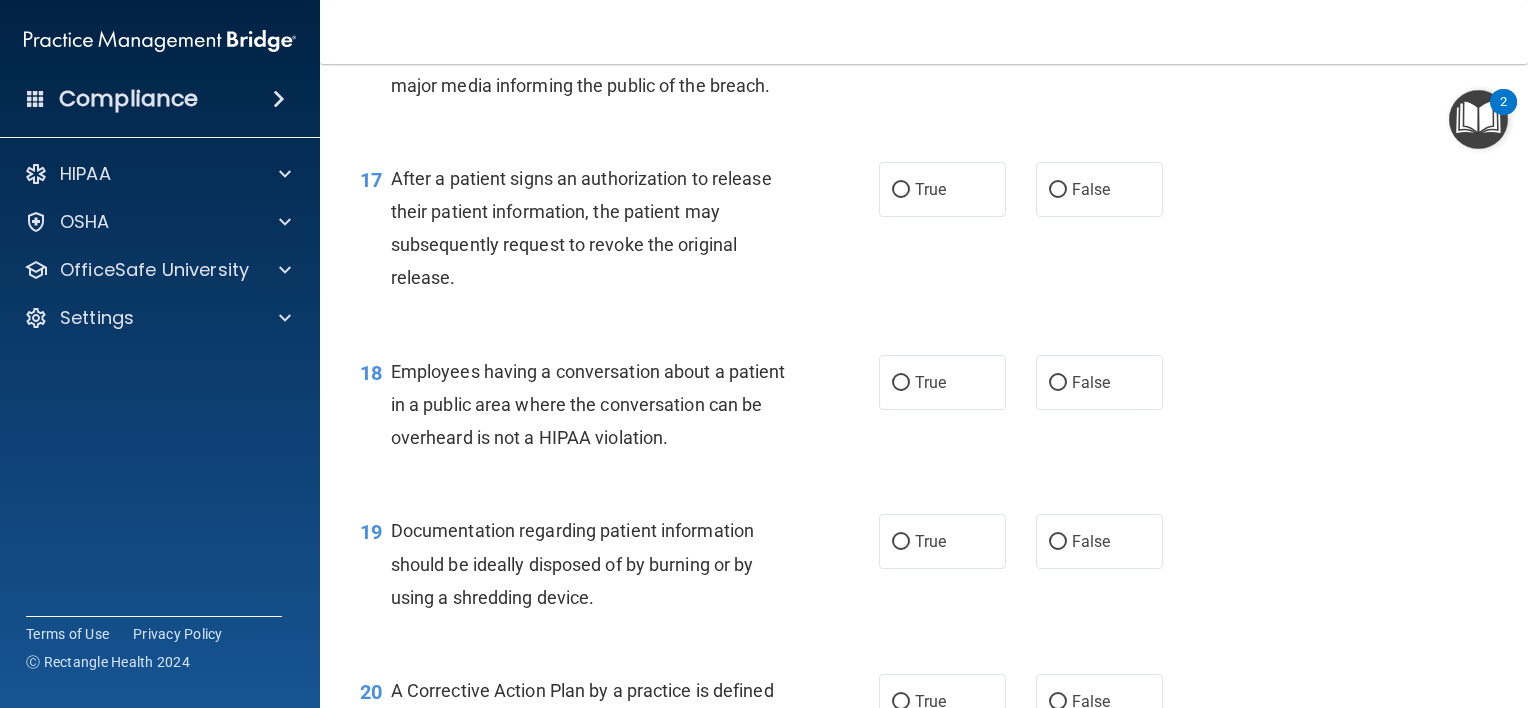 scroll, scrollTop: 2686, scrollLeft: 0, axis: vertical 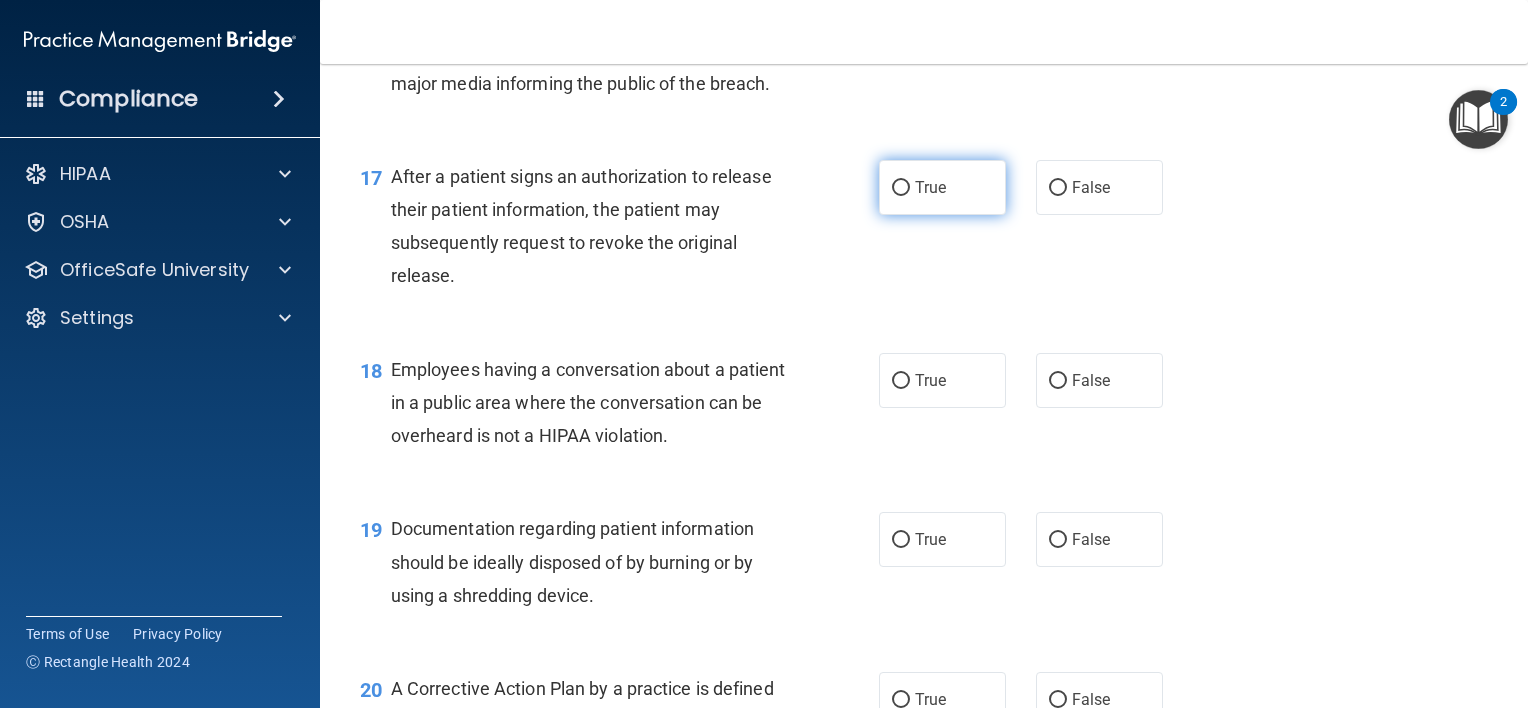 click on "True" at bounding box center [942, 187] 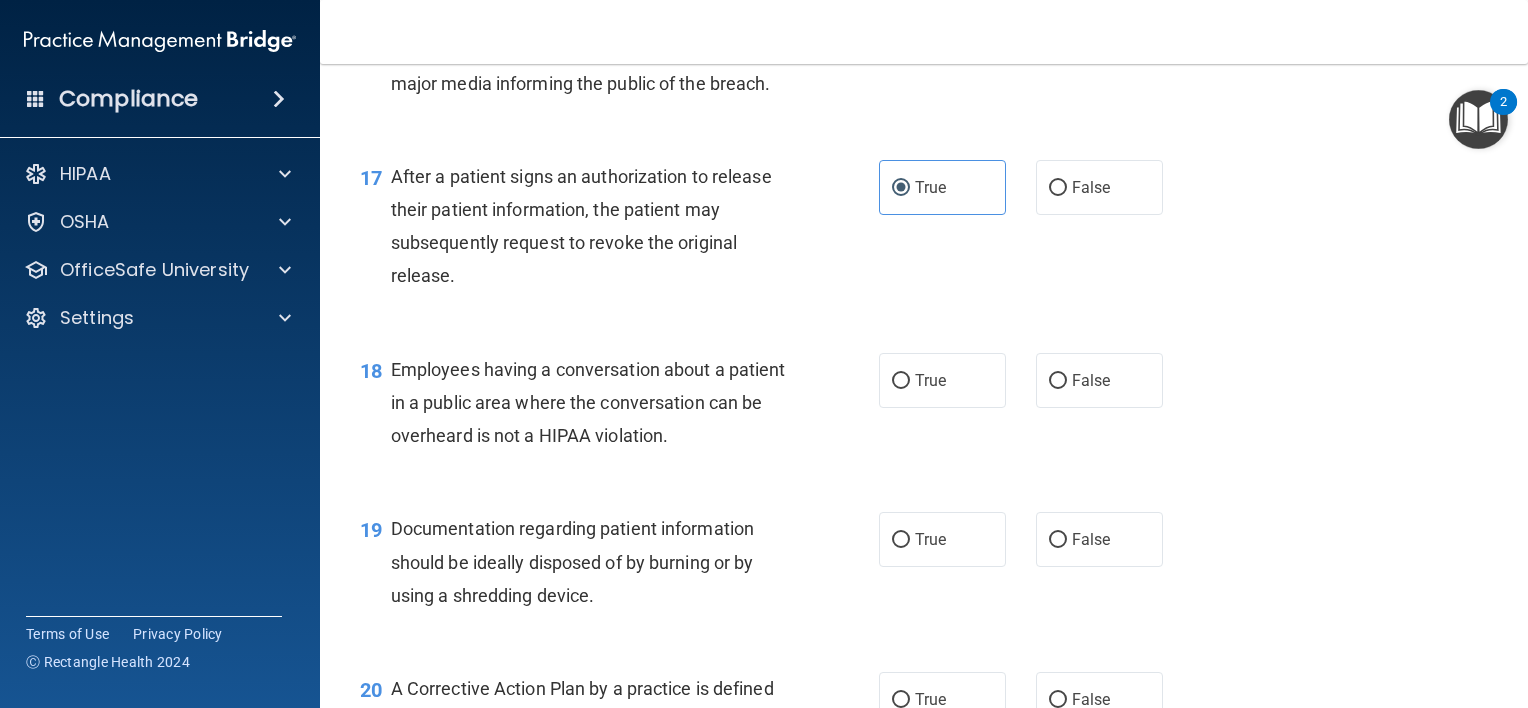 scroll, scrollTop: 2919, scrollLeft: 0, axis: vertical 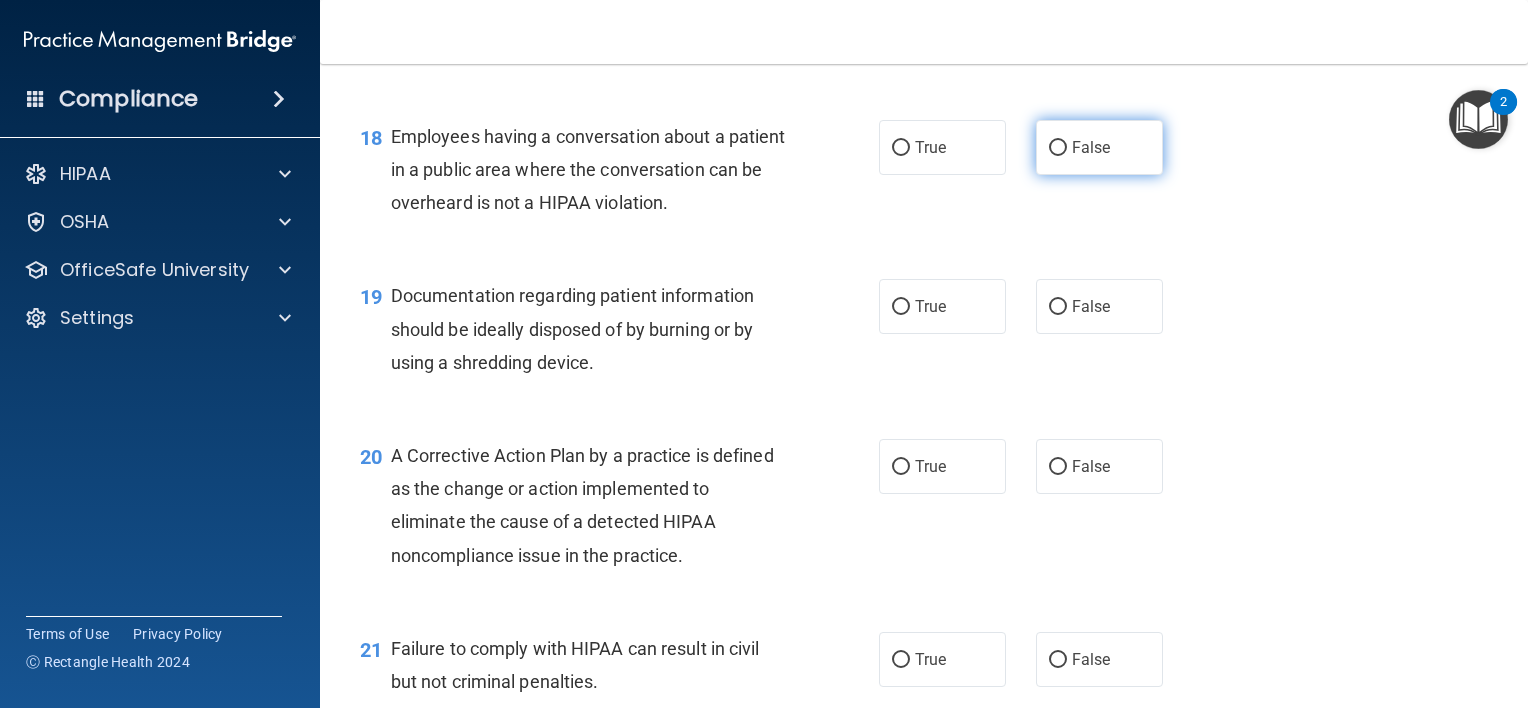 click on "False" at bounding box center (1058, 148) 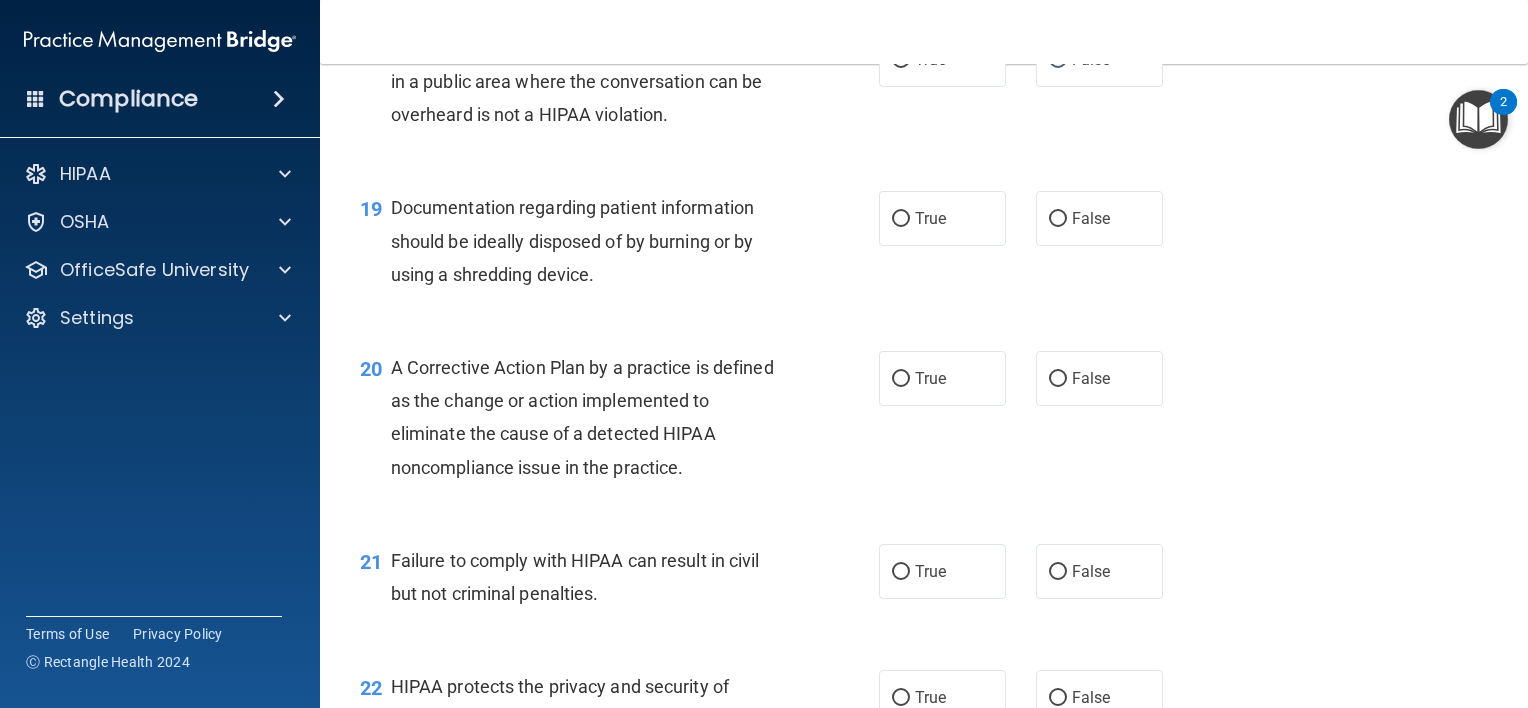 scroll, scrollTop: 3120, scrollLeft: 0, axis: vertical 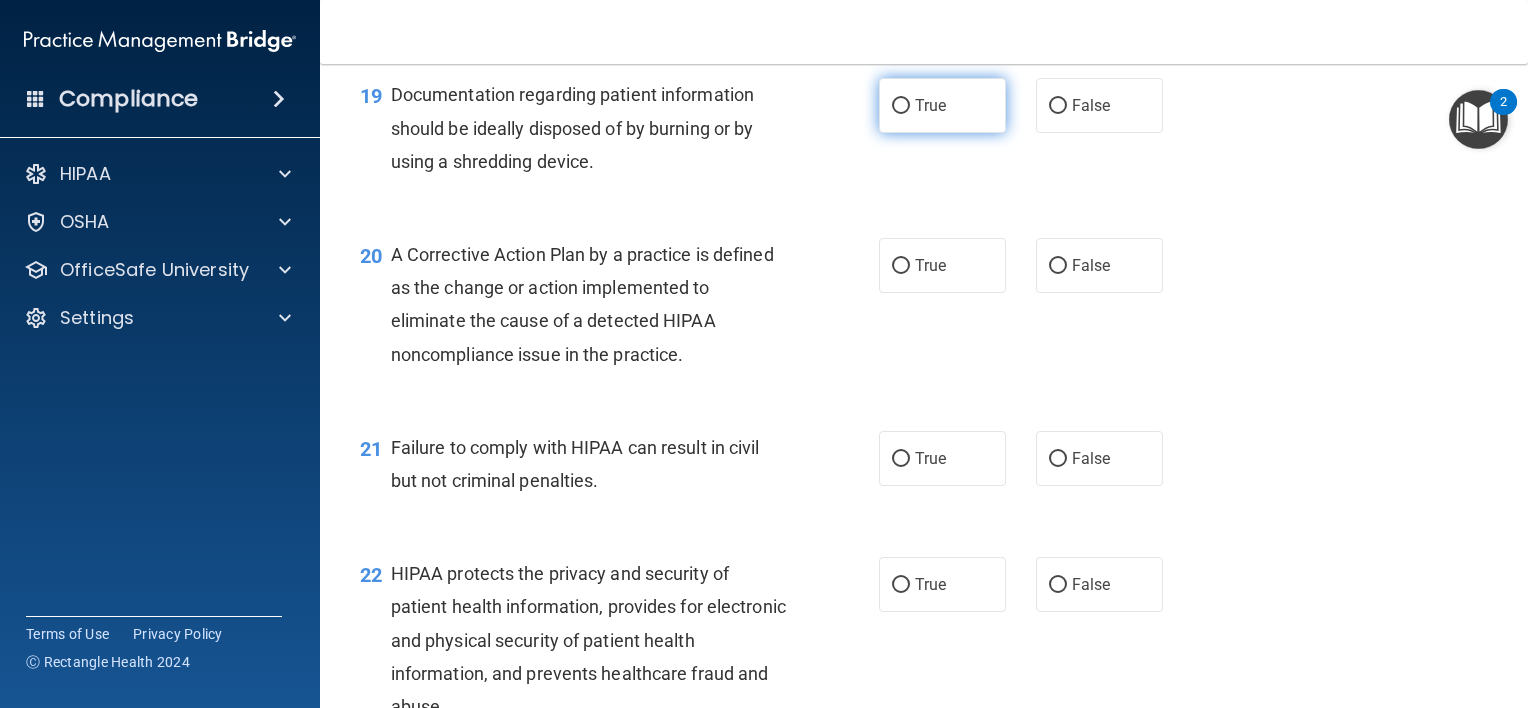 click on "True" at bounding box center (930, 105) 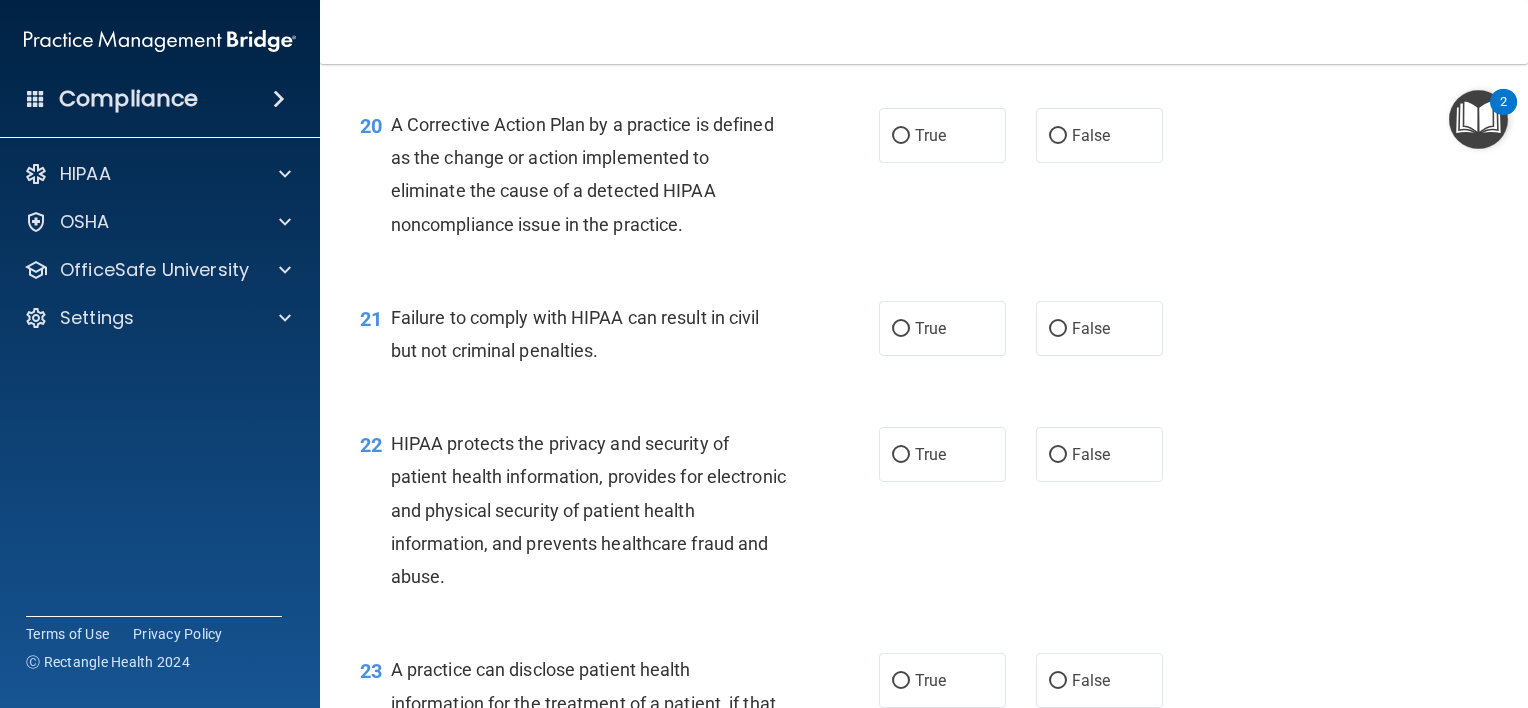 scroll, scrollTop: 3252, scrollLeft: 0, axis: vertical 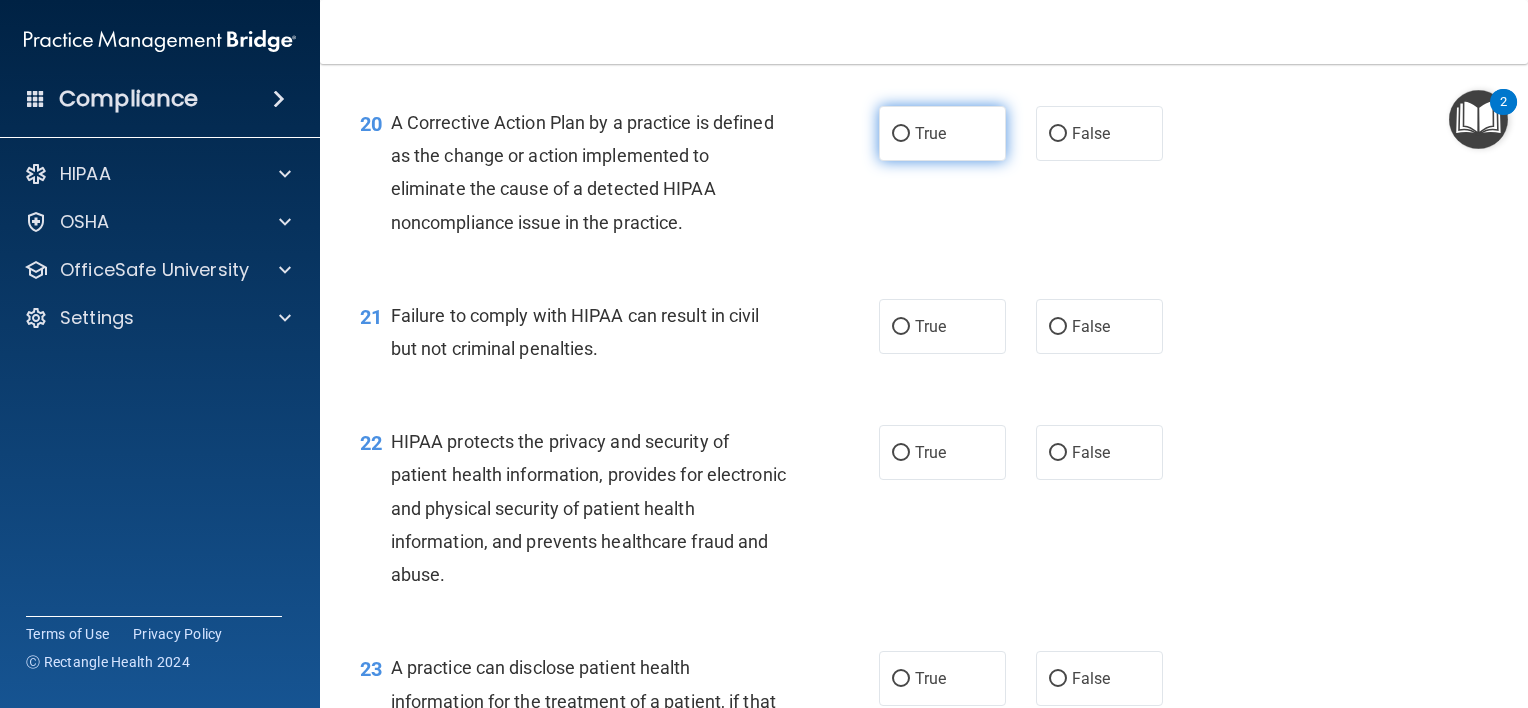 click on "True" at bounding box center [942, 133] 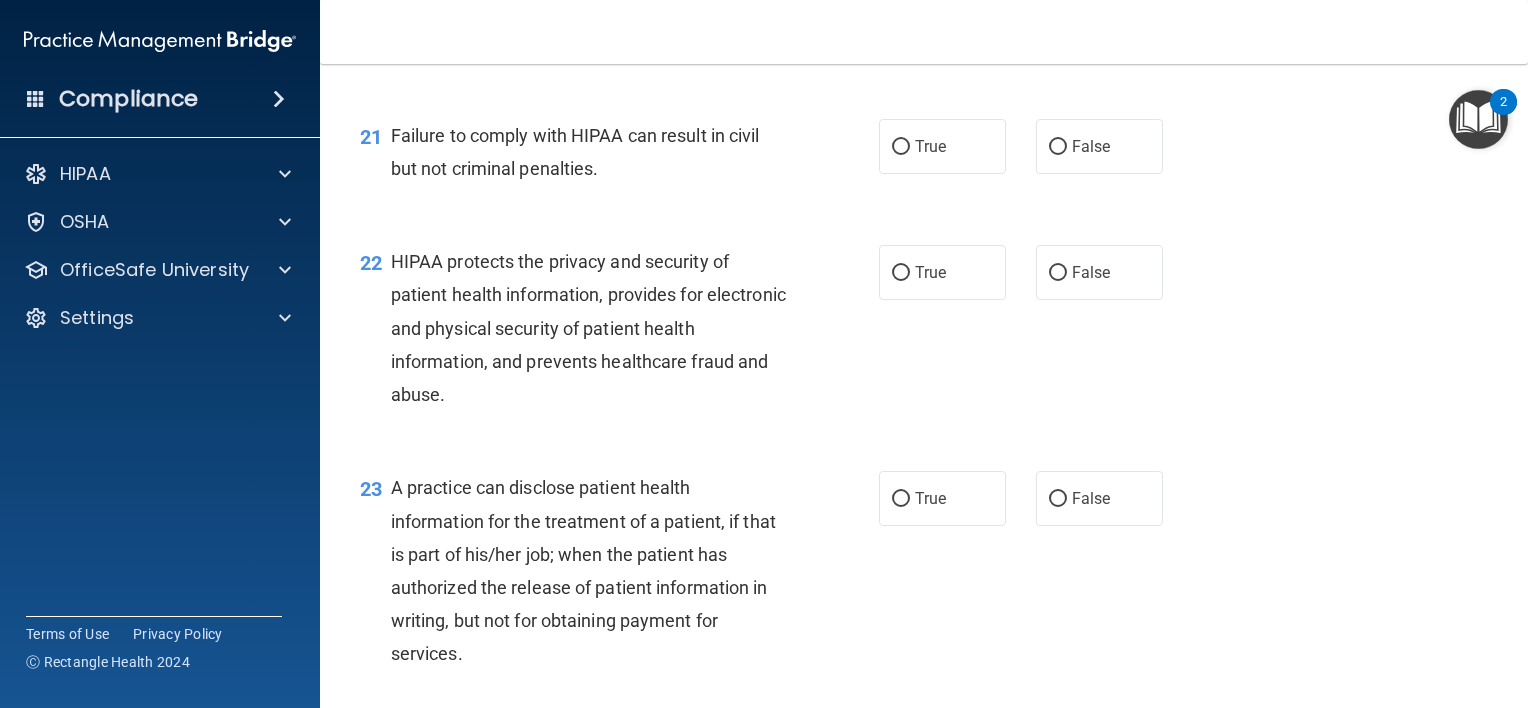 scroll, scrollTop: 3436, scrollLeft: 0, axis: vertical 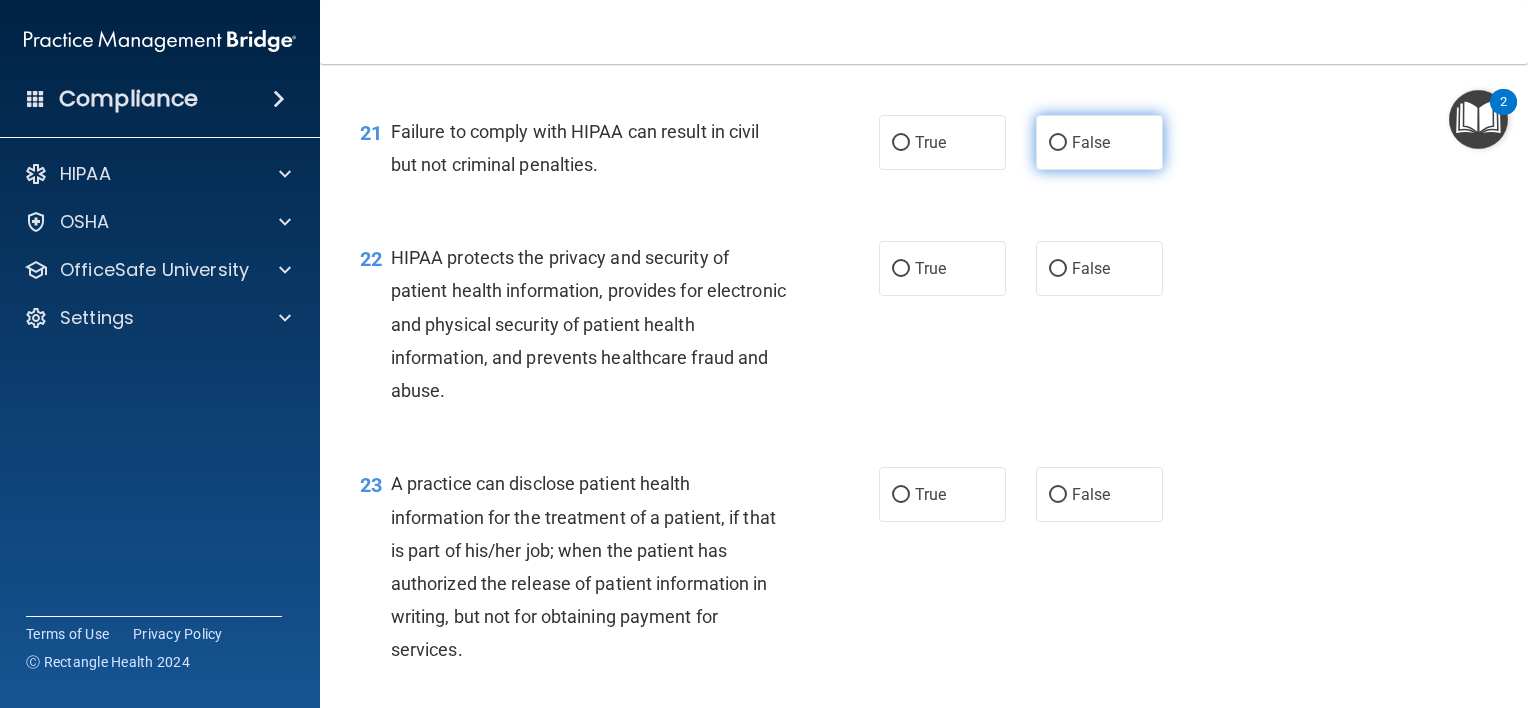 click on "False" at bounding box center [1099, 142] 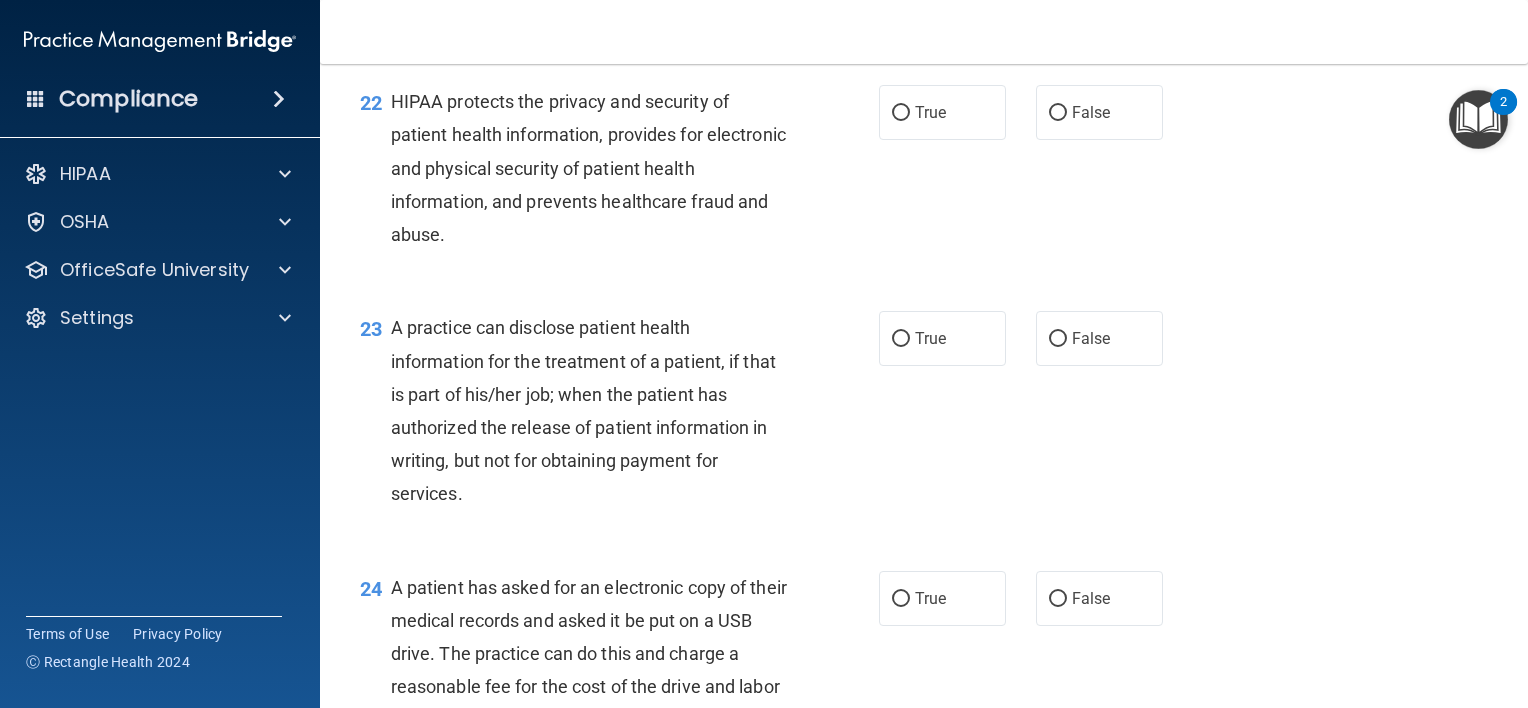 scroll, scrollTop: 3592, scrollLeft: 0, axis: vertical 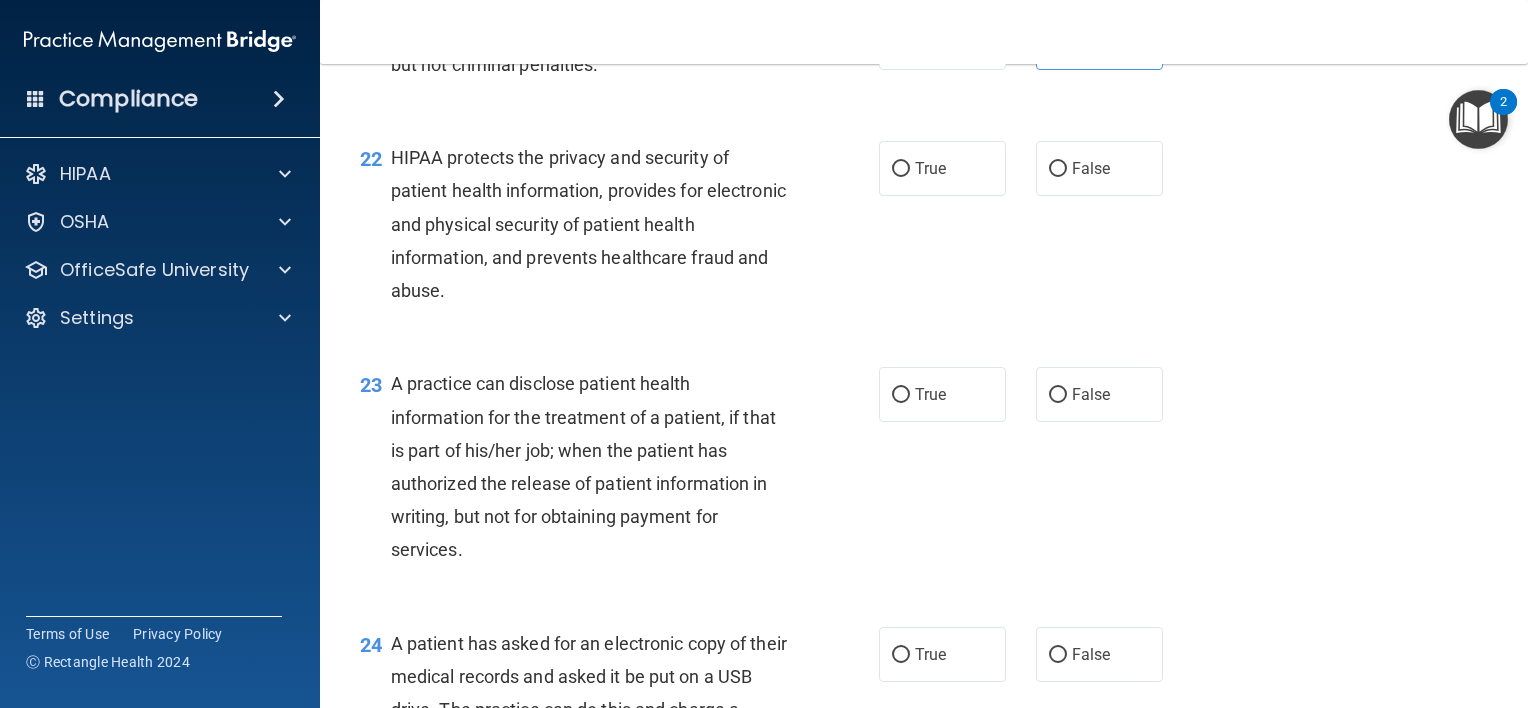 click on "HIPAA protects the privacy and security of patient health information, provides for electronic and physical security of patient health information, and prevents healthcare fraud and abuse." at bounding box center (597, 224) 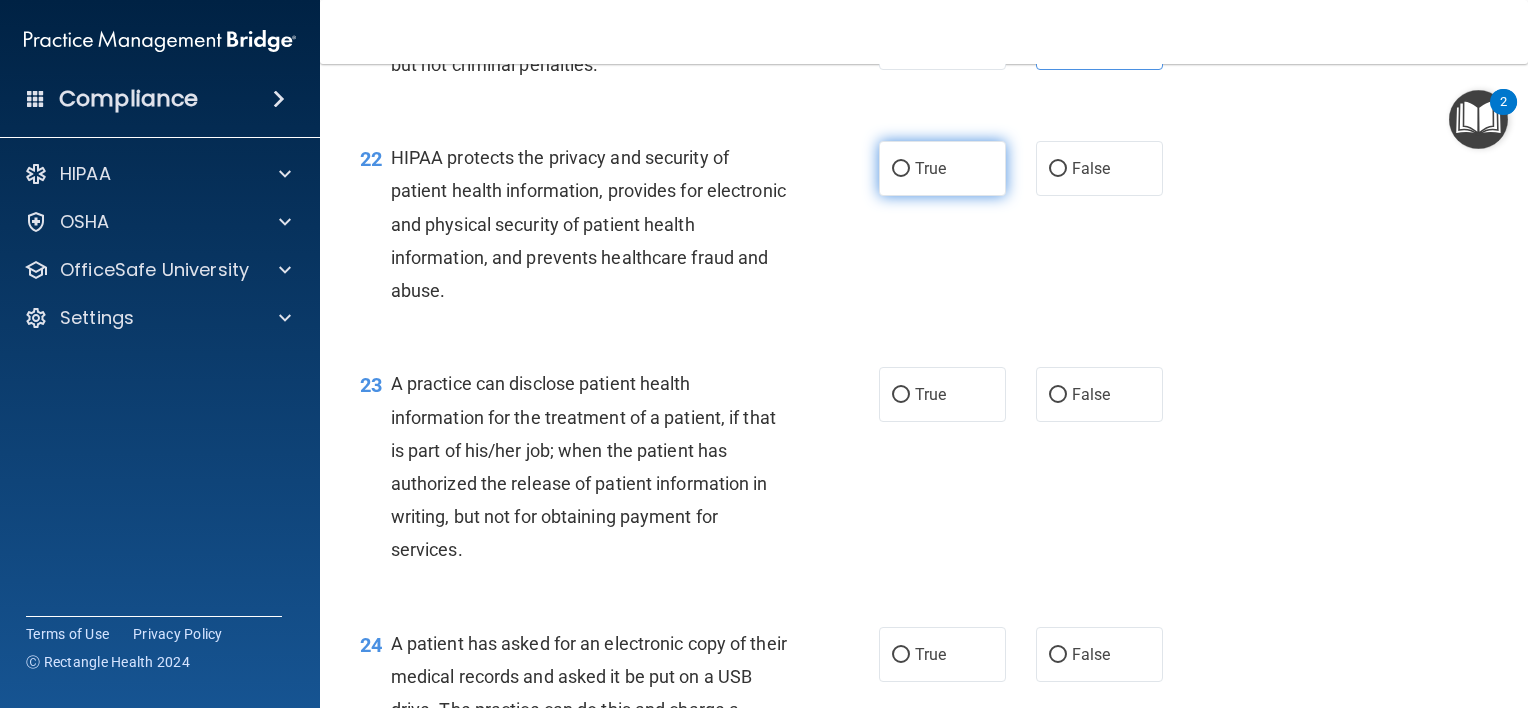 click on "True" at bounding box center (901, 169) 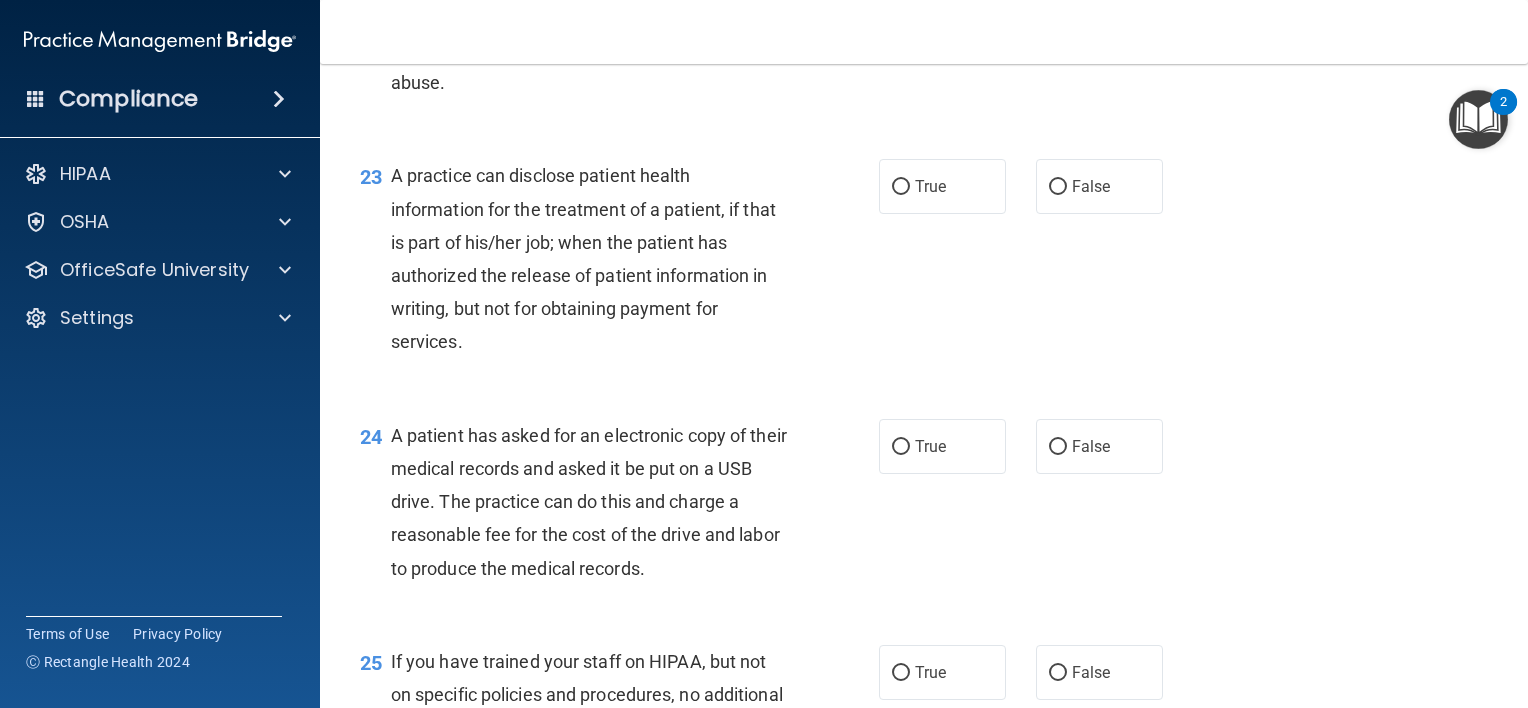 scroll, scrollTop: 3746, scrollLeft: 0, axis: vertical 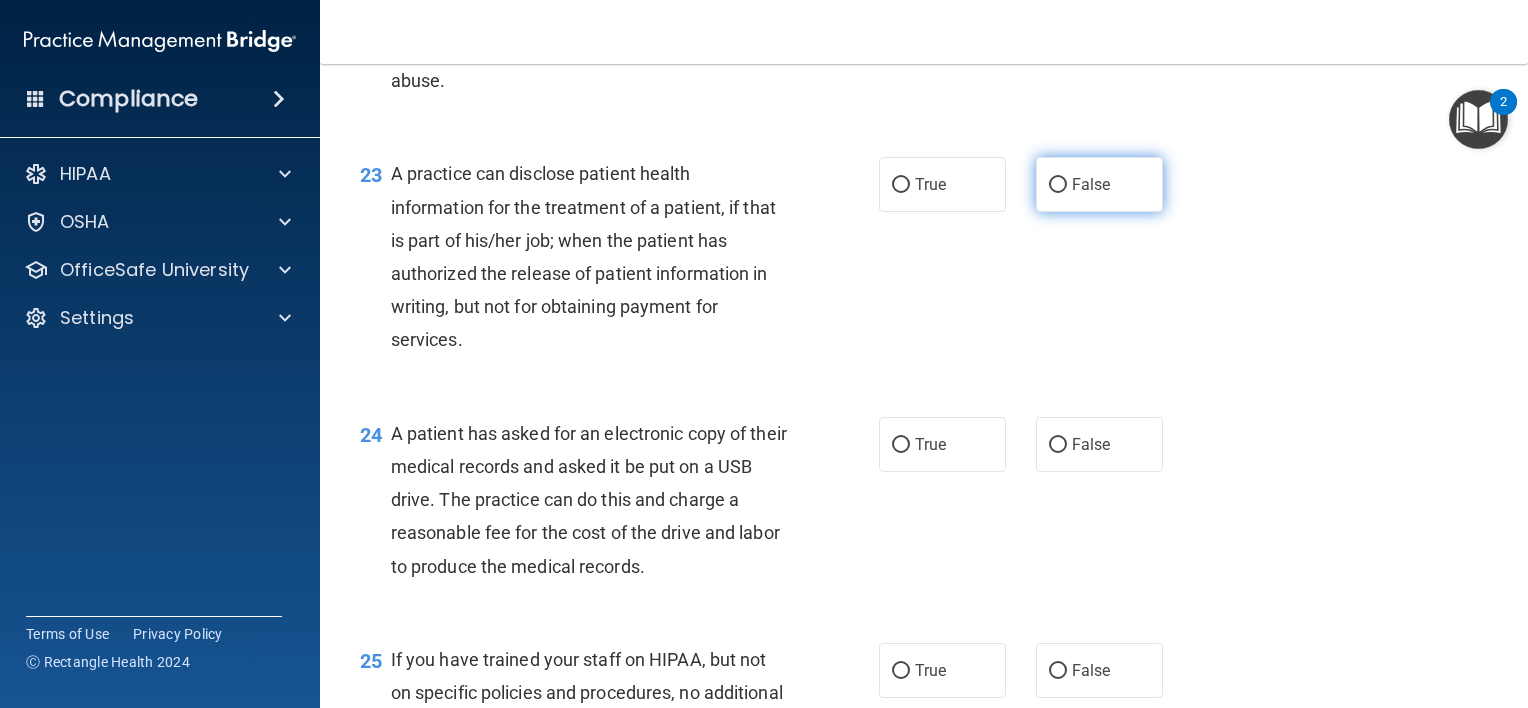 click on "False" at bounding box center [1091, 184] 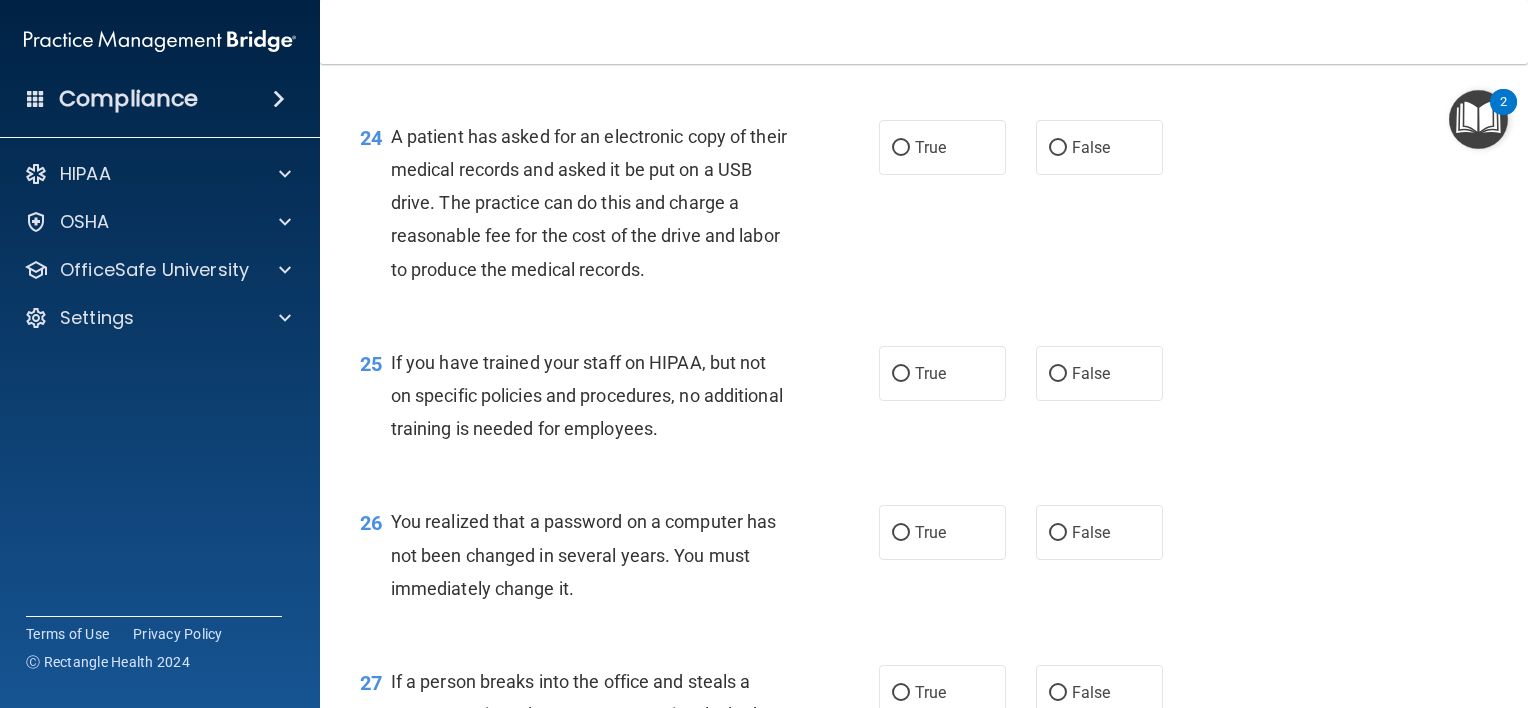scroll, scrollTop: 4044, scrollLeft: 0, axis: vertical 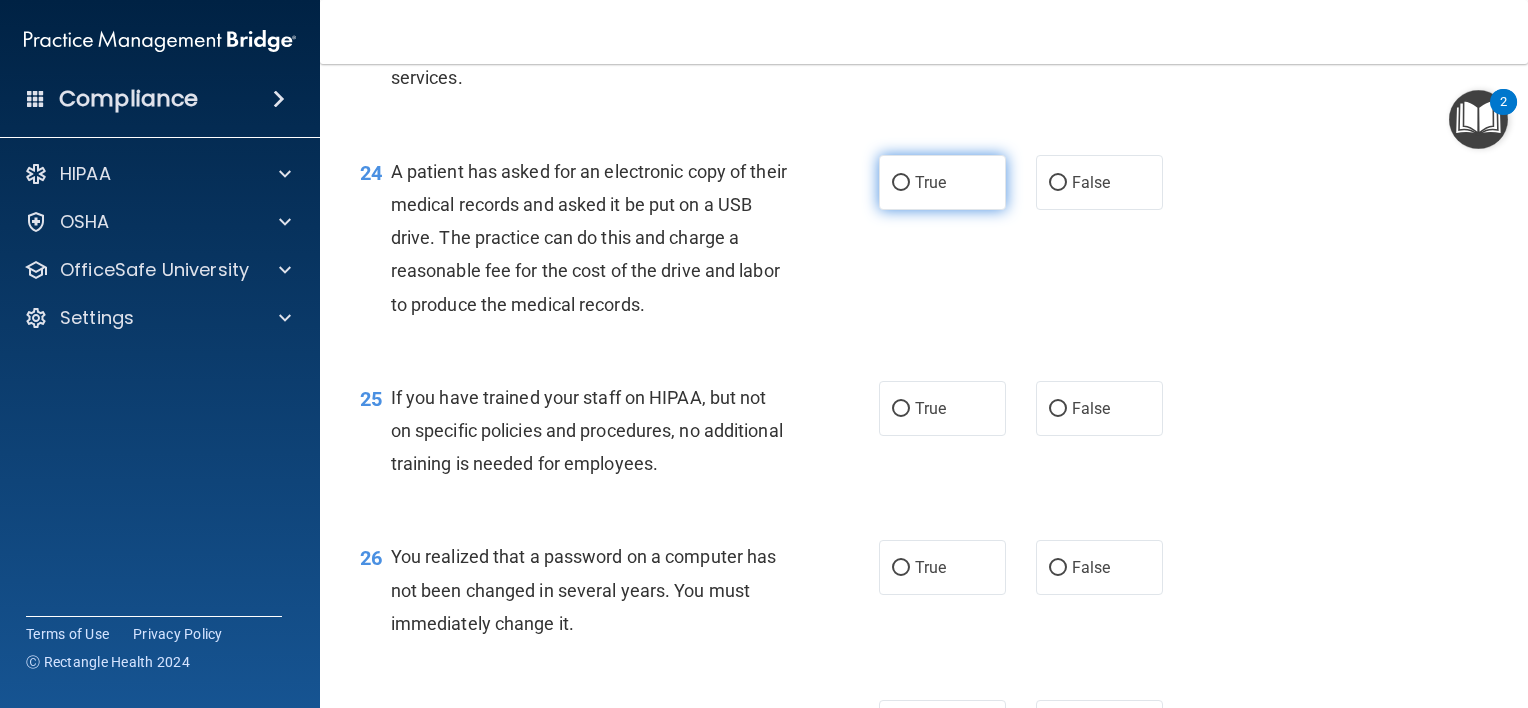 click on "True" at bounding box center [930, 182] 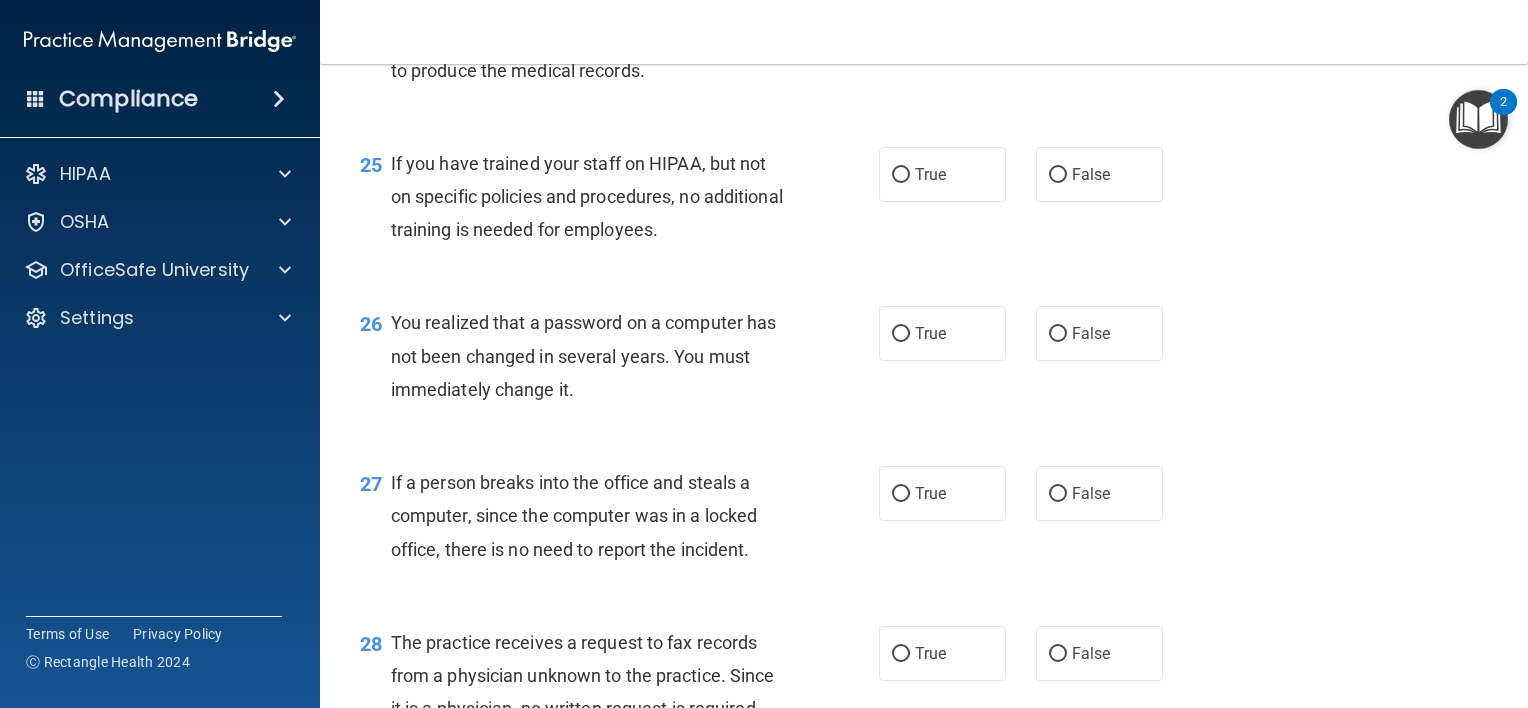 scroll, scrollTop: 4243, scrollLeft: 0, axis: vertical 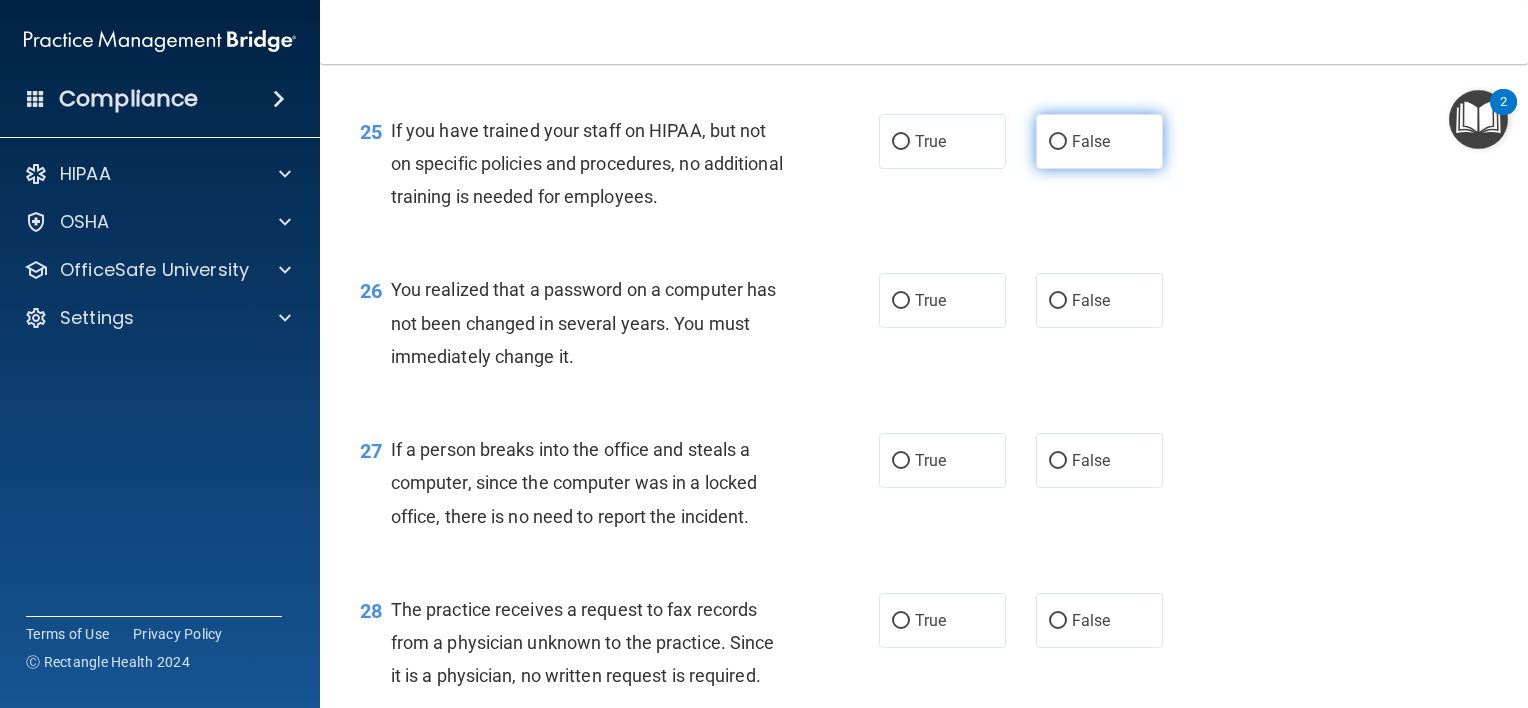 click on "False" at bounding box center [1091, 141] 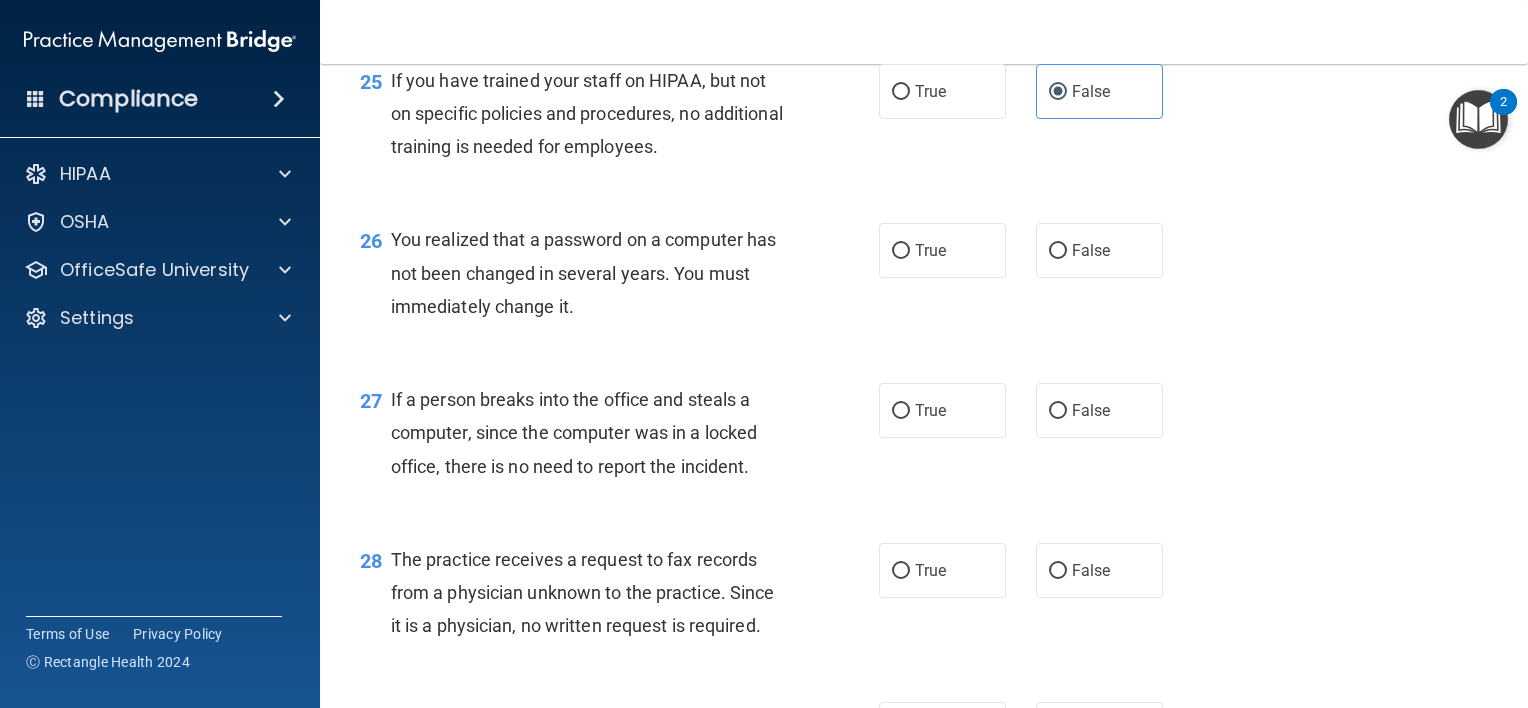 scroll, scrollTop: 4394, scrollLeft: 0, axis: vertical 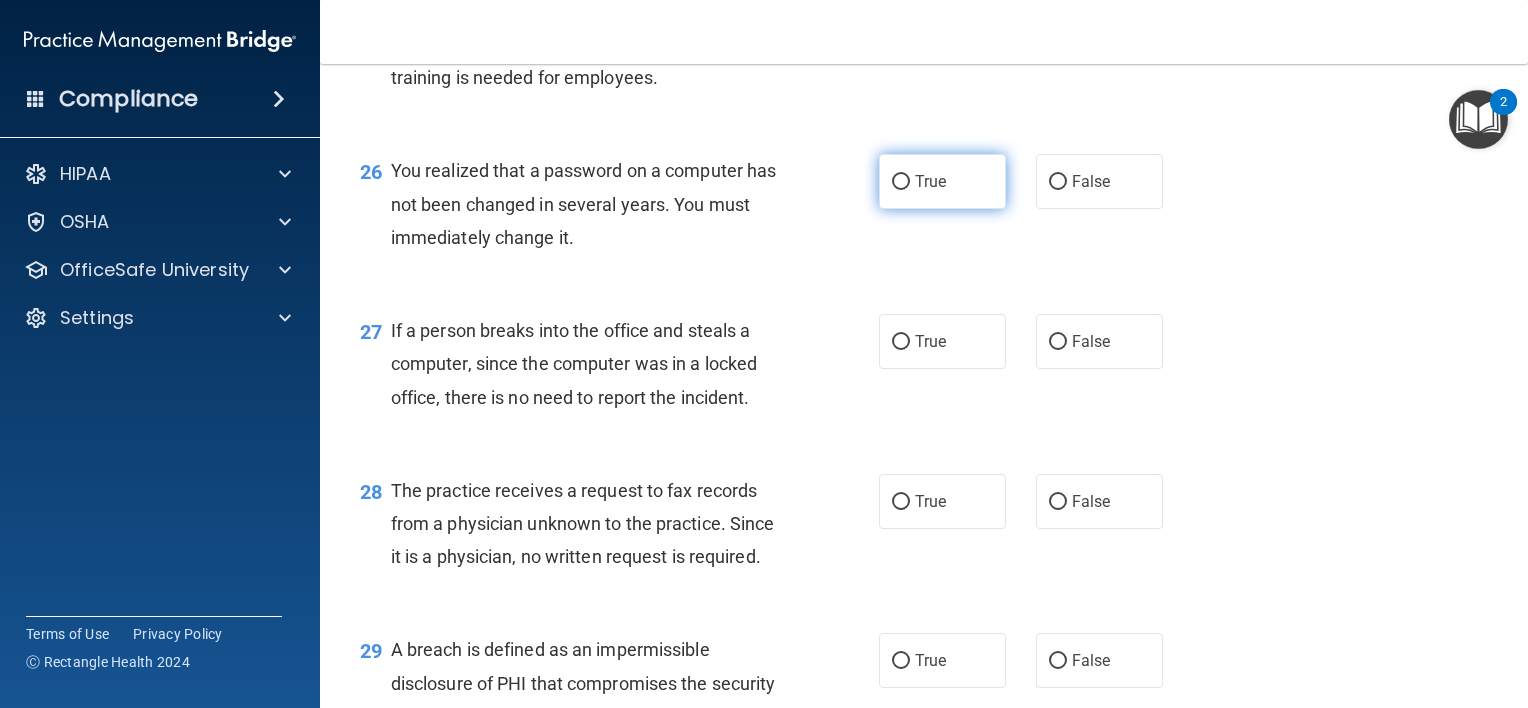 click on "True" at bounding box center (930, 181) 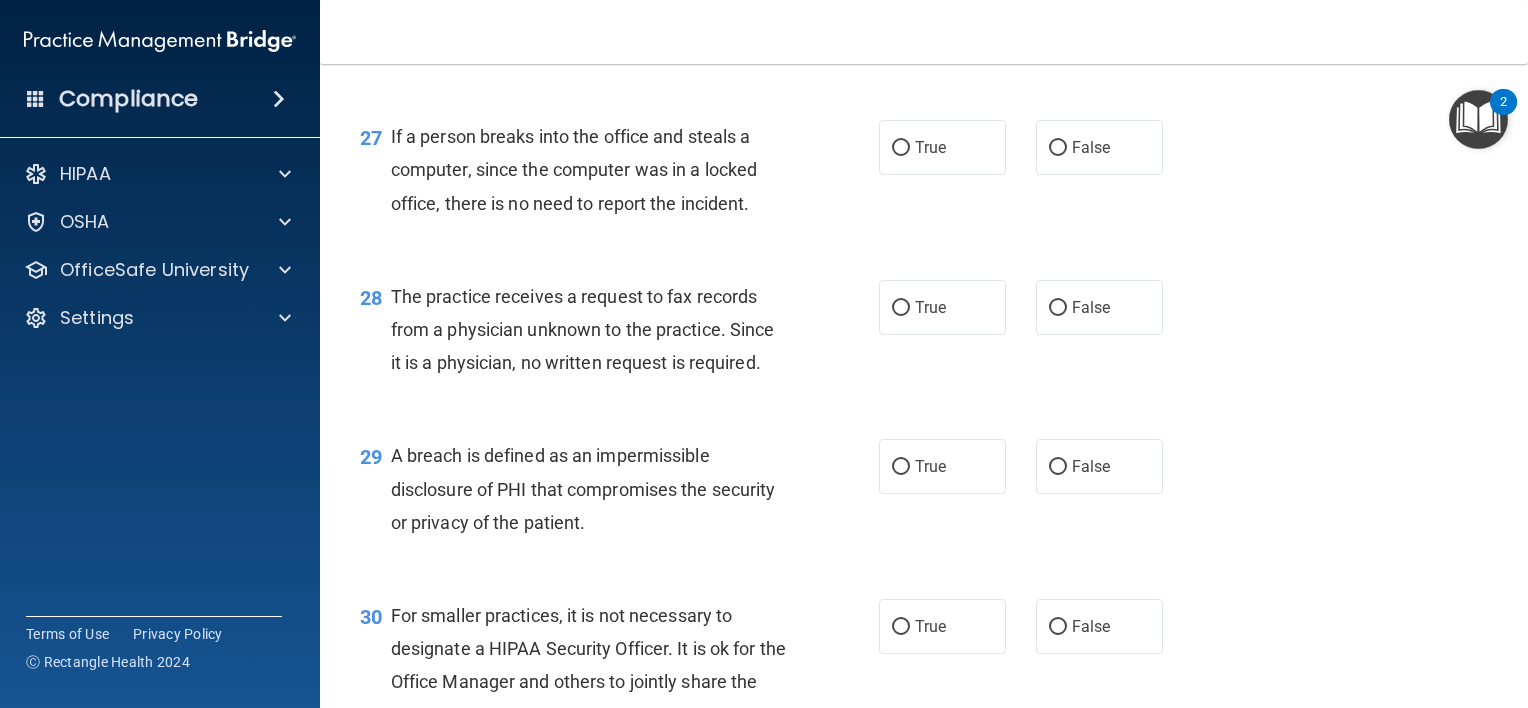 scroll, scrollTop: 4589, scrollLeft: 0, axis: vertical 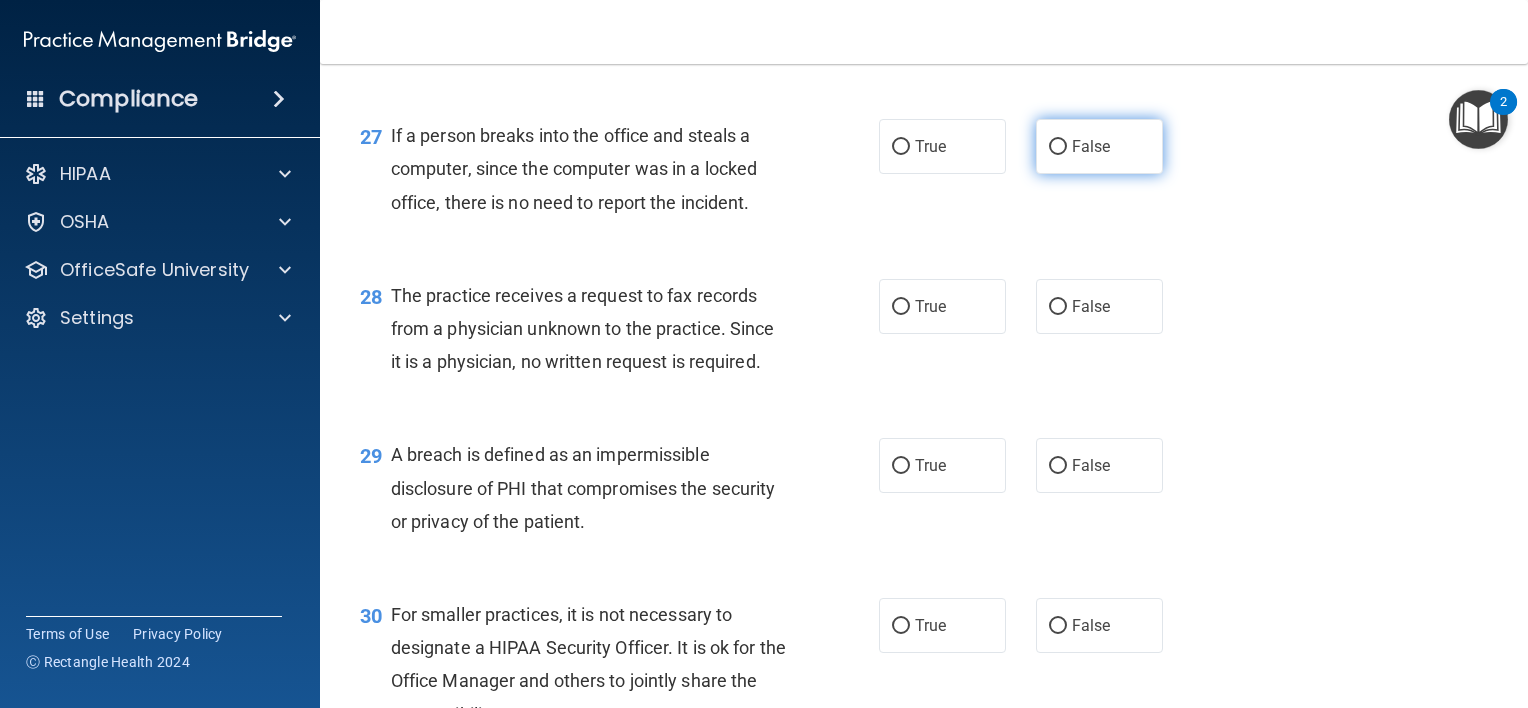 click on "False" at bounding box center [1099, 146] 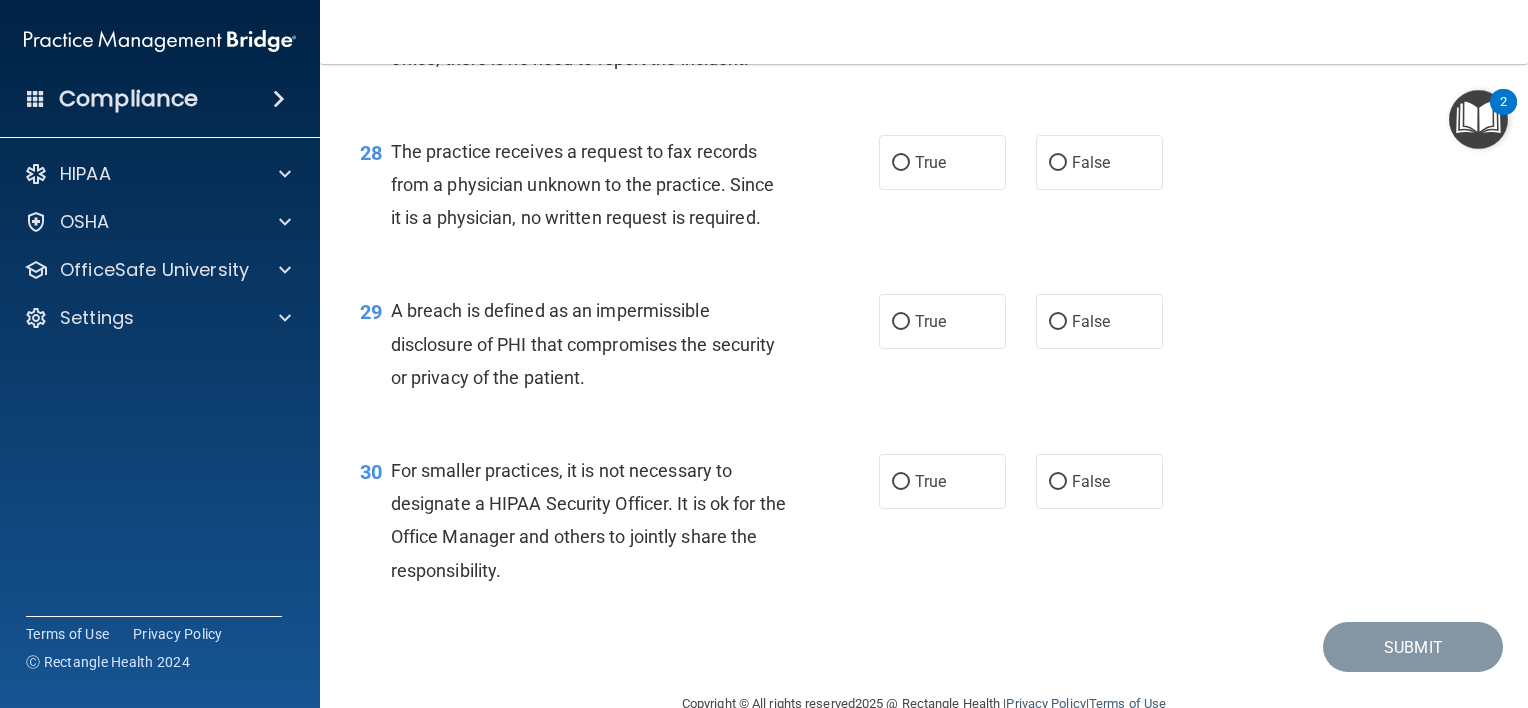 scroll, scrollTop: 4733, scrollLeft: 0, axis: vertical 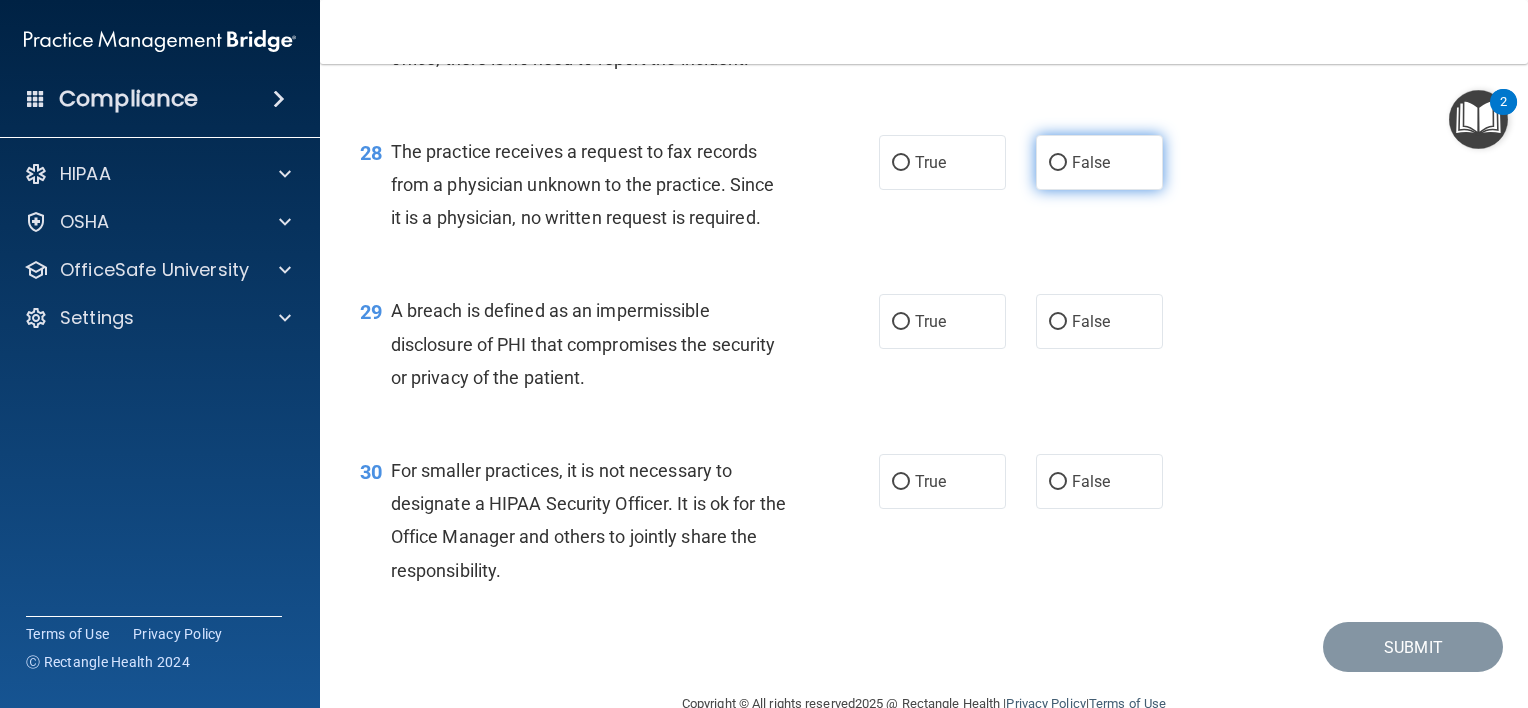 click on "False" at bounding box center [1099, 162] 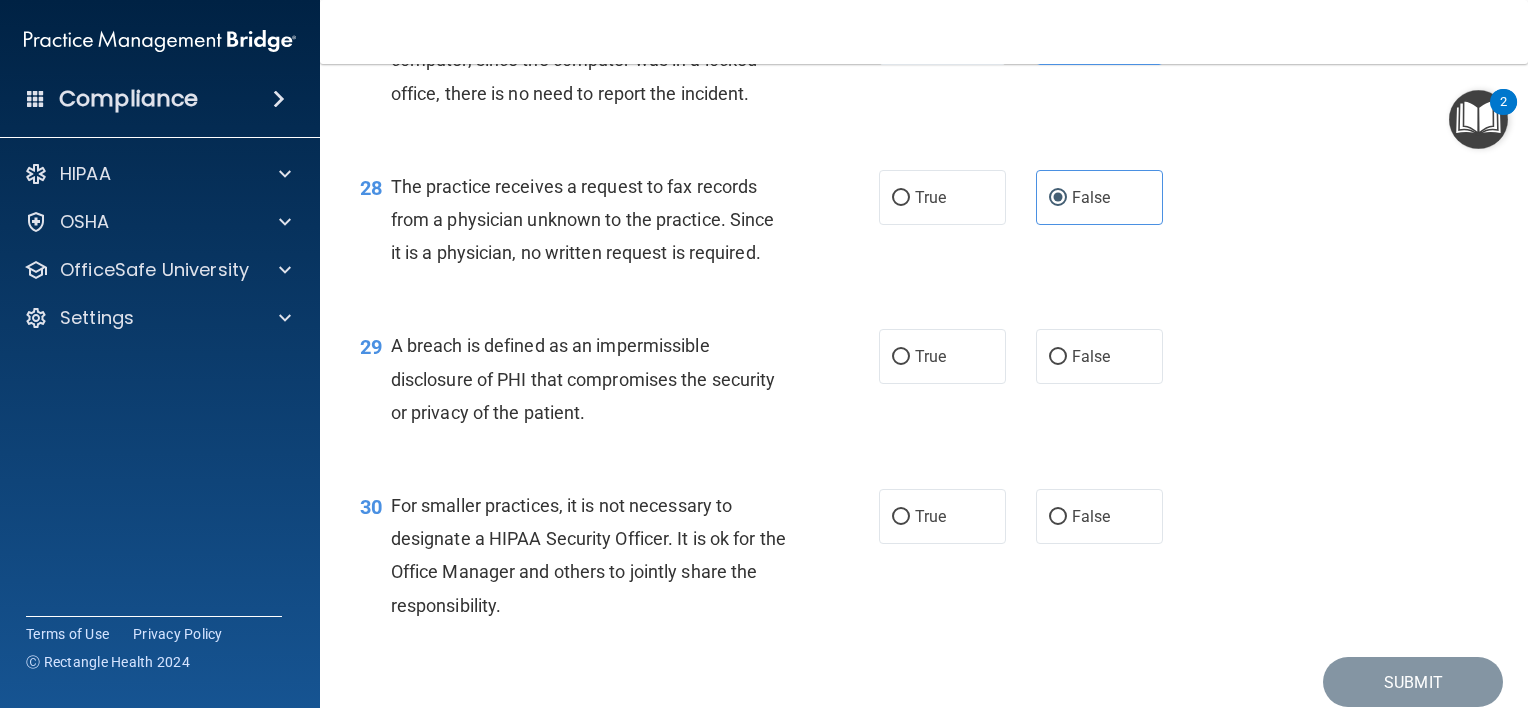 scroll, scrollTop: 4811, scrollLeft: 0, axis: vertical 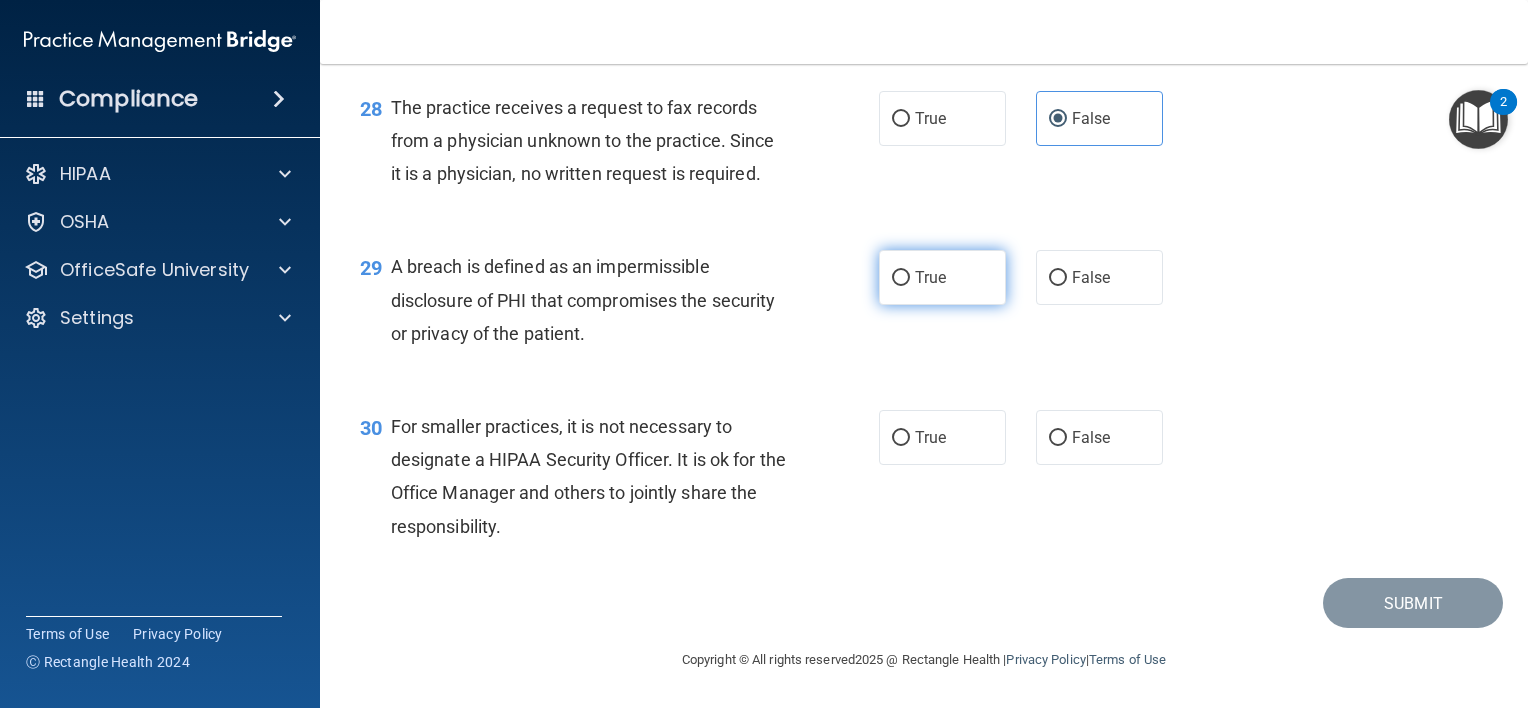 click on "True" at bounding box center (942, 277) 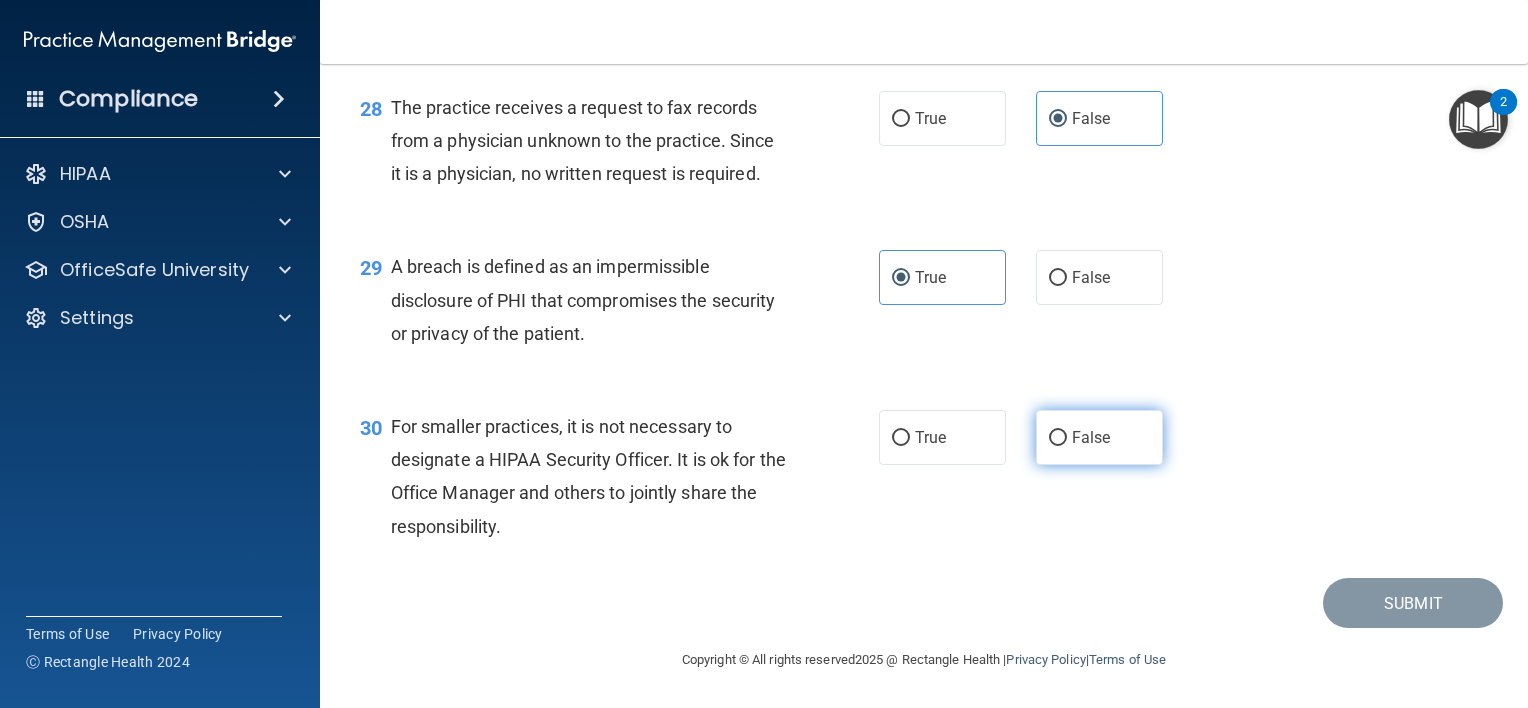 click on "False" at bounding box center (1099, 437) 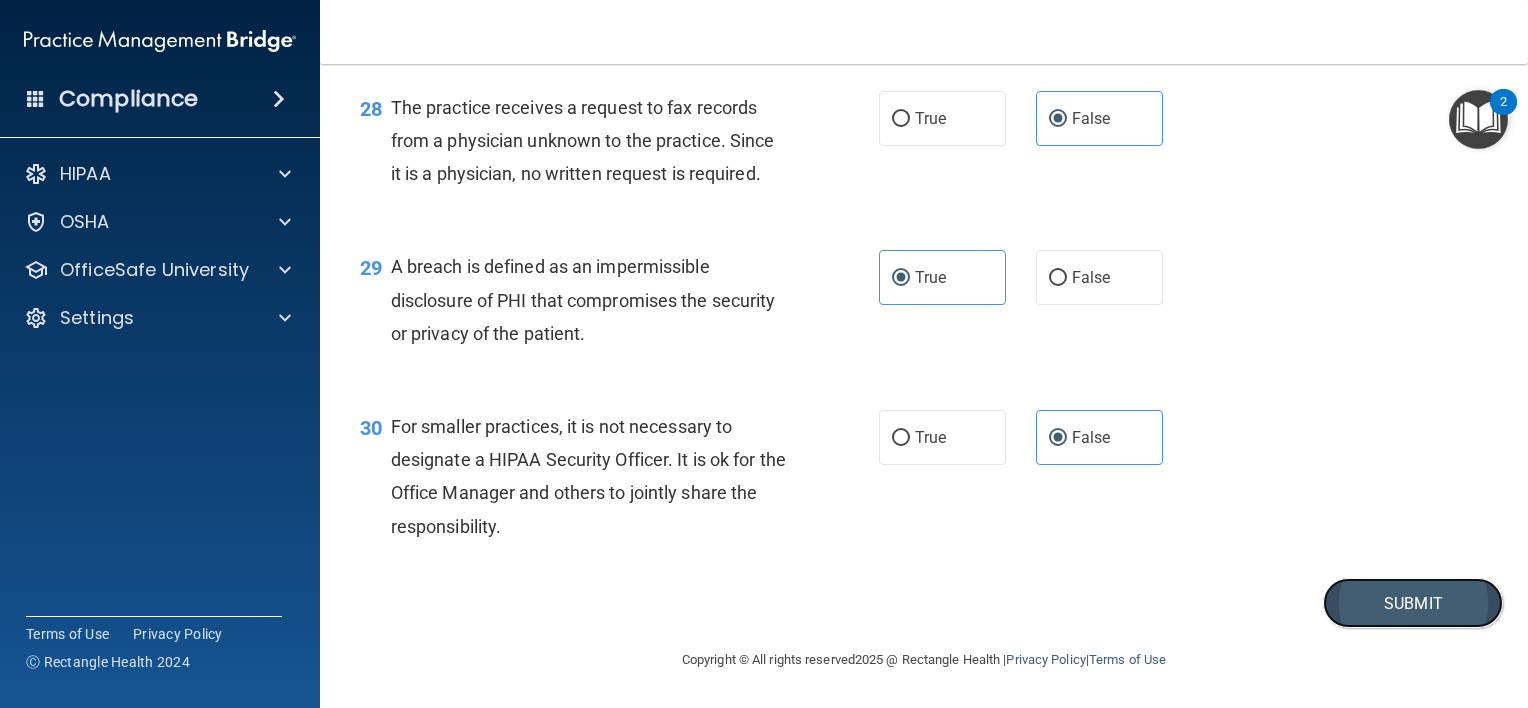 click on "Submit" at bounding box center (1413, 603) 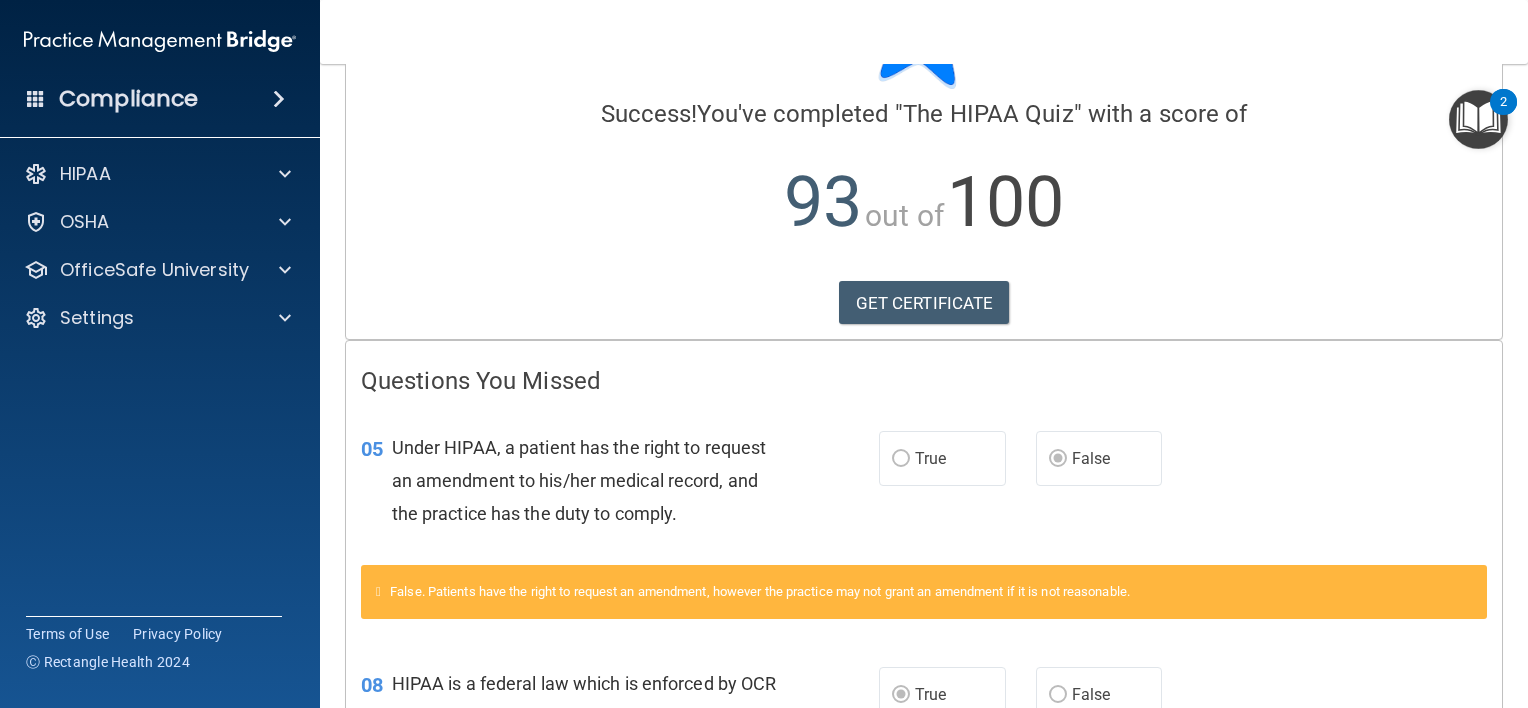 scroll, scrollTop: 136, scrollLeft: 0, axis: vertical 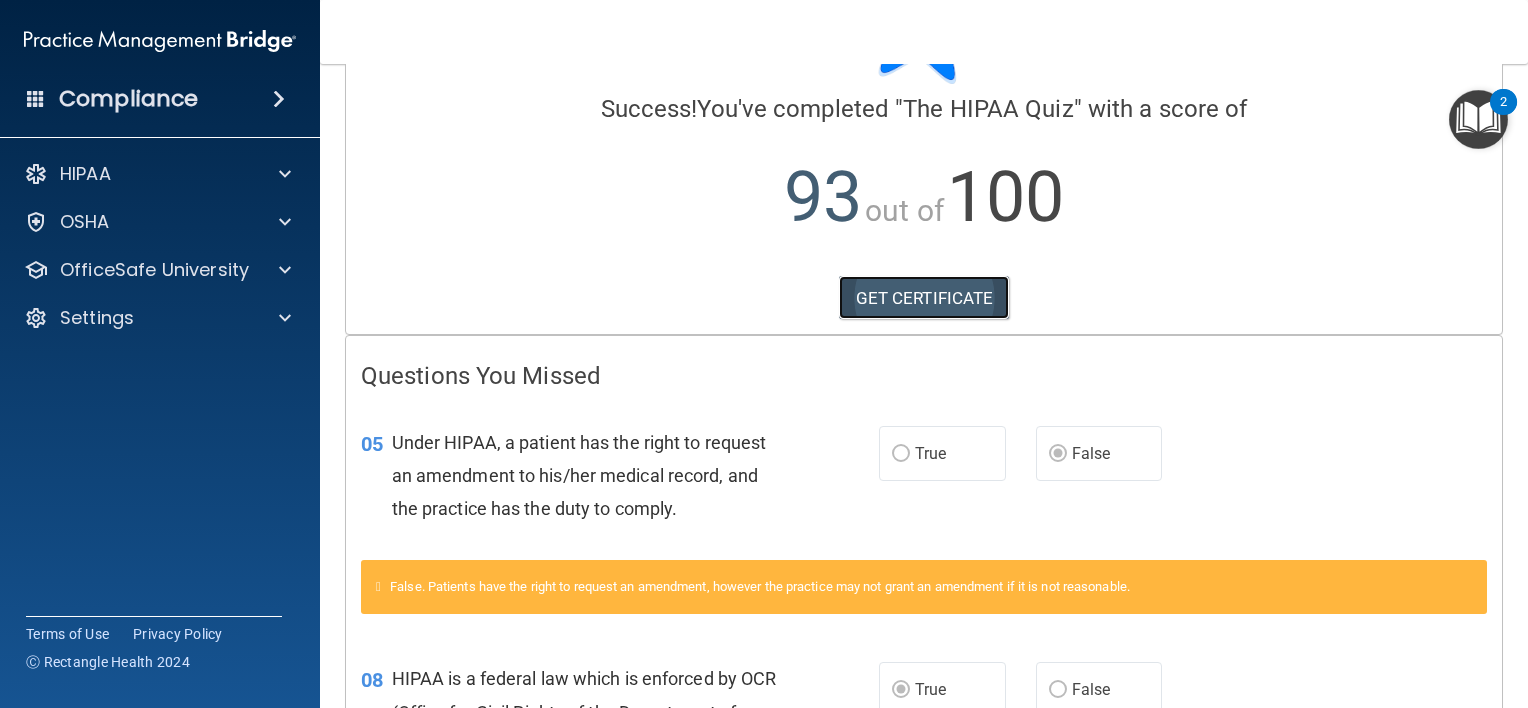 click on "GET CERTIFICATE" at bounding box center [924, 298] 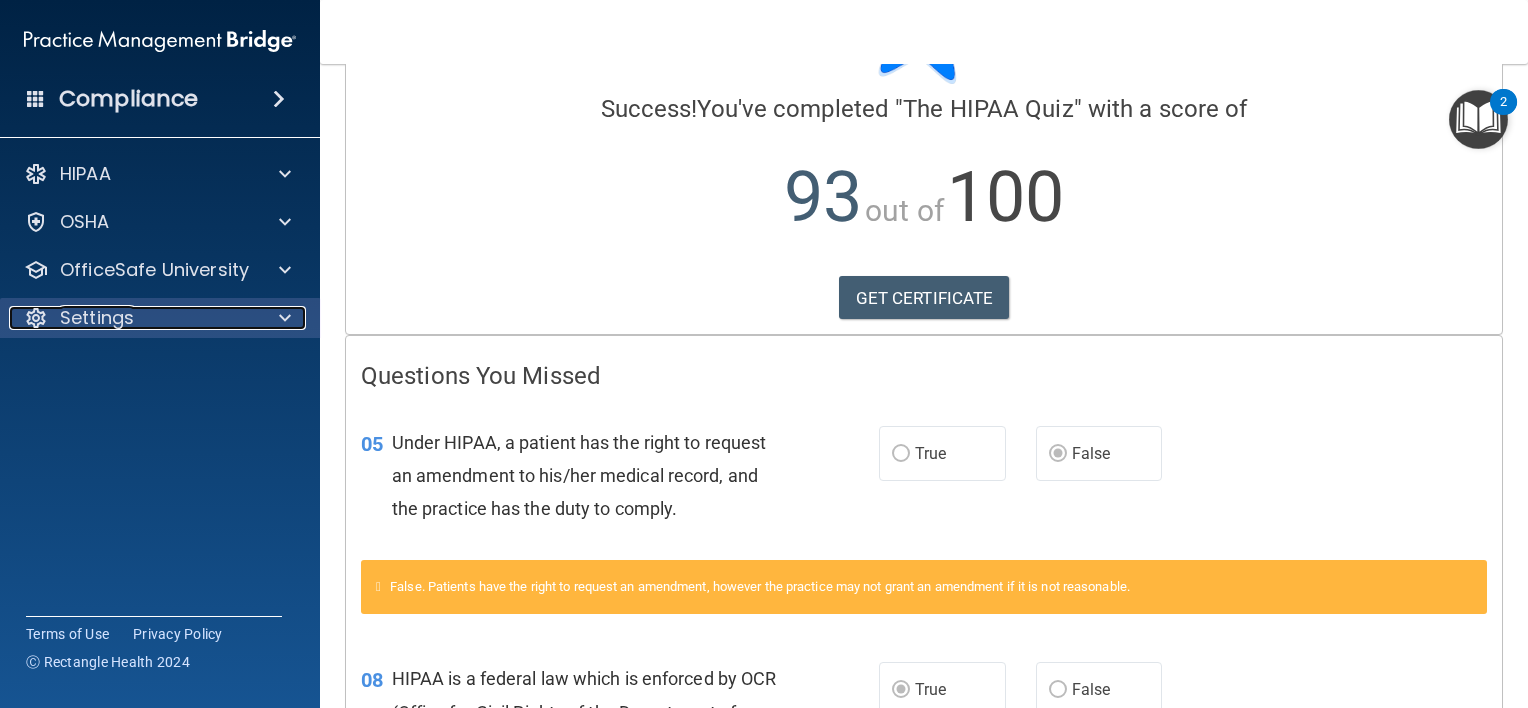 click on "Settings" at bounding box center (133, 318) 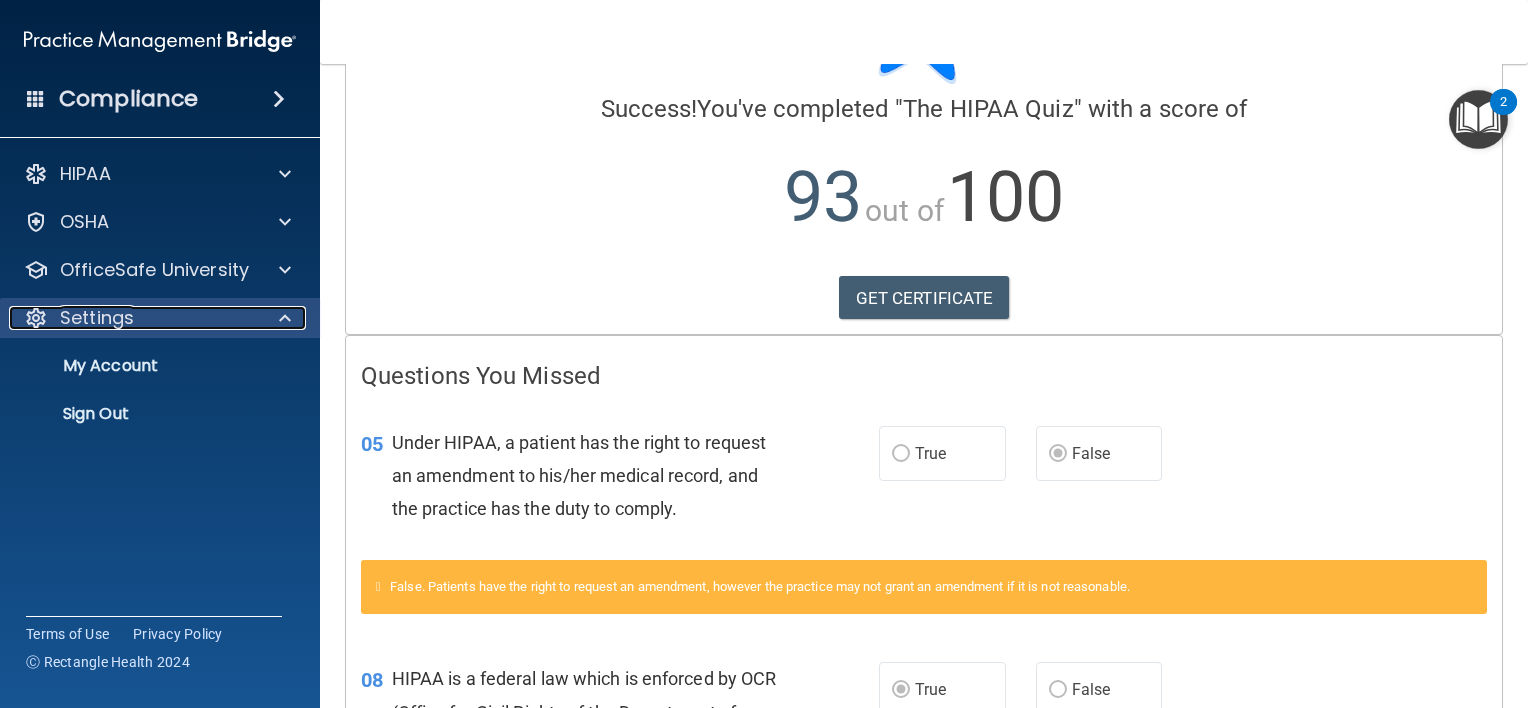 click on "Settings" at bounding box center [133, 318] 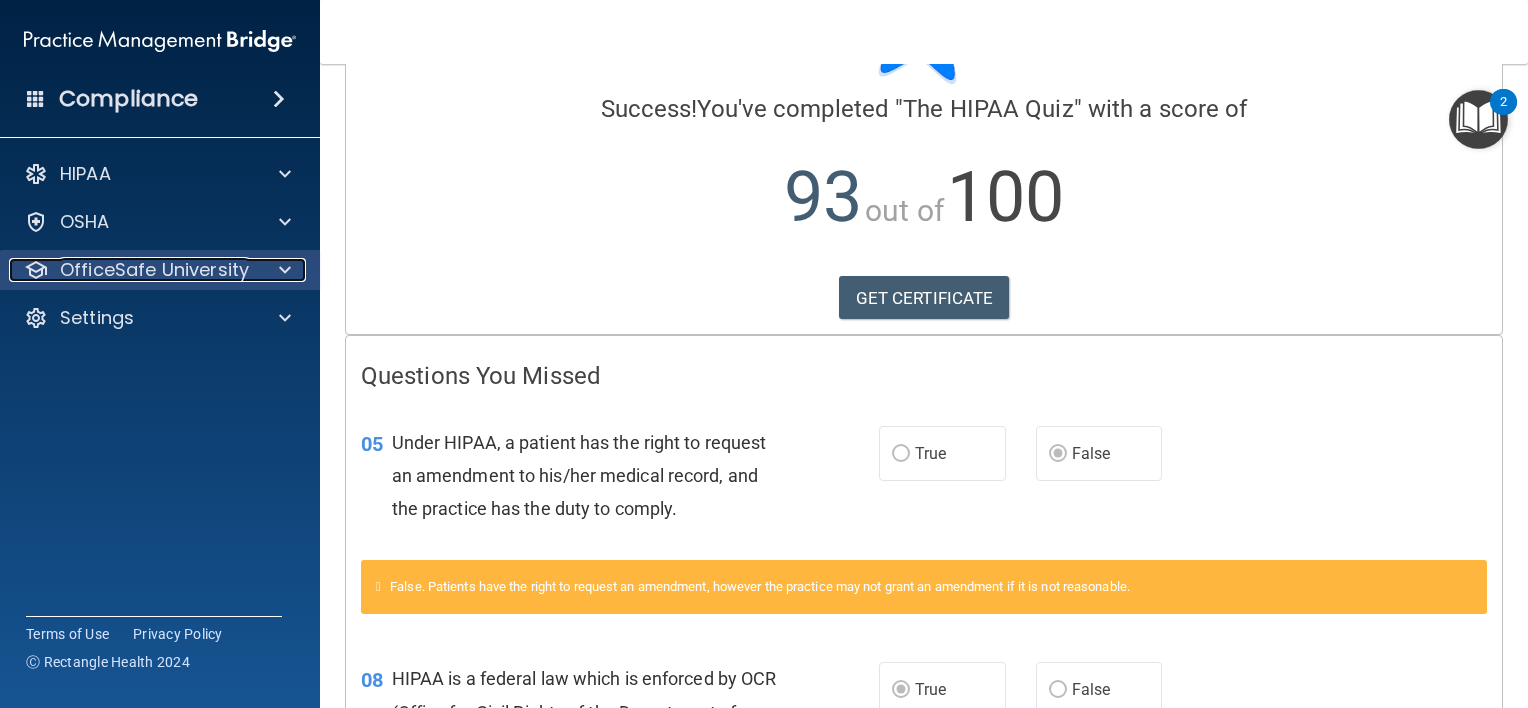 click on "OfficeSafe University" at bounding box center (133, 270) 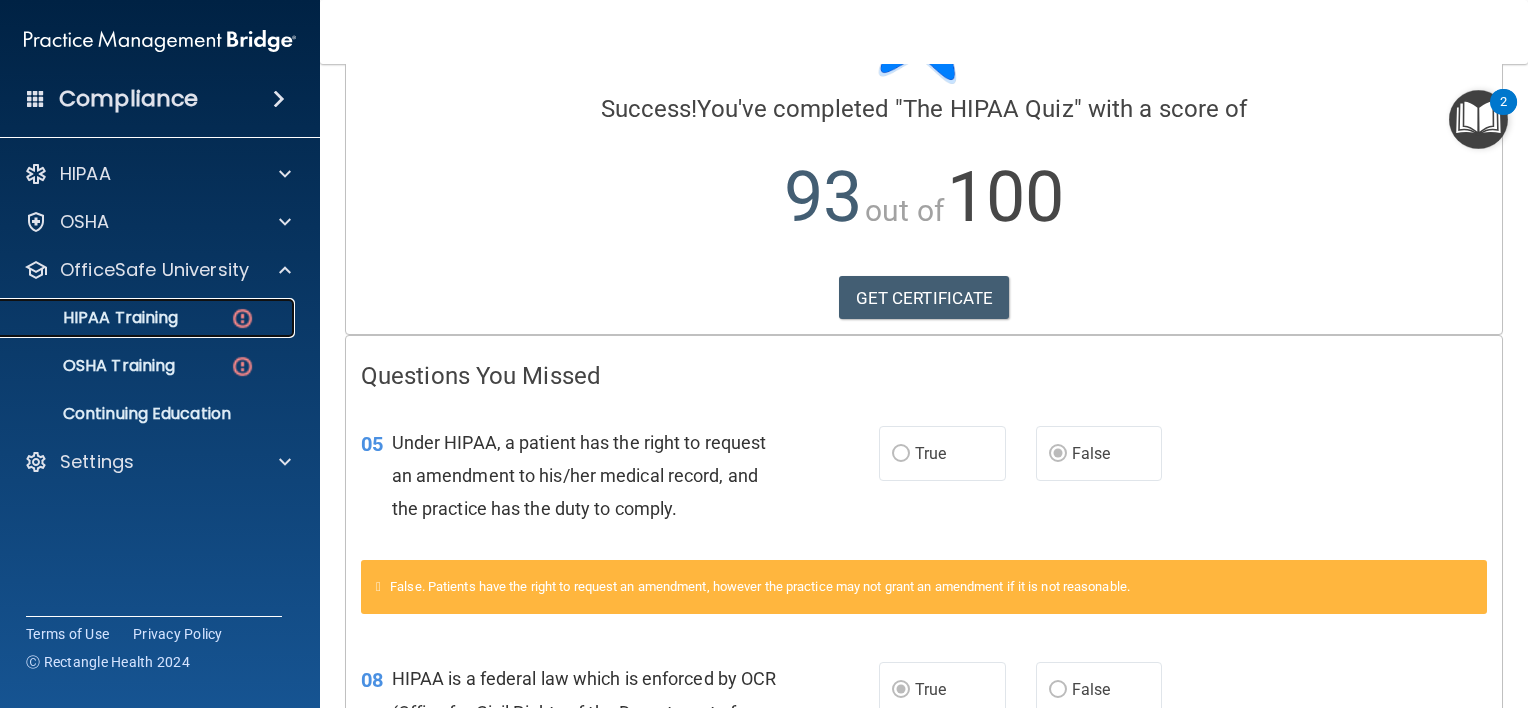 click on "HIPAA Training" at bounding box center (149, 318) 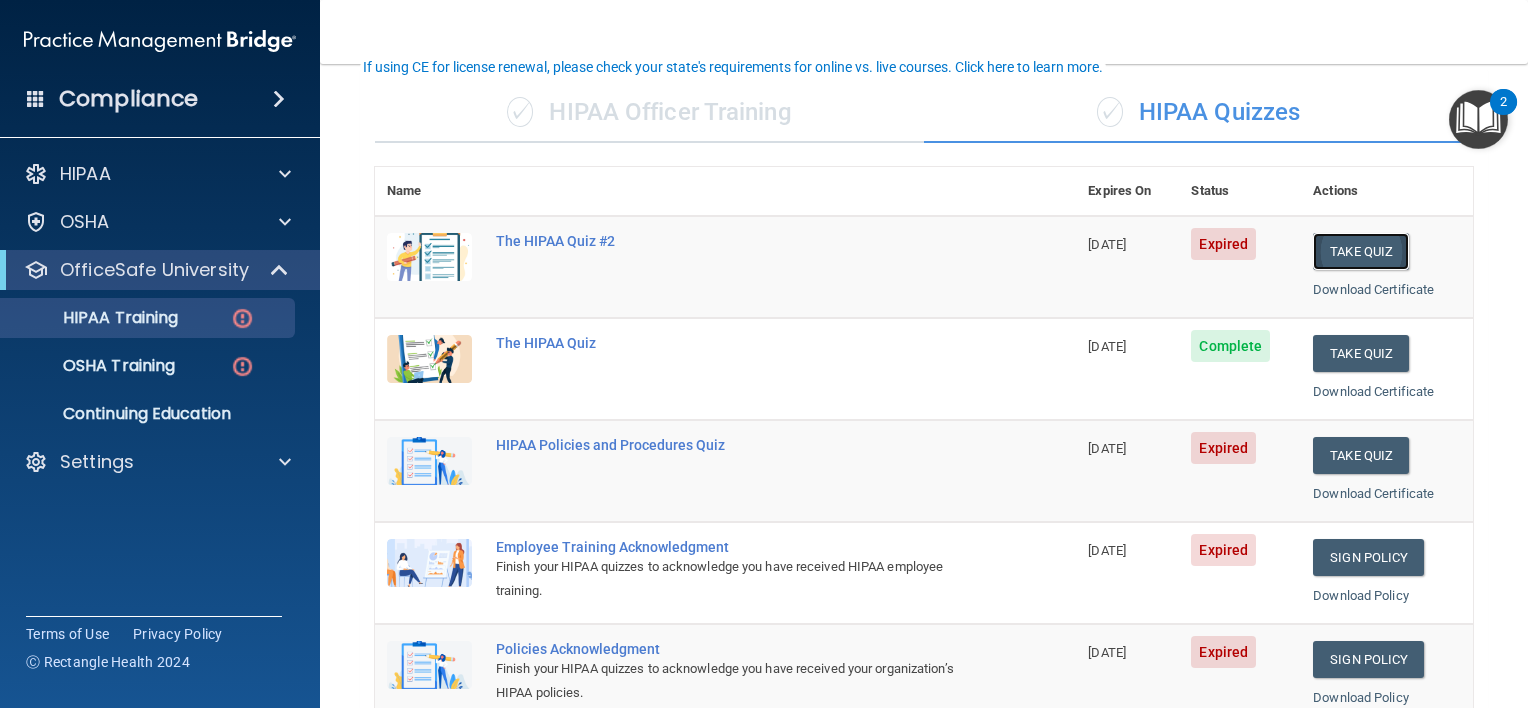click on "Take Quiz" at bounding box center (1361, 251) 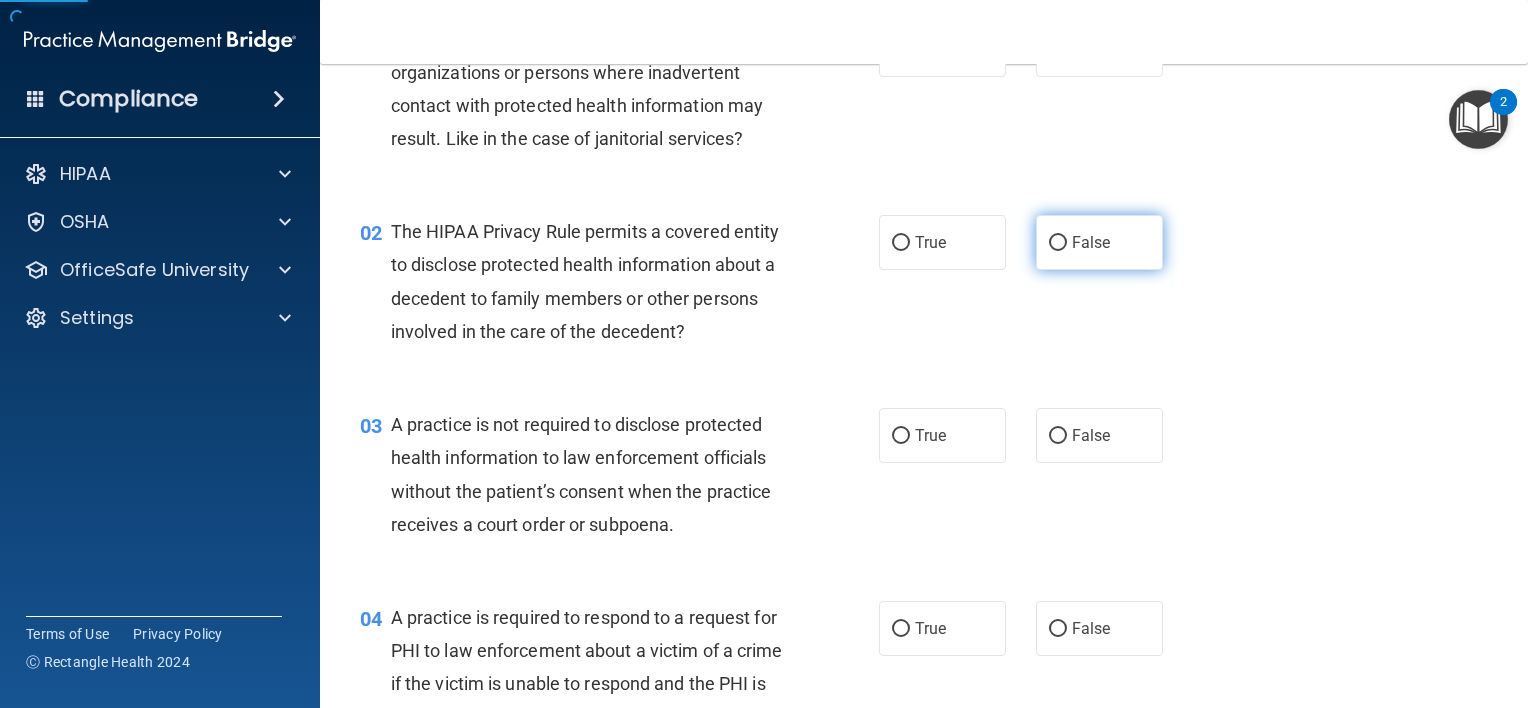 scroll, scrollTop: 0, scrollLeft: 0, axis: both 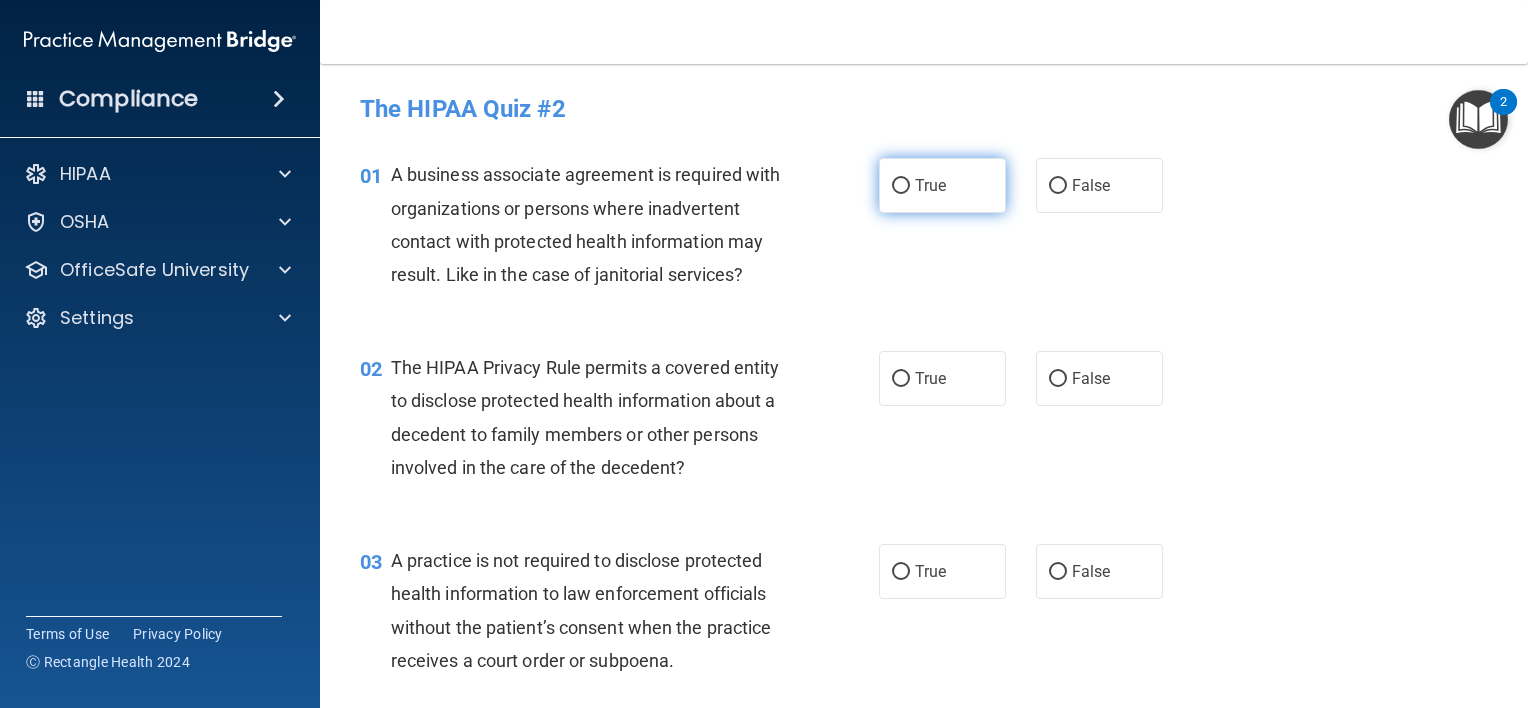 click on "True" at bounding box center [901, 186] 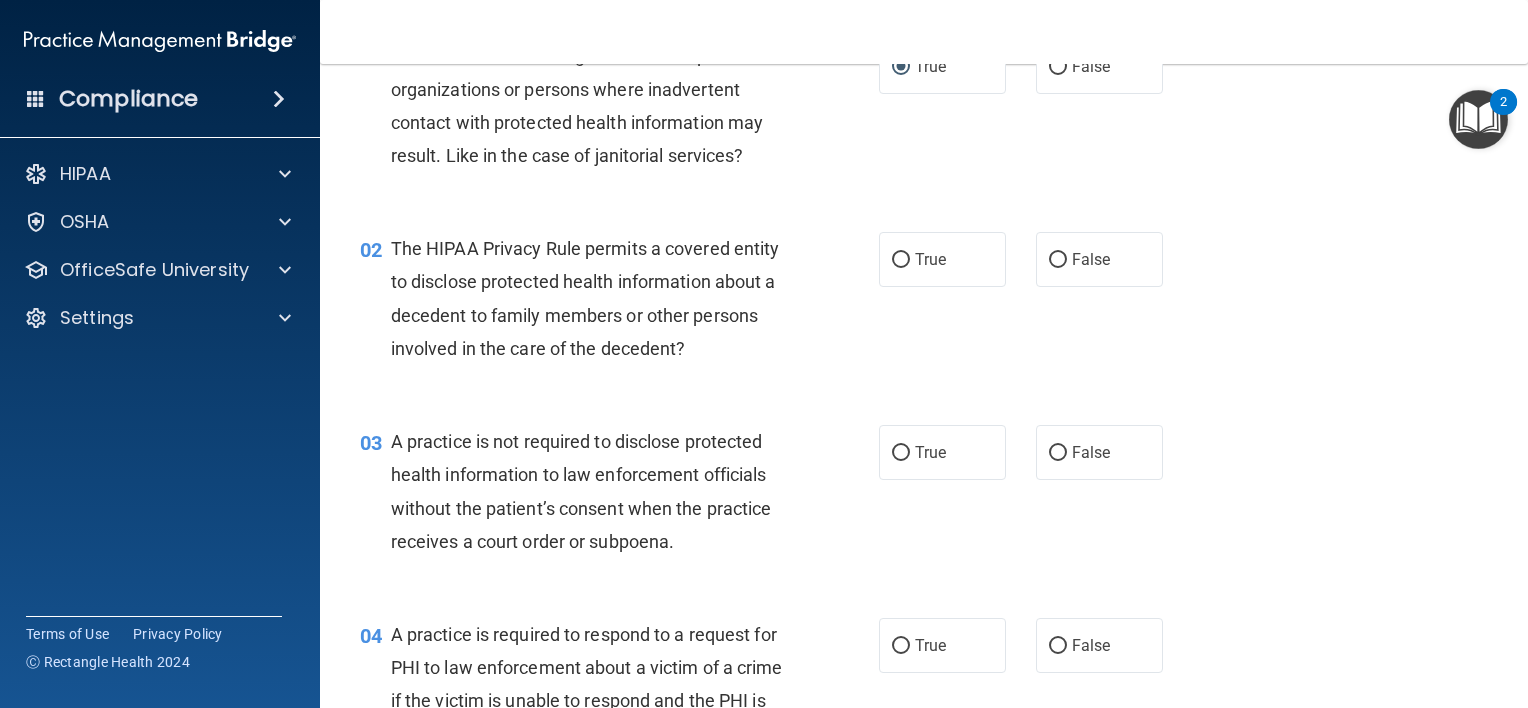 scroll, scrollTop: 0, scrollLeft: 0, axis: both 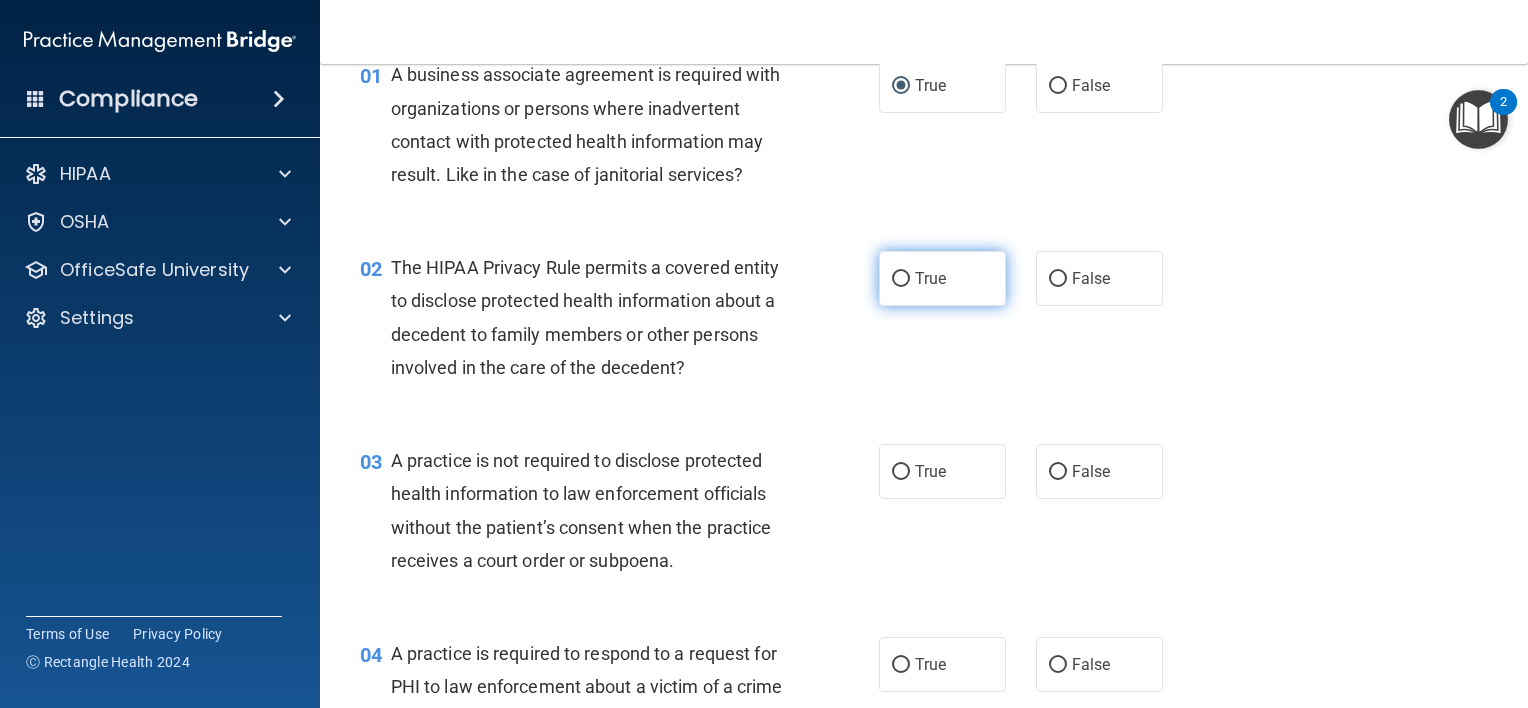click on "True" at bounding box center [930, 278] 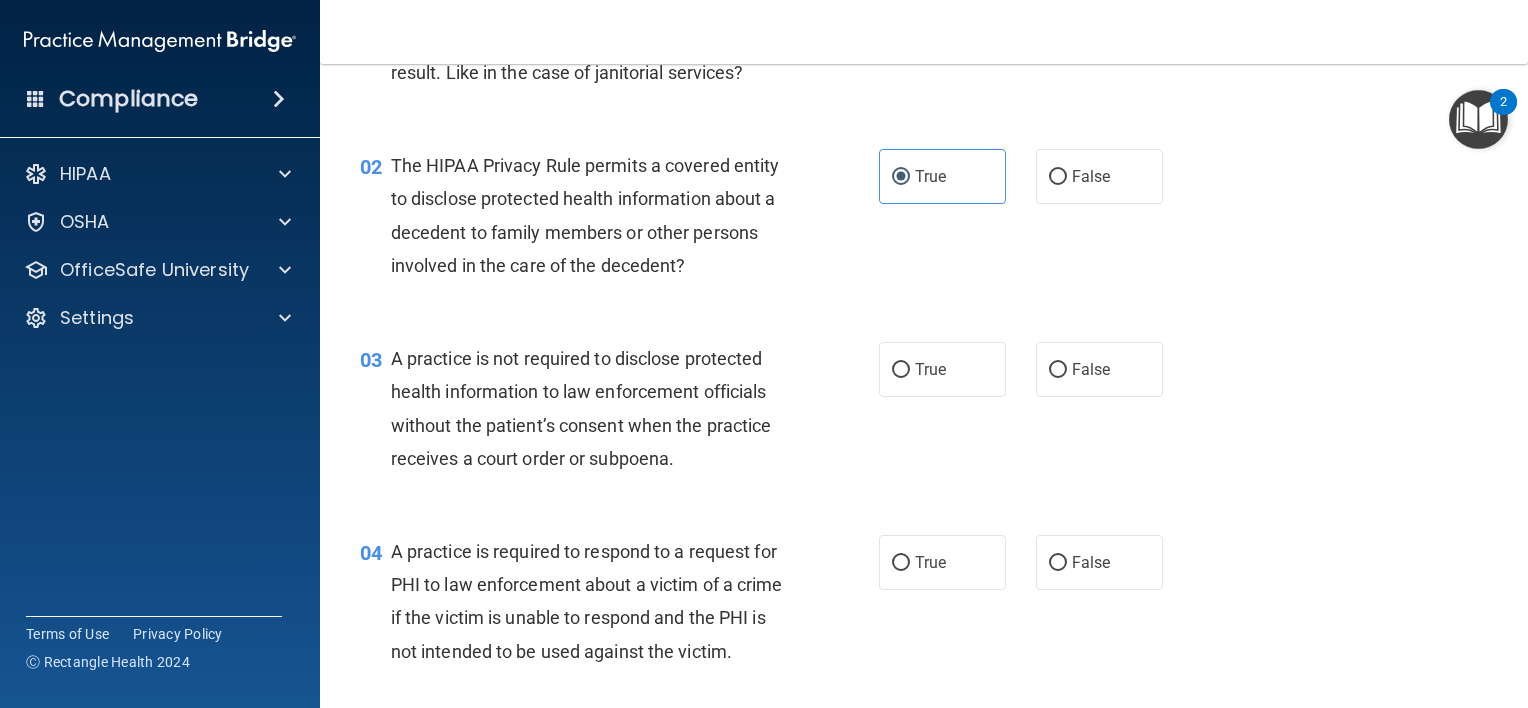 scroll, scrollTop: 226, scrollLeft: 0, axis: vertical 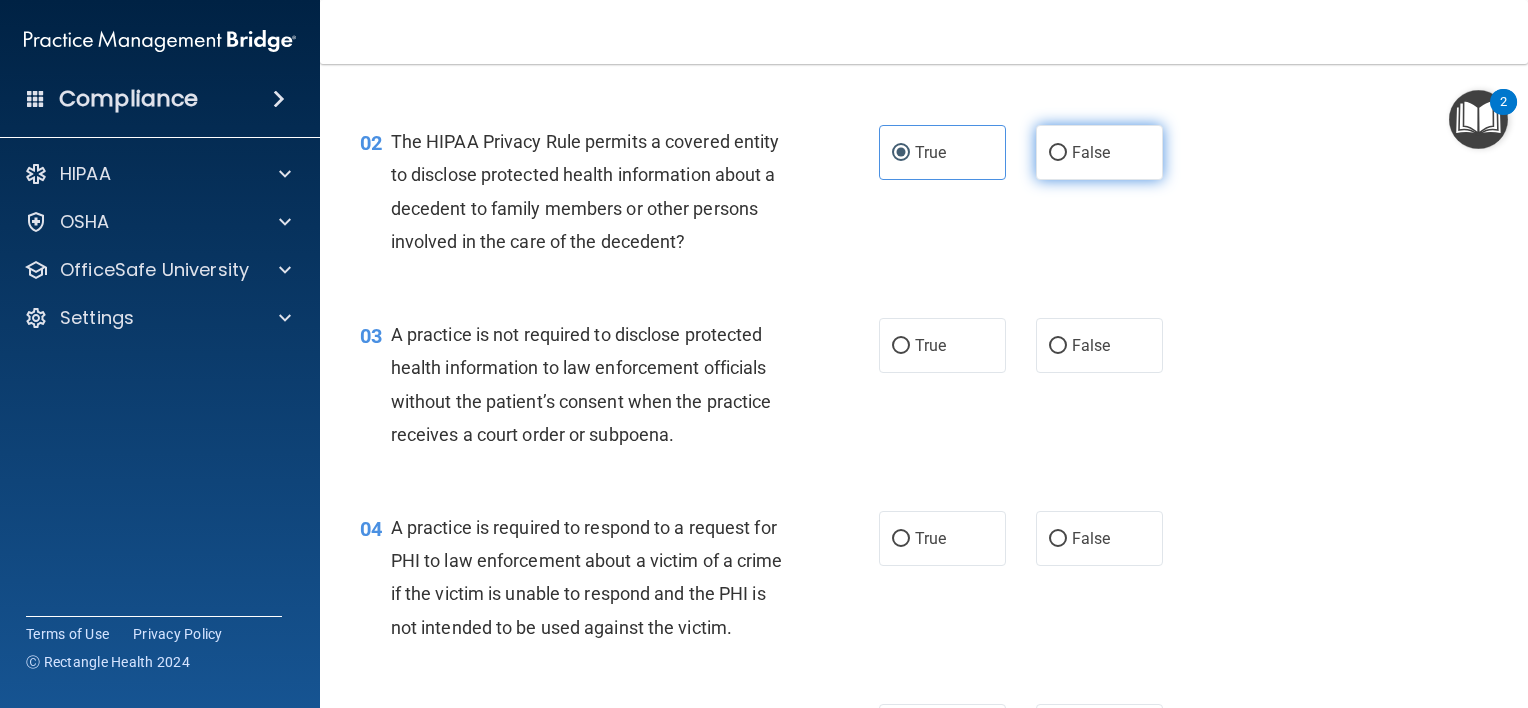 click on "False" at bounding box center [1058, 153] 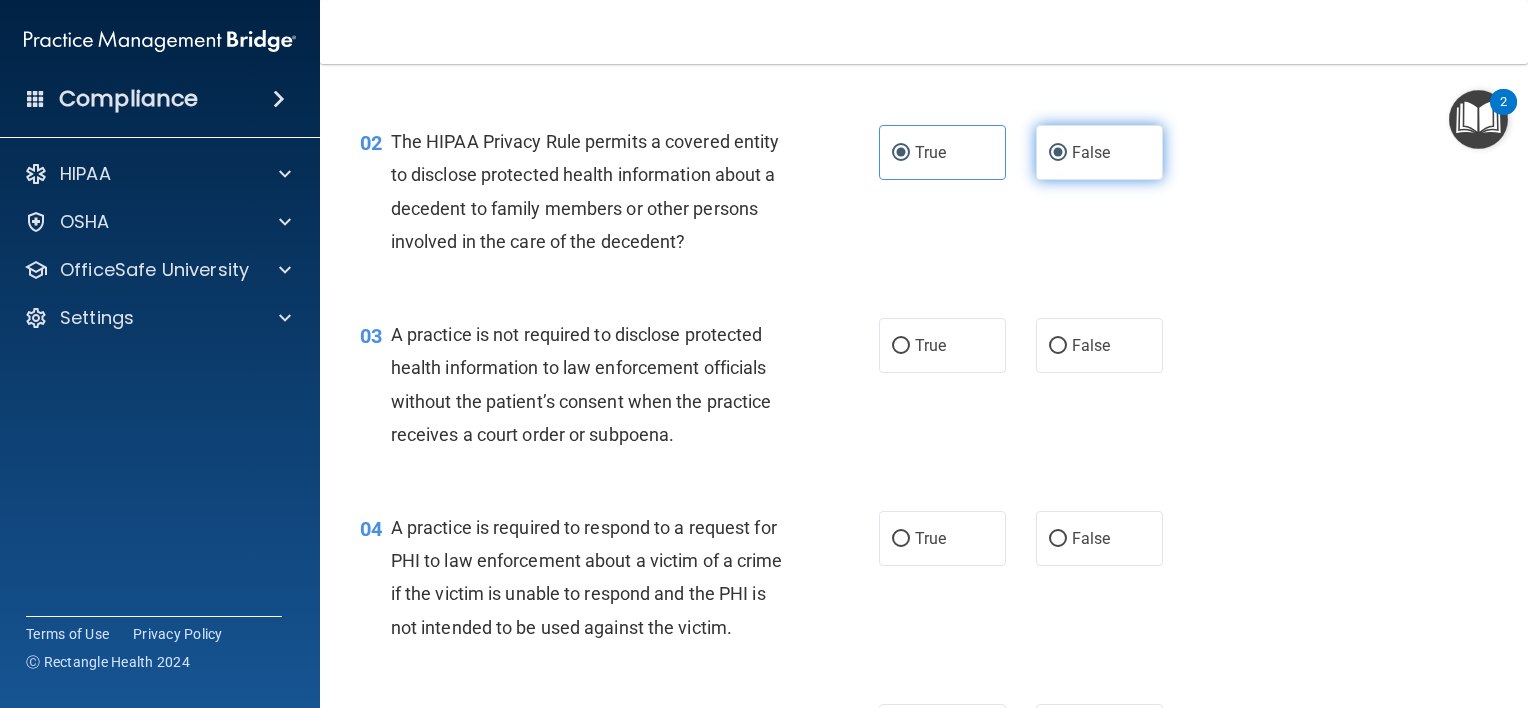 radio on "false" 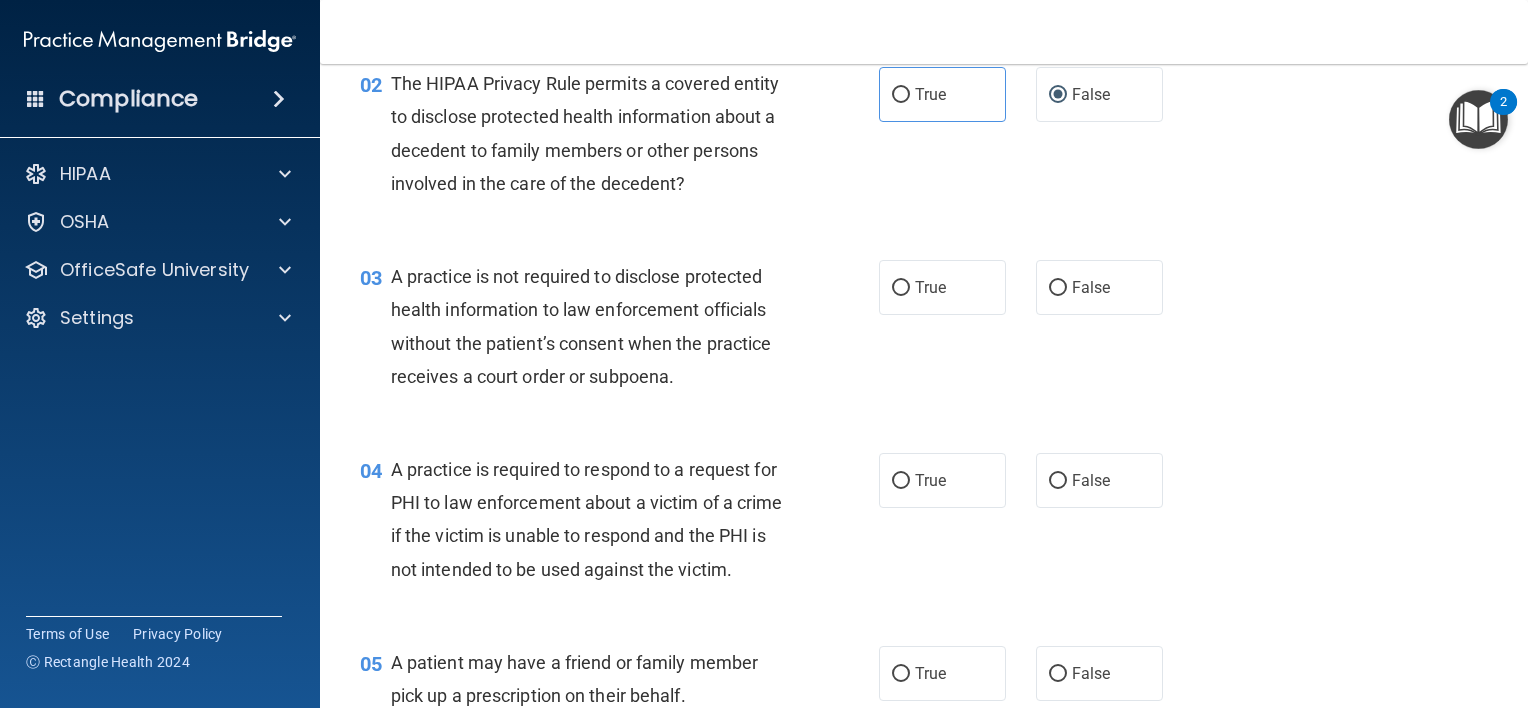 scroll, scrollTop: 291, scrollLeft: 0, axis: vertical 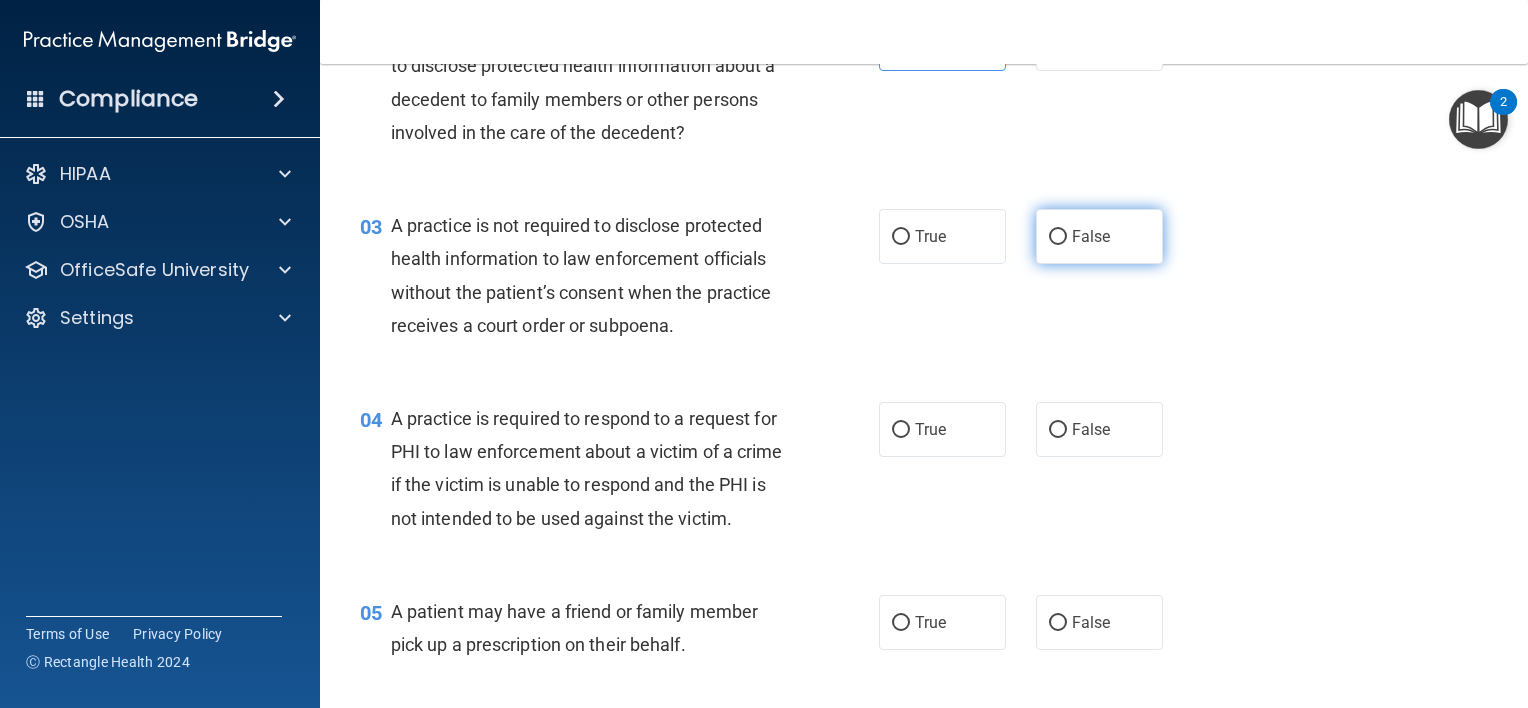 click on "False" at bounding box center (1091, 236) 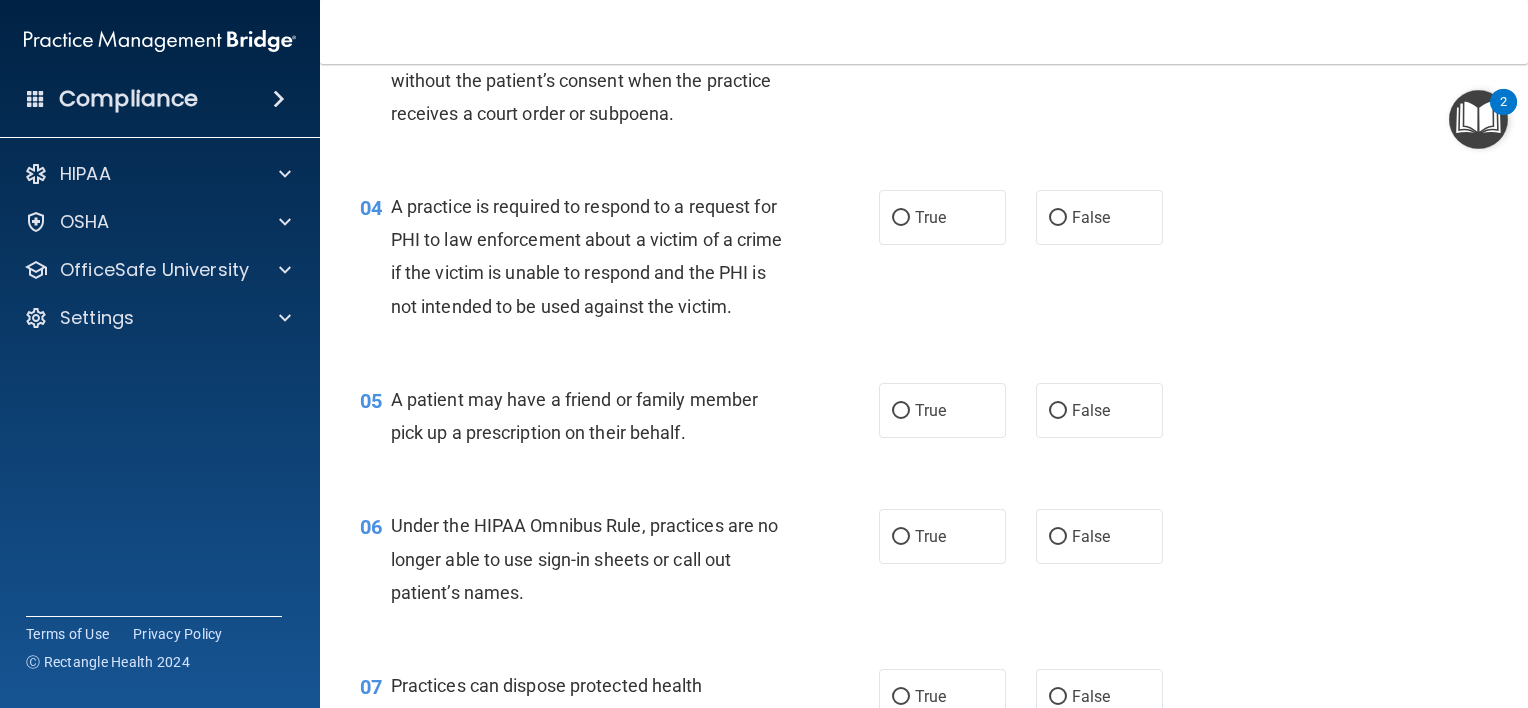 scroll, scrollTop: 548, scrollLeft: 0, axis: vertical 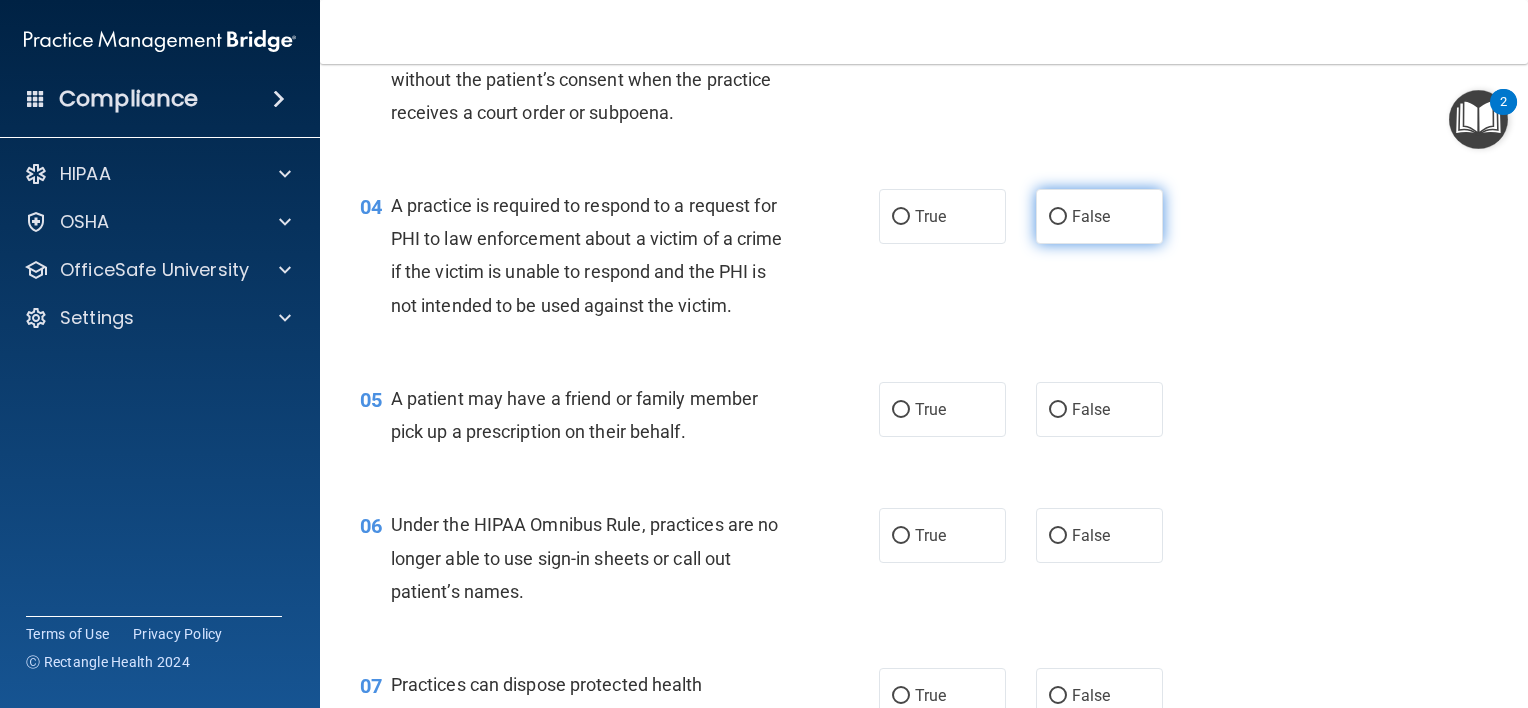 click on "False" at bounding box center (1099, 216) 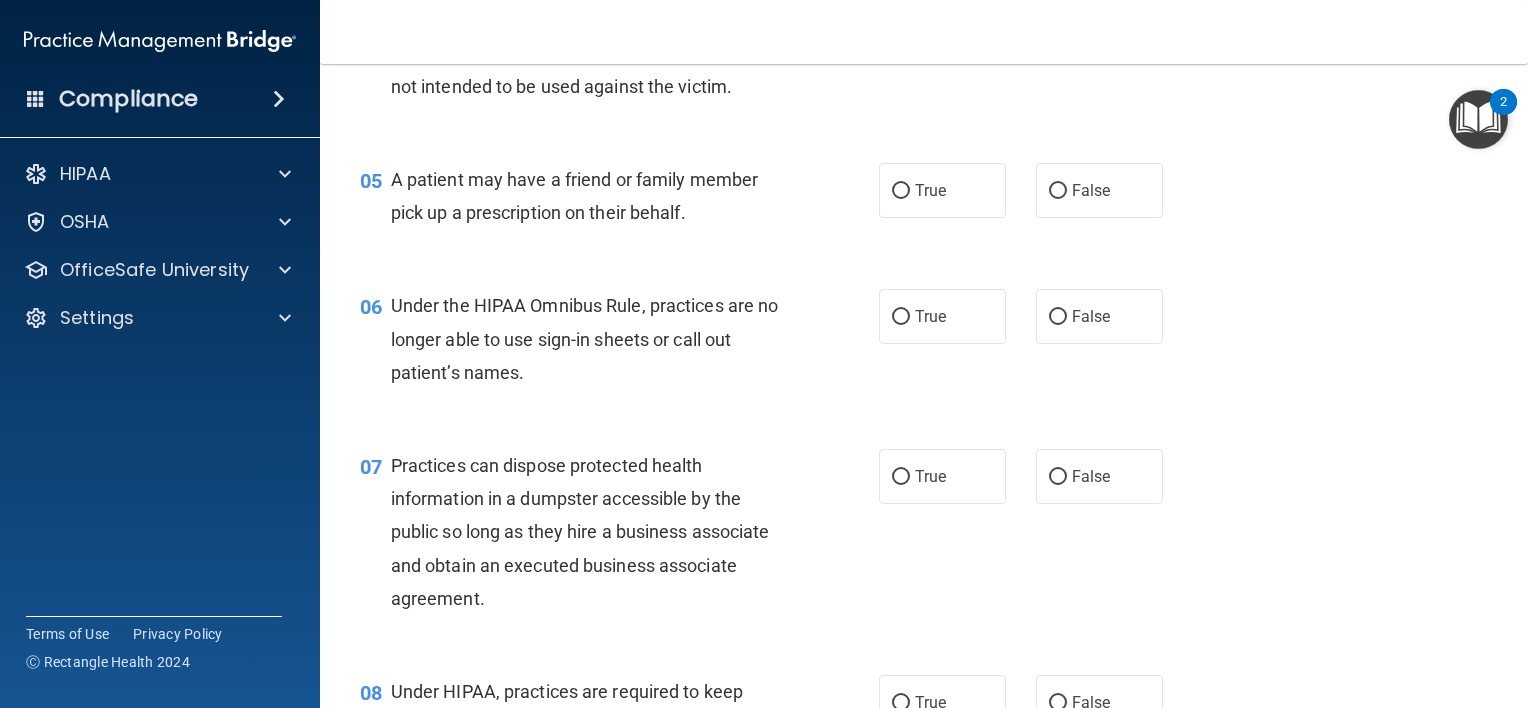 scroll, scrollTop: 788, scrollLeft: 0, axis: vertical 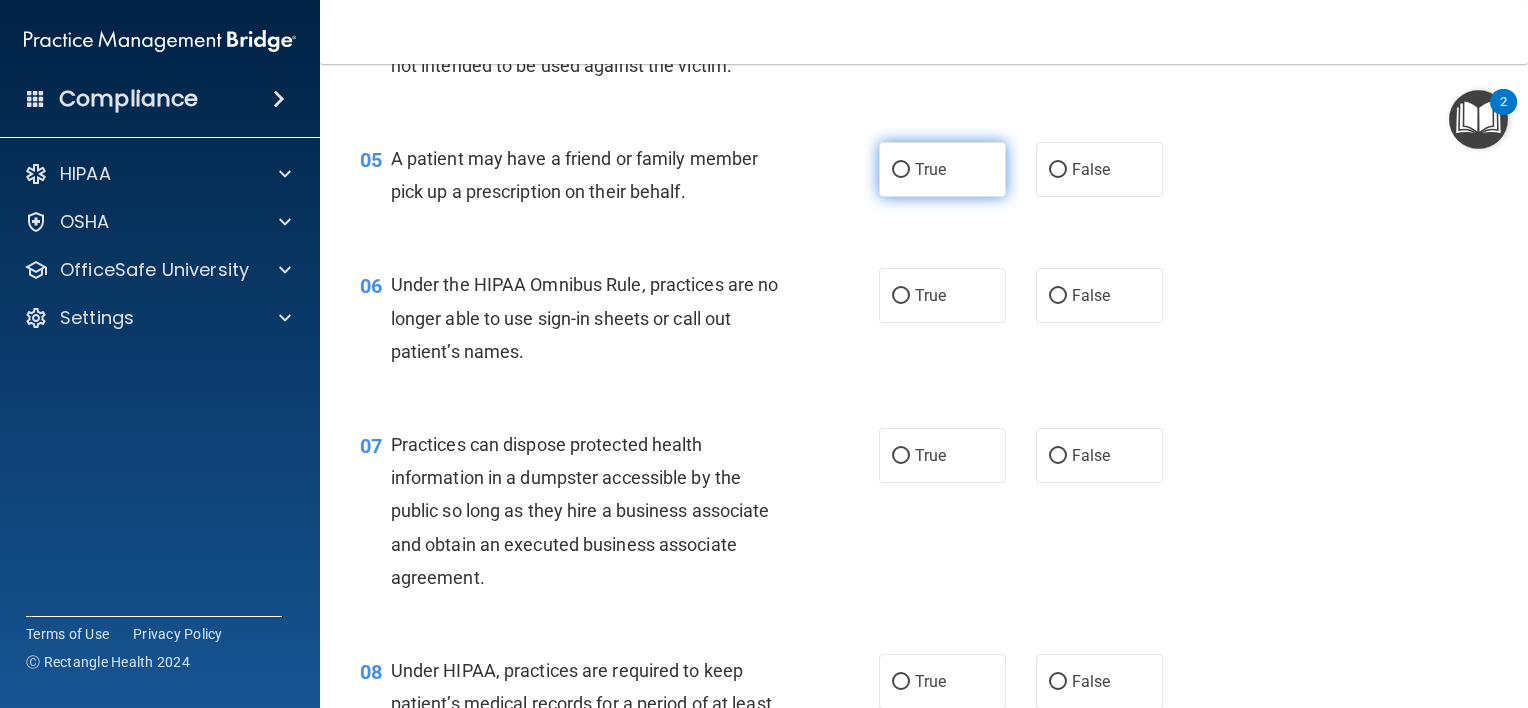 click on "True" at bounding box center (942, 169) 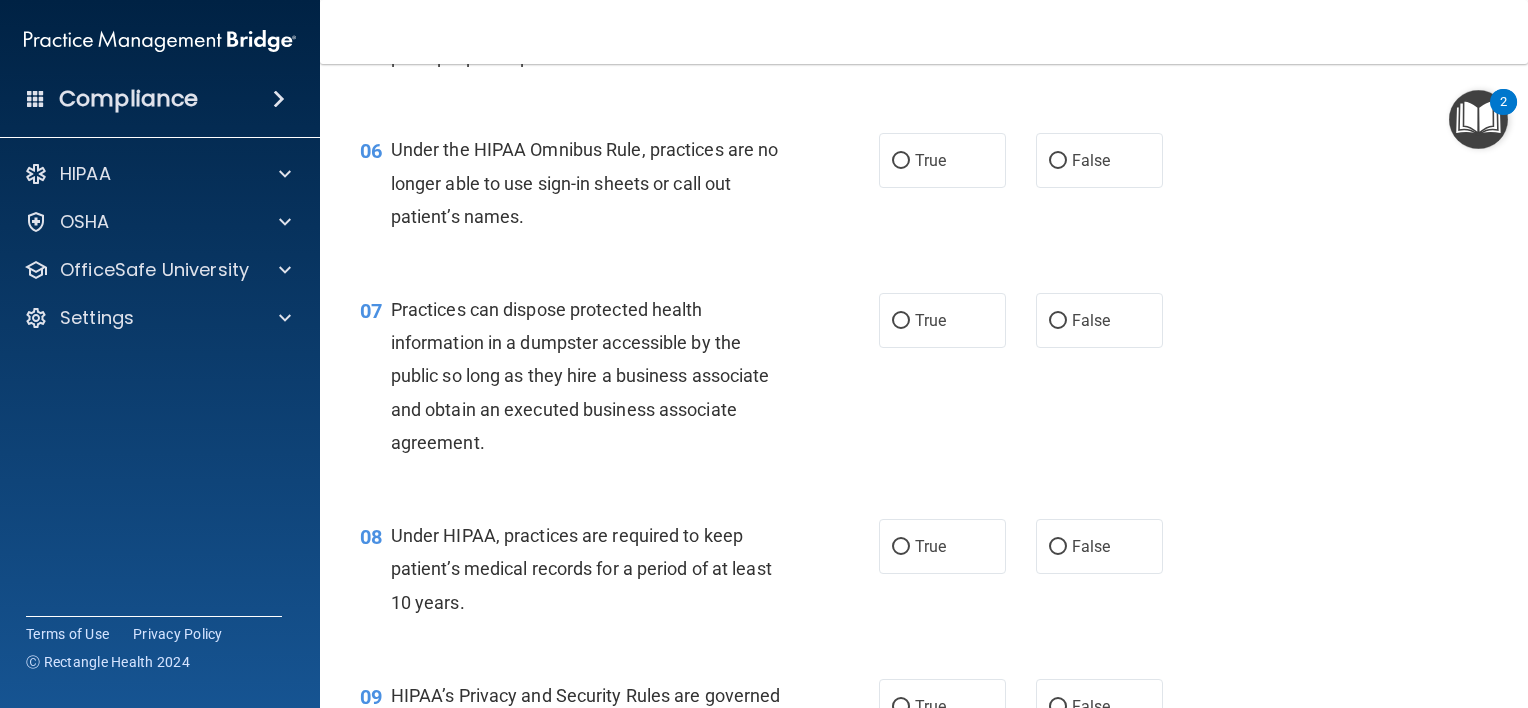 scroll, scrollTop: 924, scrollLeft: 0, axis: vertical 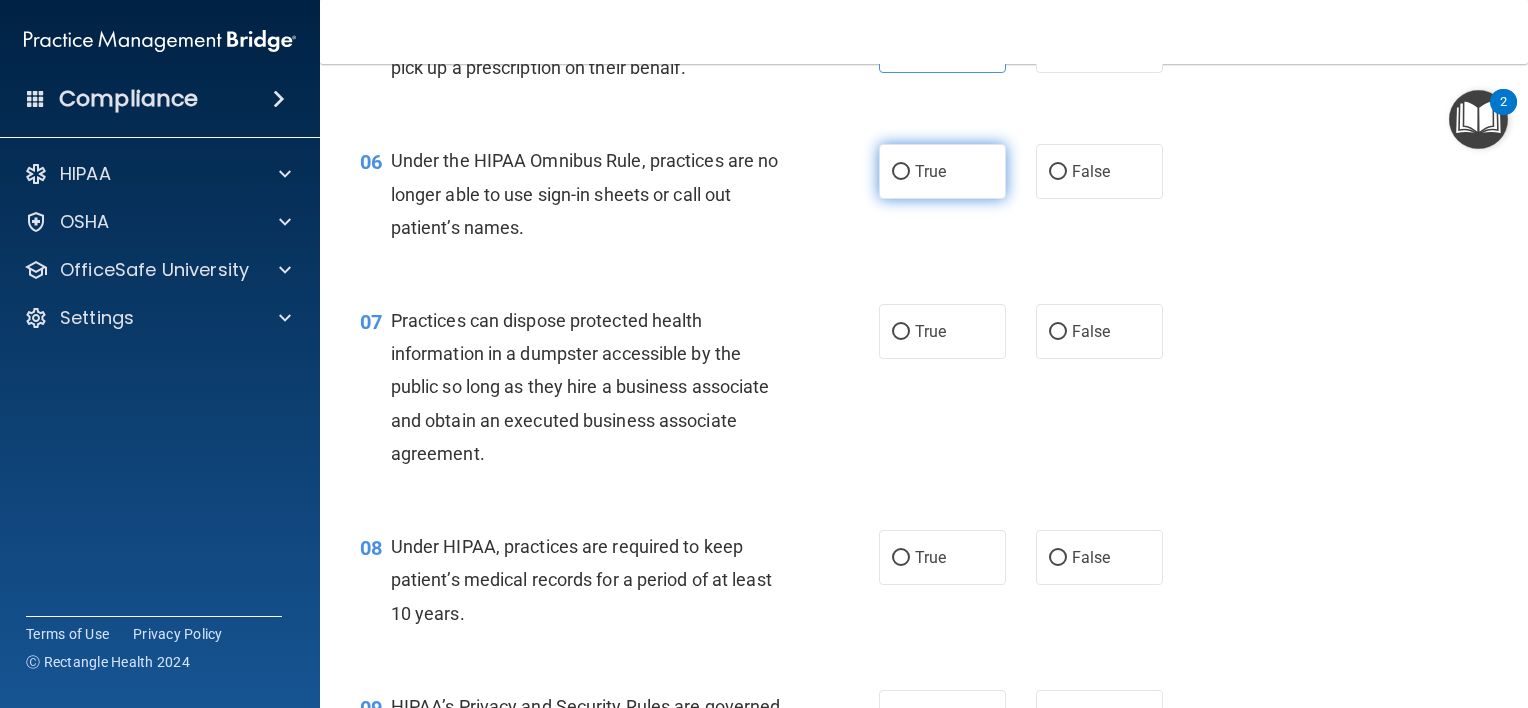 click on "True" at bounding box center (942, 171) 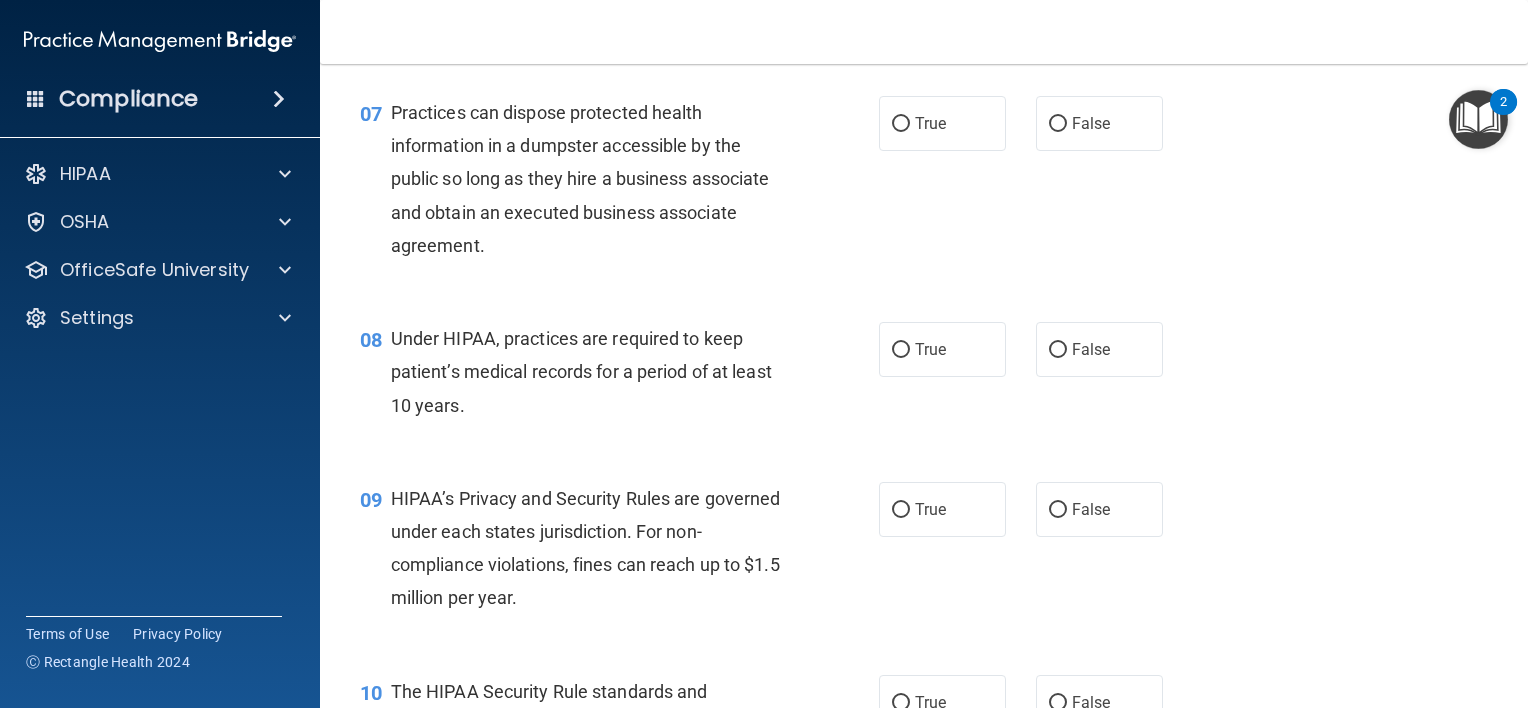 scroll, scrollTop: 1120, scrollLeft: 0, axis: vertical 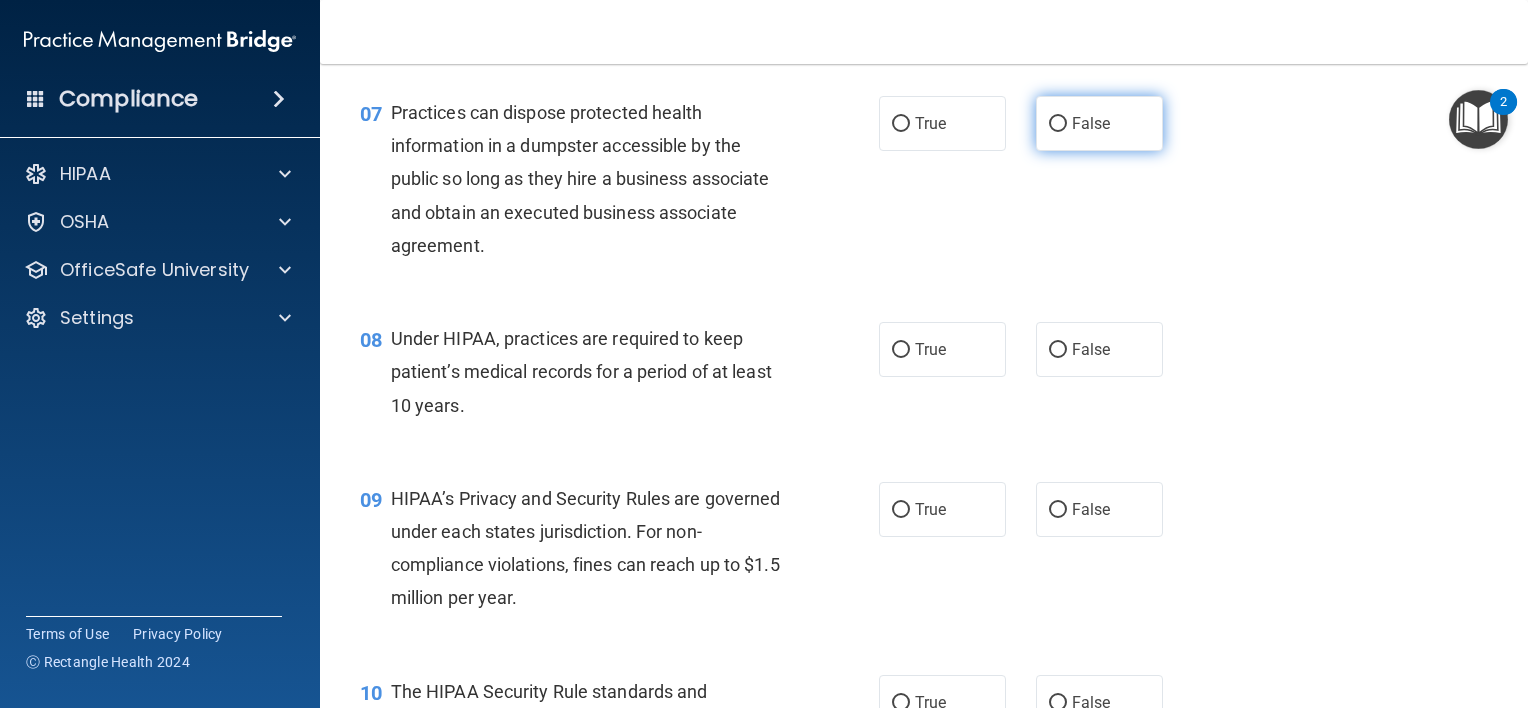 click on "False" at bounding box center (1099, 123) 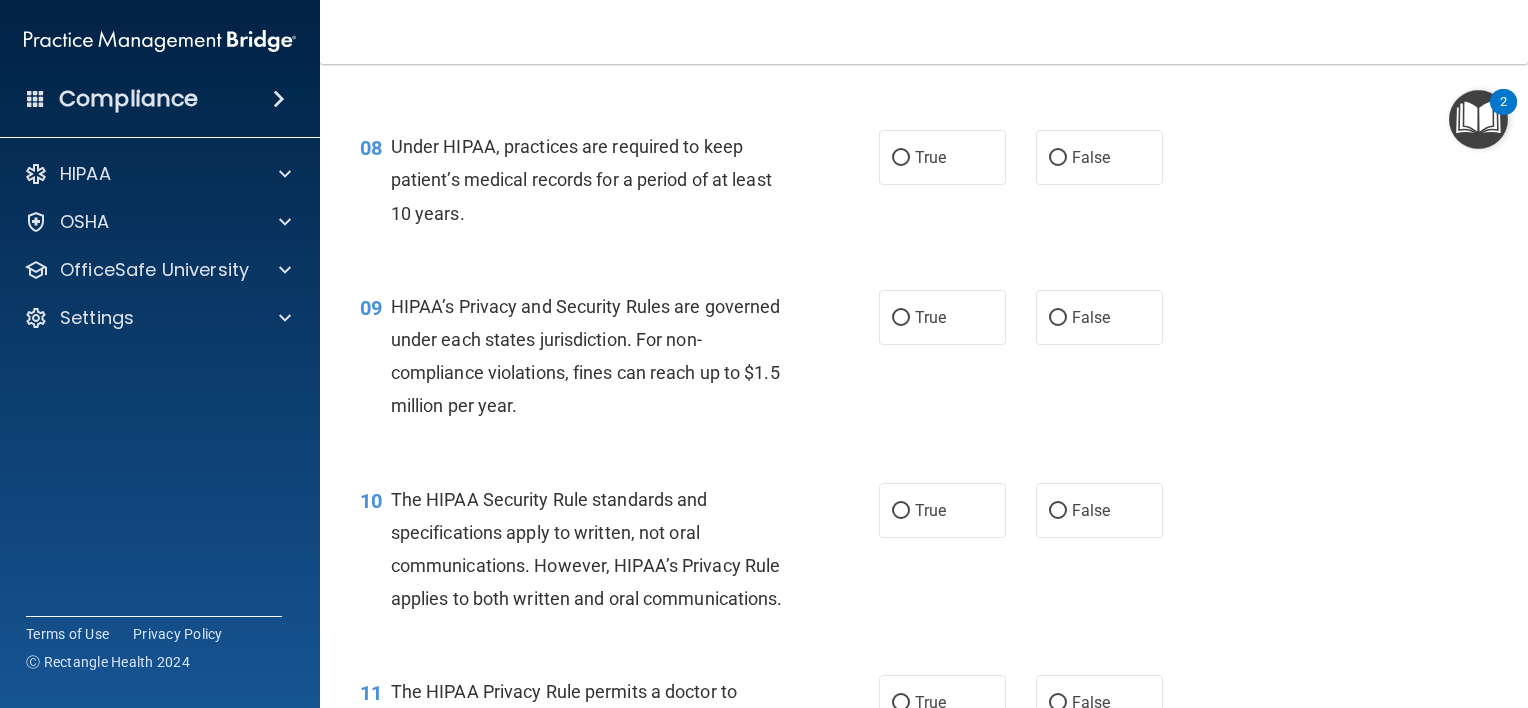 scroll, scrollTop: 1316, scrollLeft: 0, axis: vertical 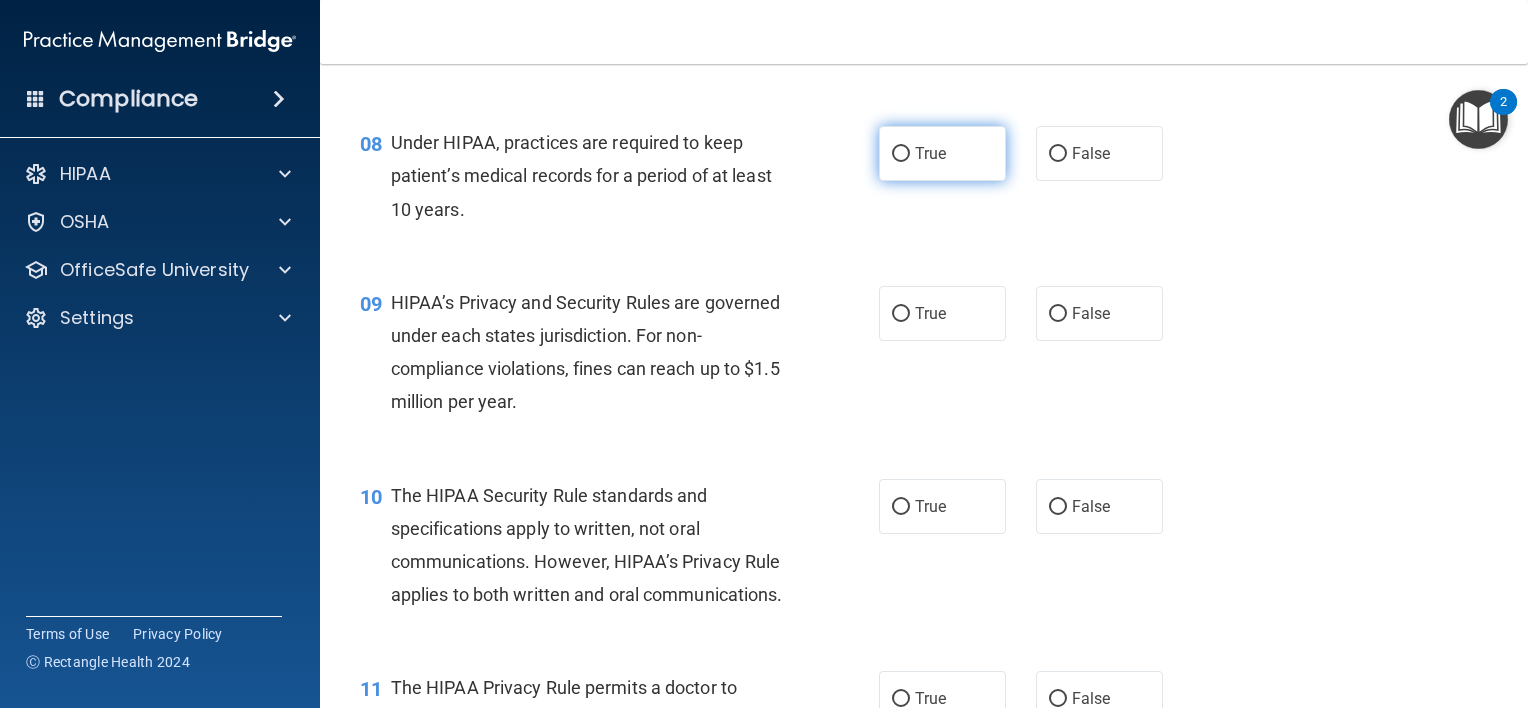 click on "True" at bounding box center [942, 153] 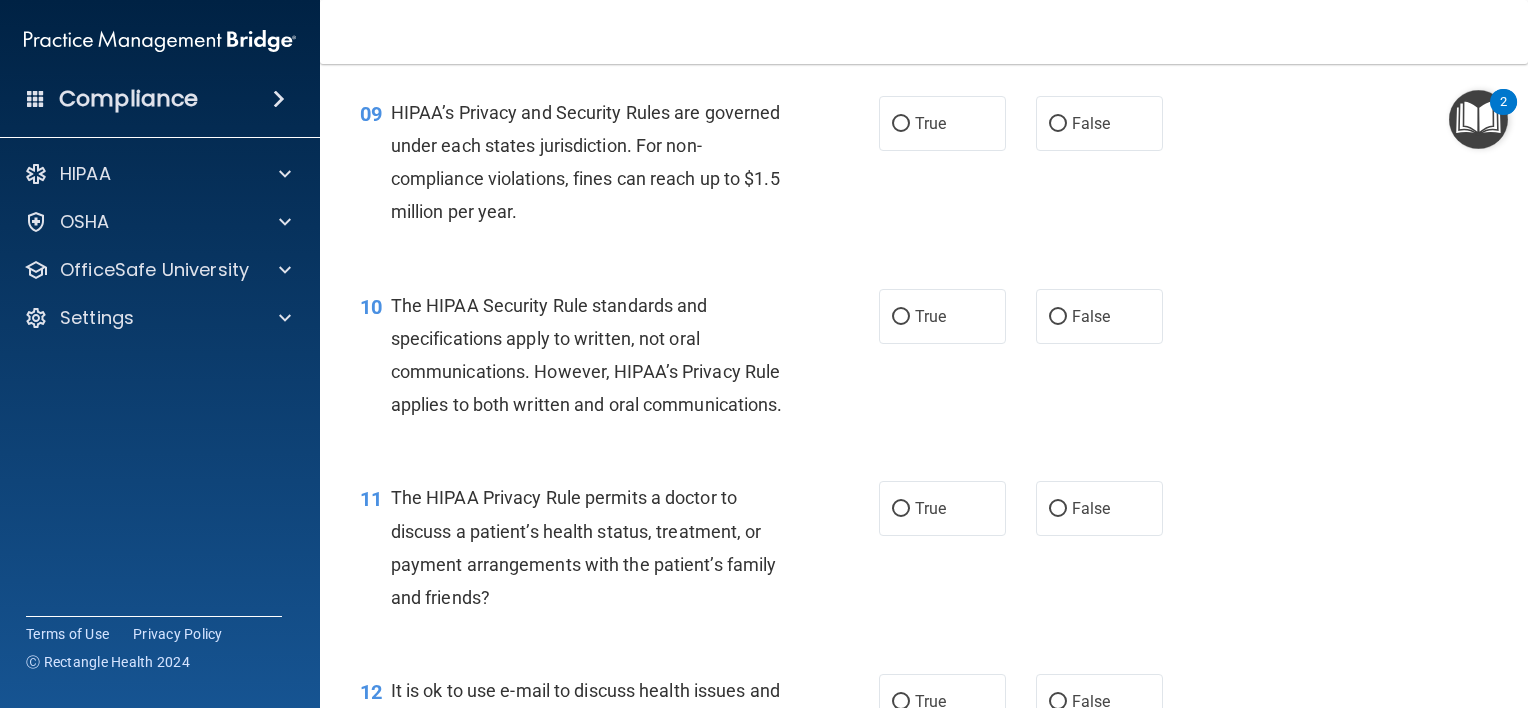 scroll, scrollTop: 1507, scrollLeft: 0, axis: vertical 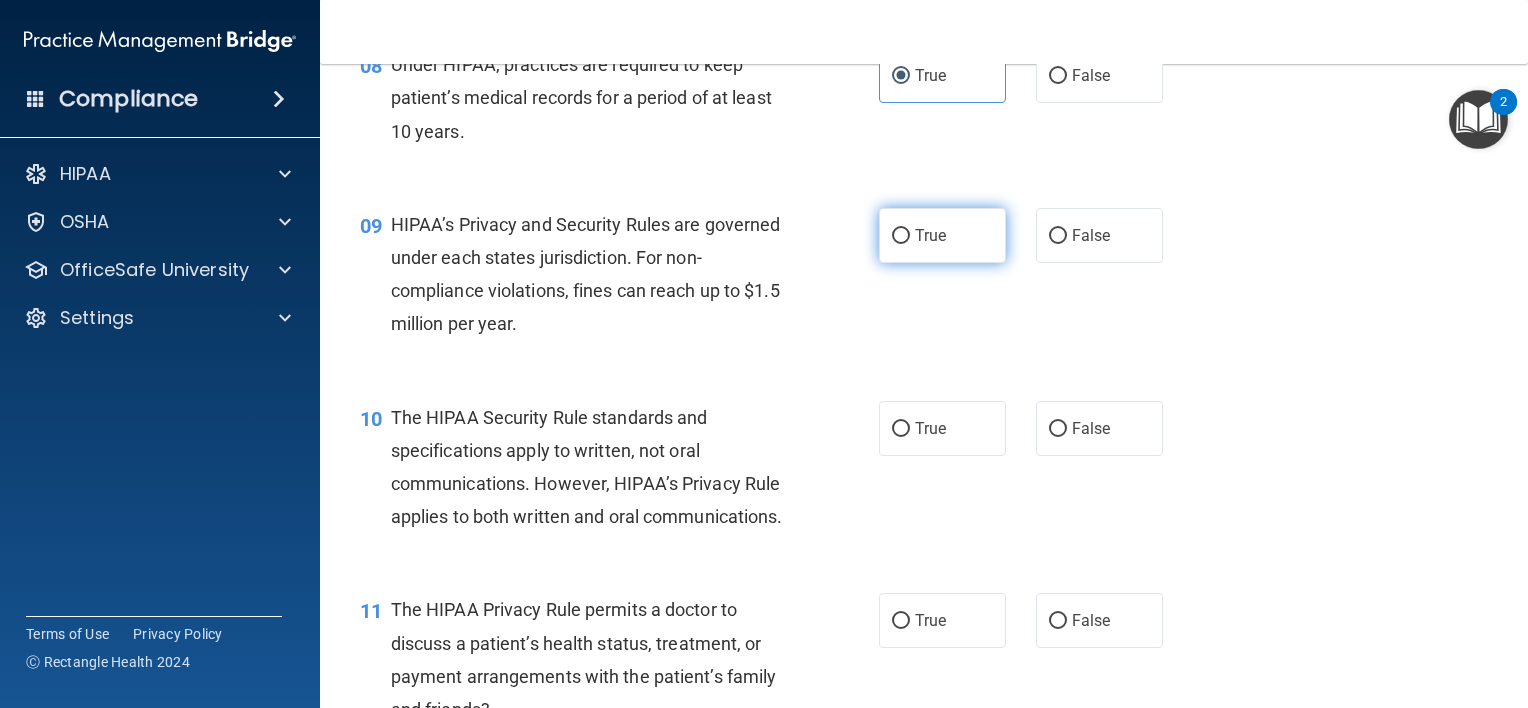 click on "True" at bounding box center (942, 235) 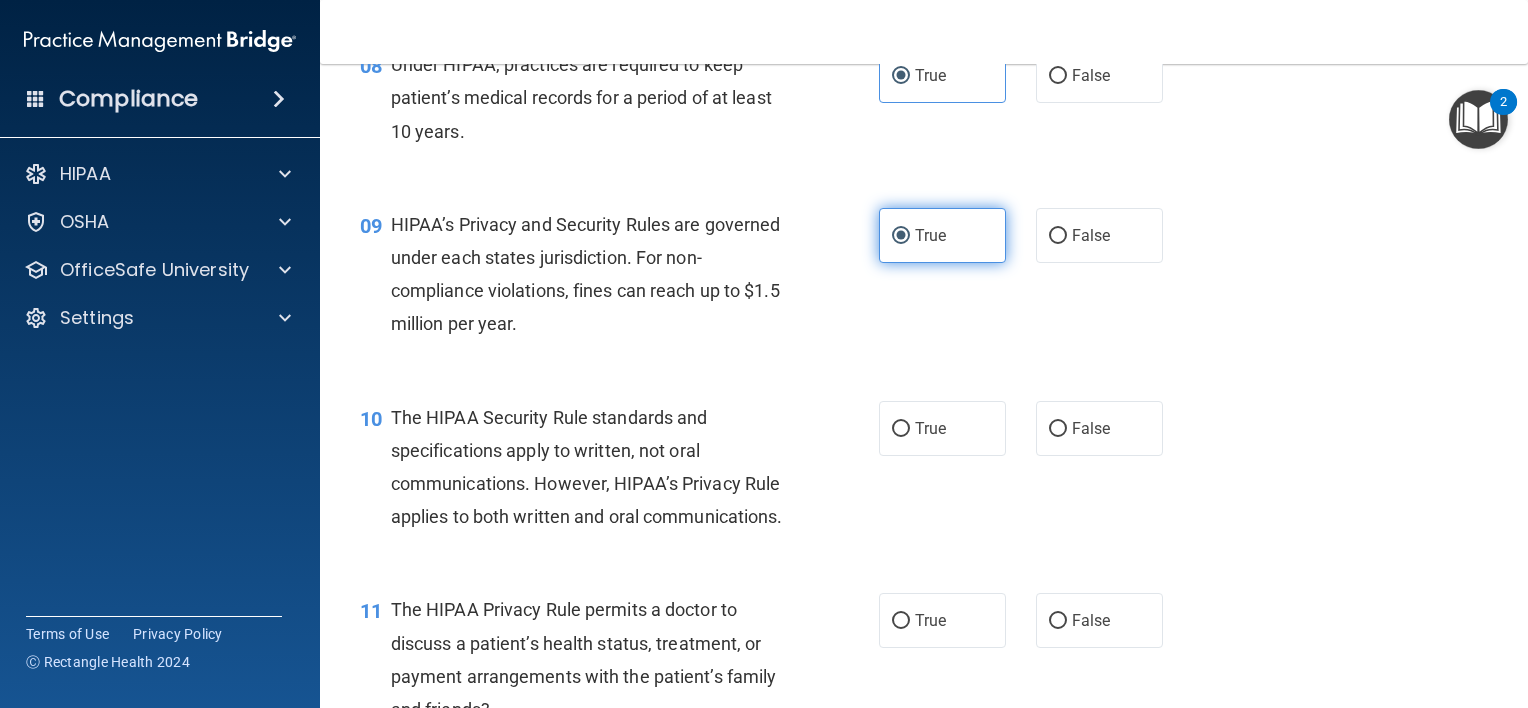 scroll, scrollTop: 1623, scrollLeft: 0, axis: vertical 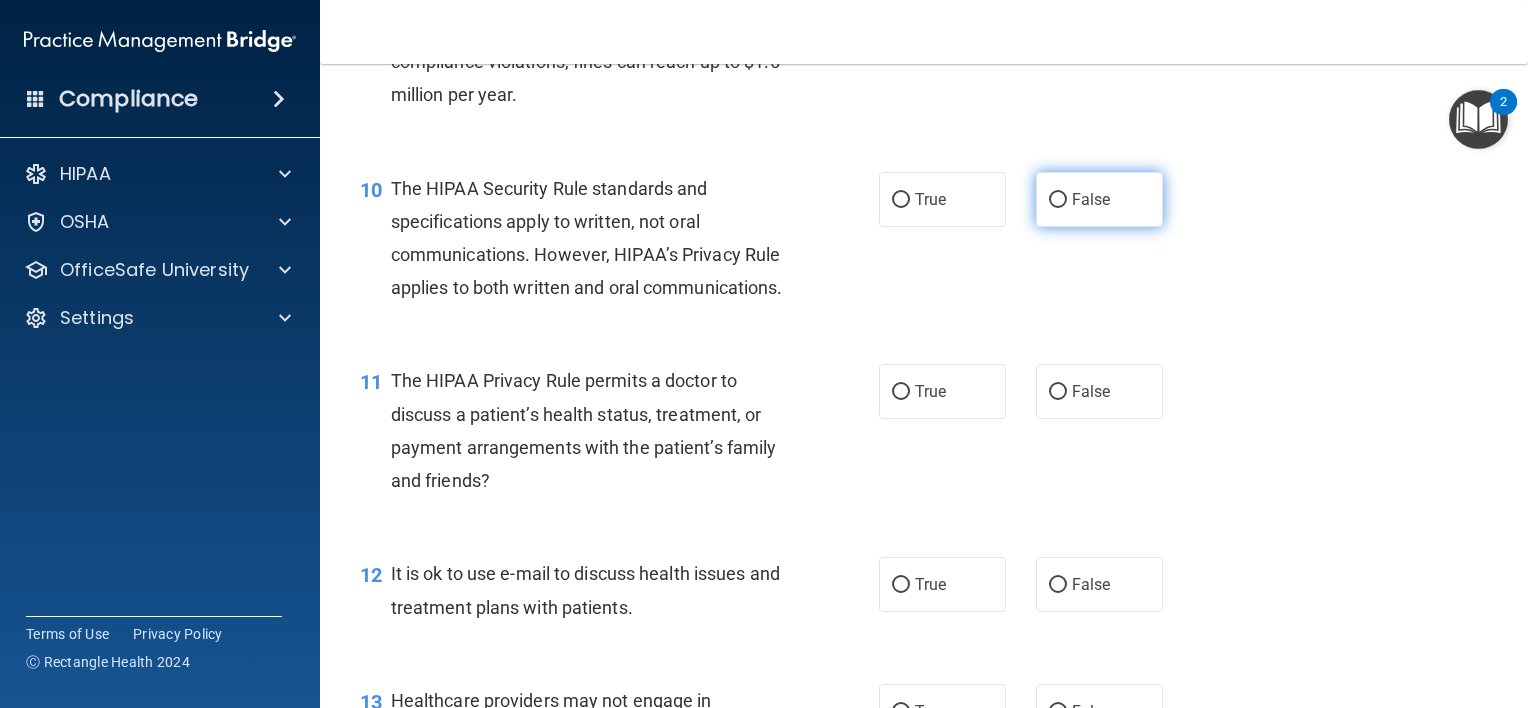 click on "False" at bounding box center [1099, 199] 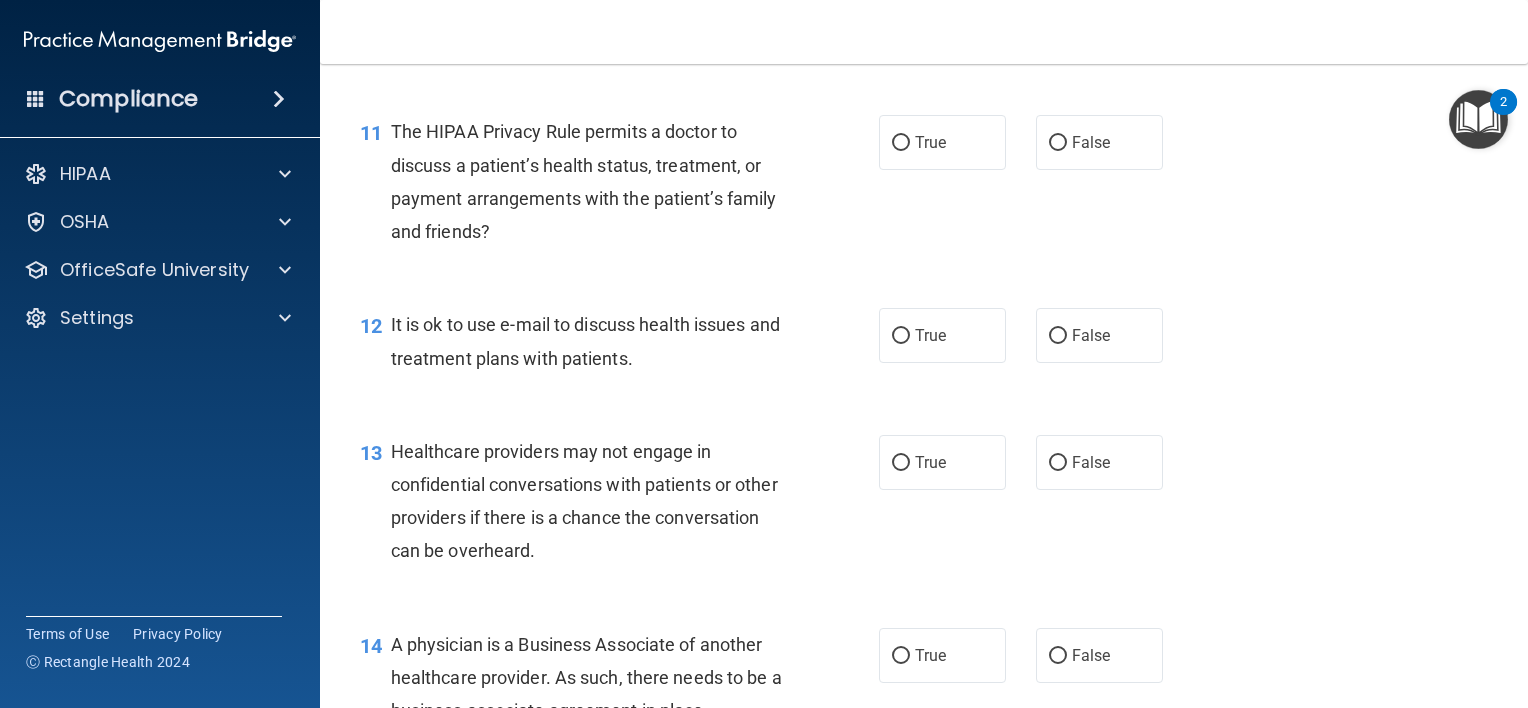scroll, scrollTop: 1872, scrollLeft: 0, axis: vertical 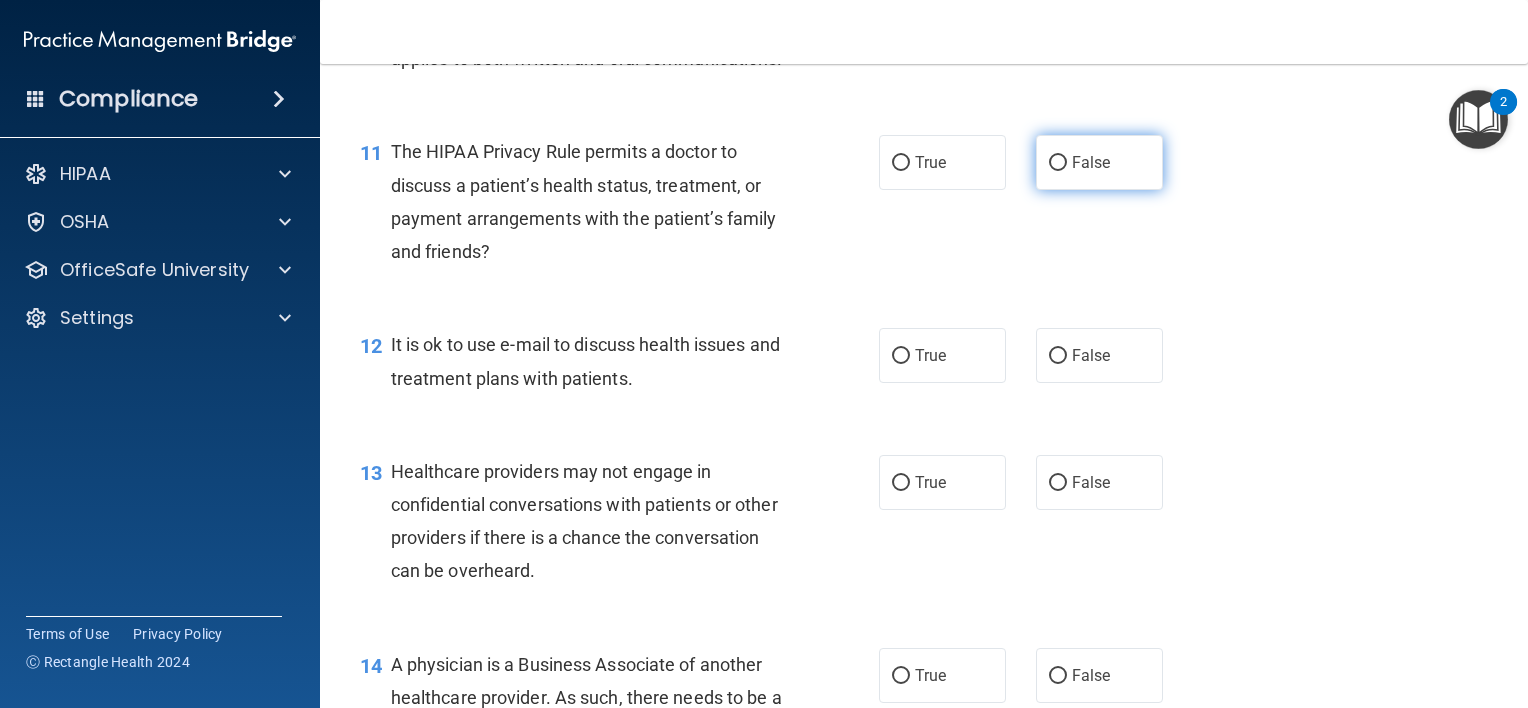 click on "False" at bounding box center [1099, 162] 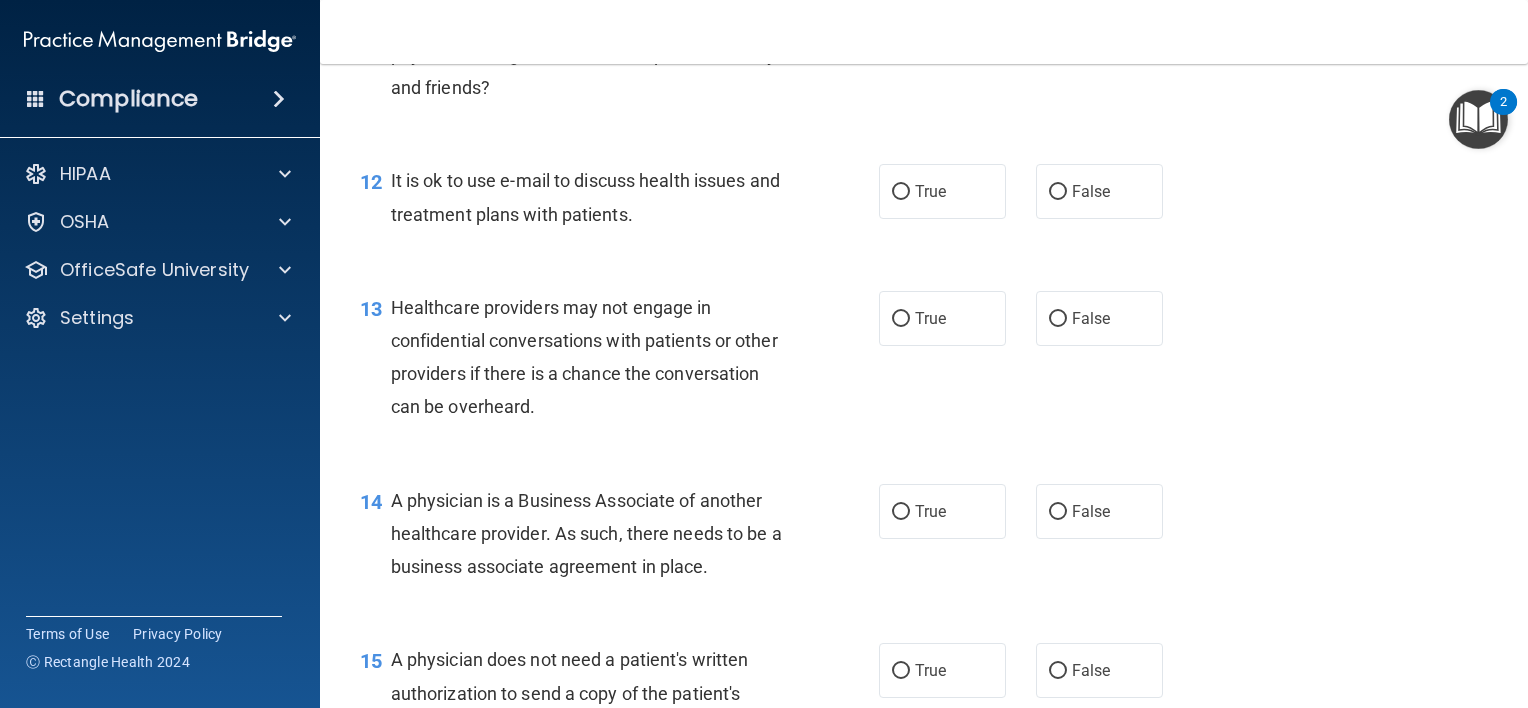 scroll, scrollTop: 2018, scrollLeft: 0, axis: vertical 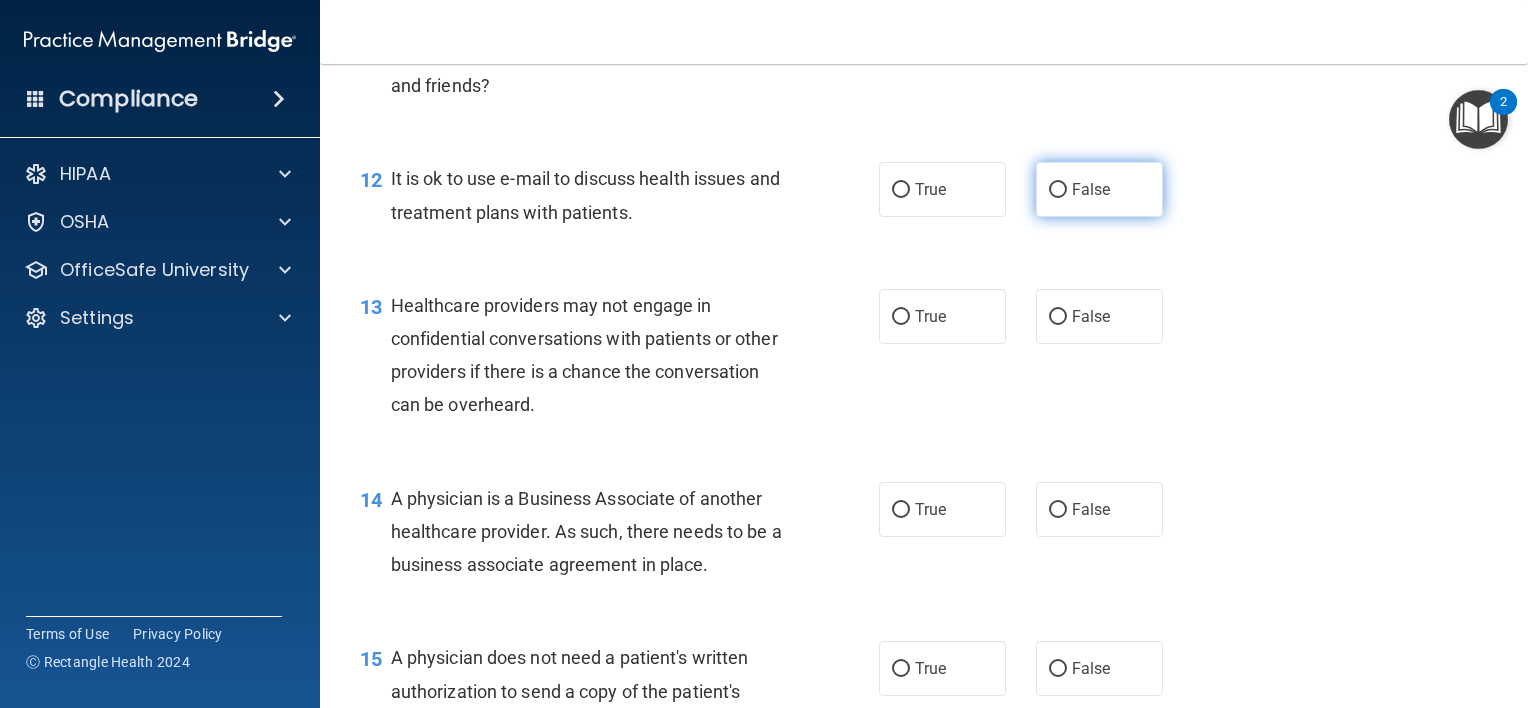 click on "False" at bounding box center [1099, 189] 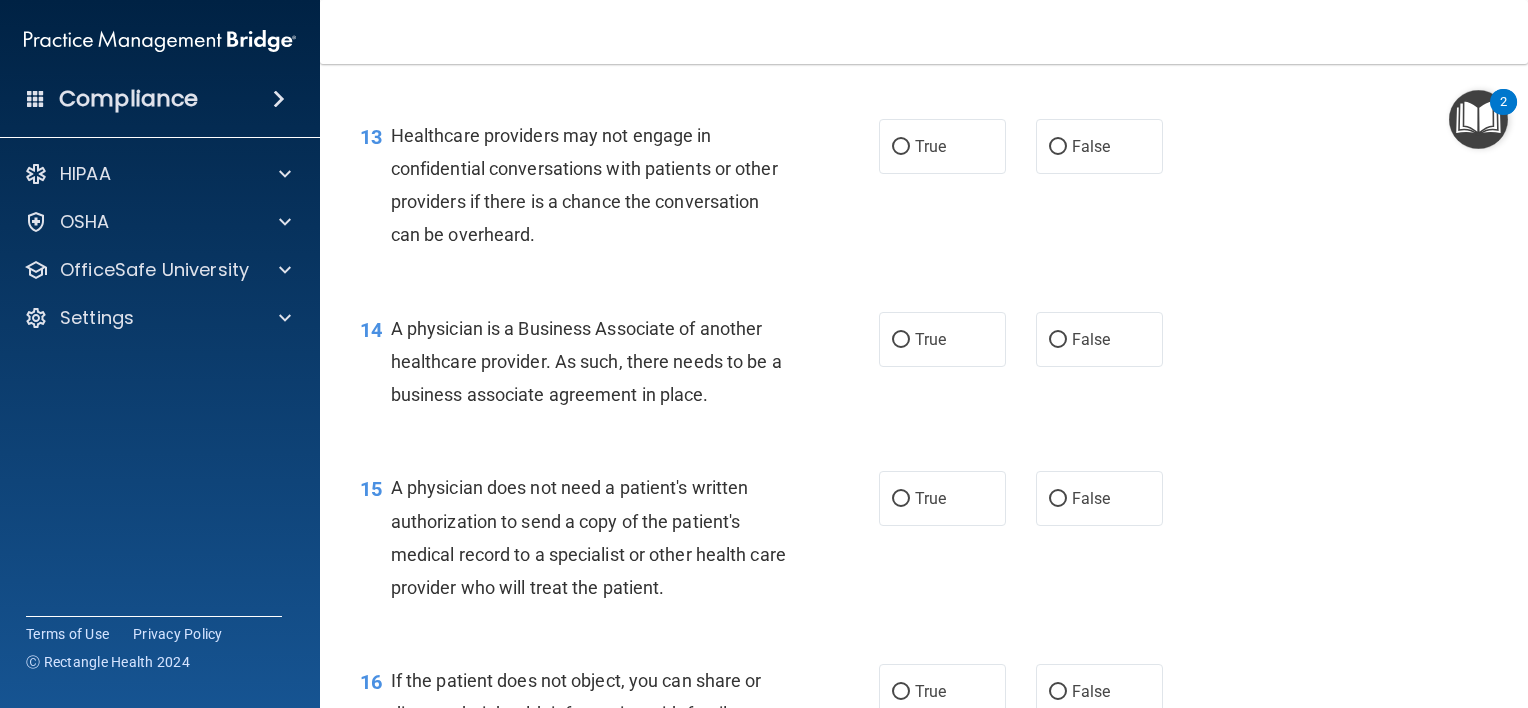 scroll, scrollTop: 2190, scrollLeft: 0, axis: vertical 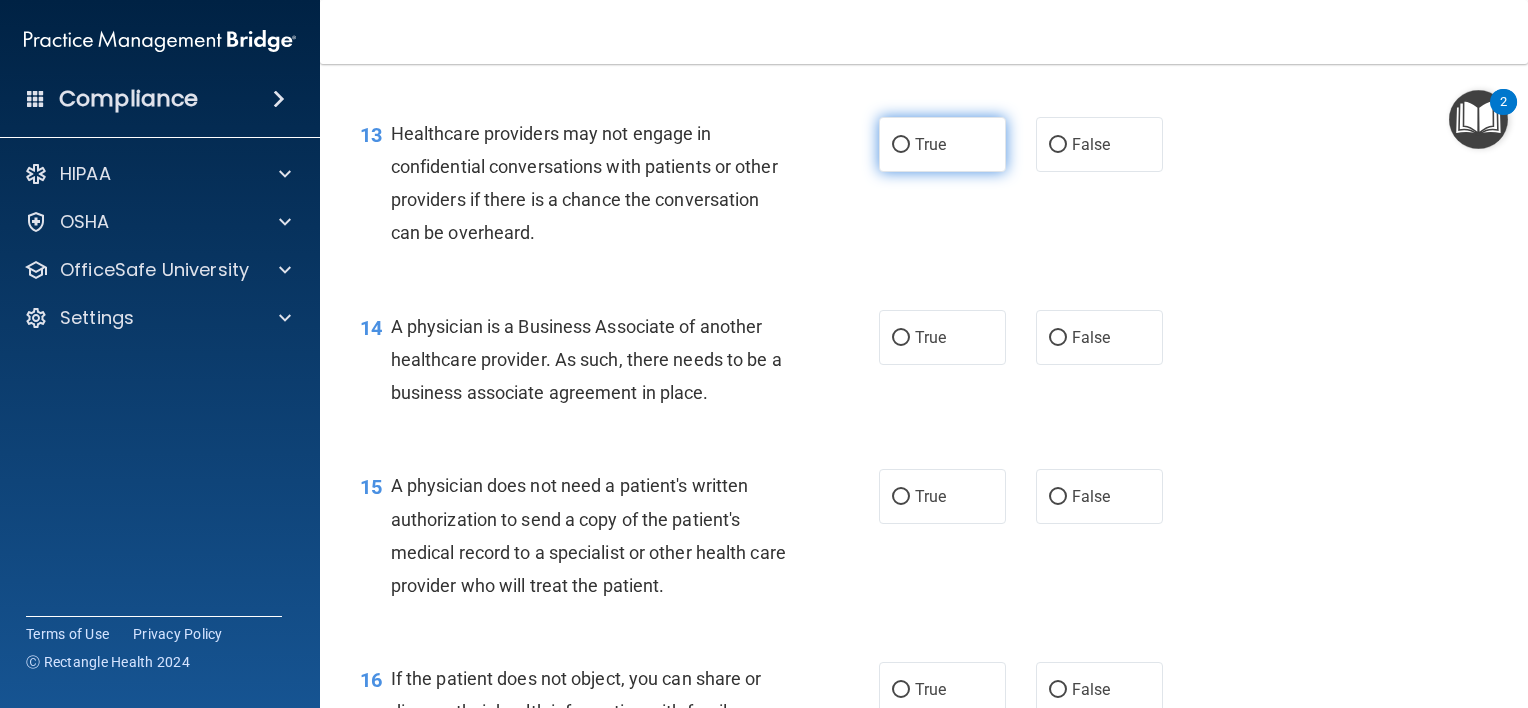 click on "True" at bounding box center (942, 144) 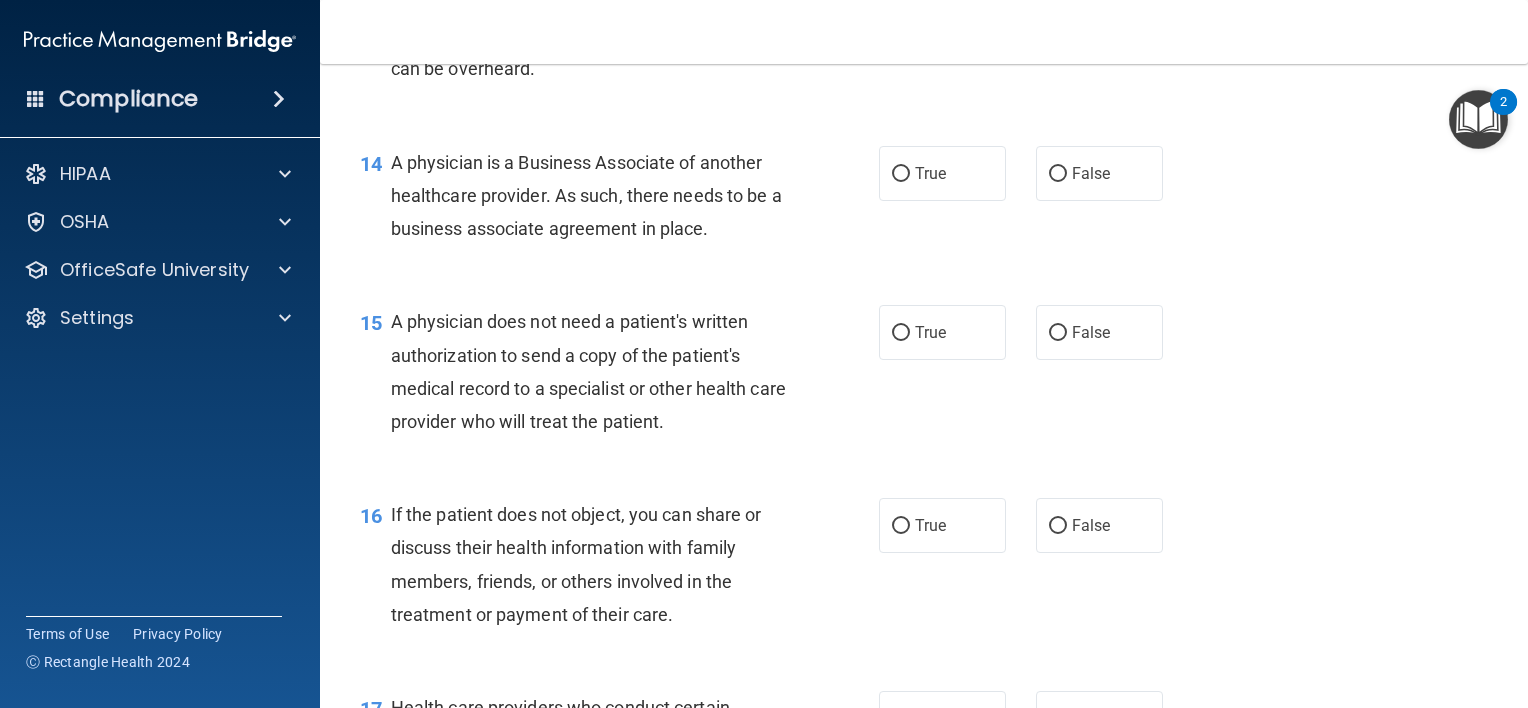 scroll, scrollTop: 2414, scrollLeft: 0, axis: vertical 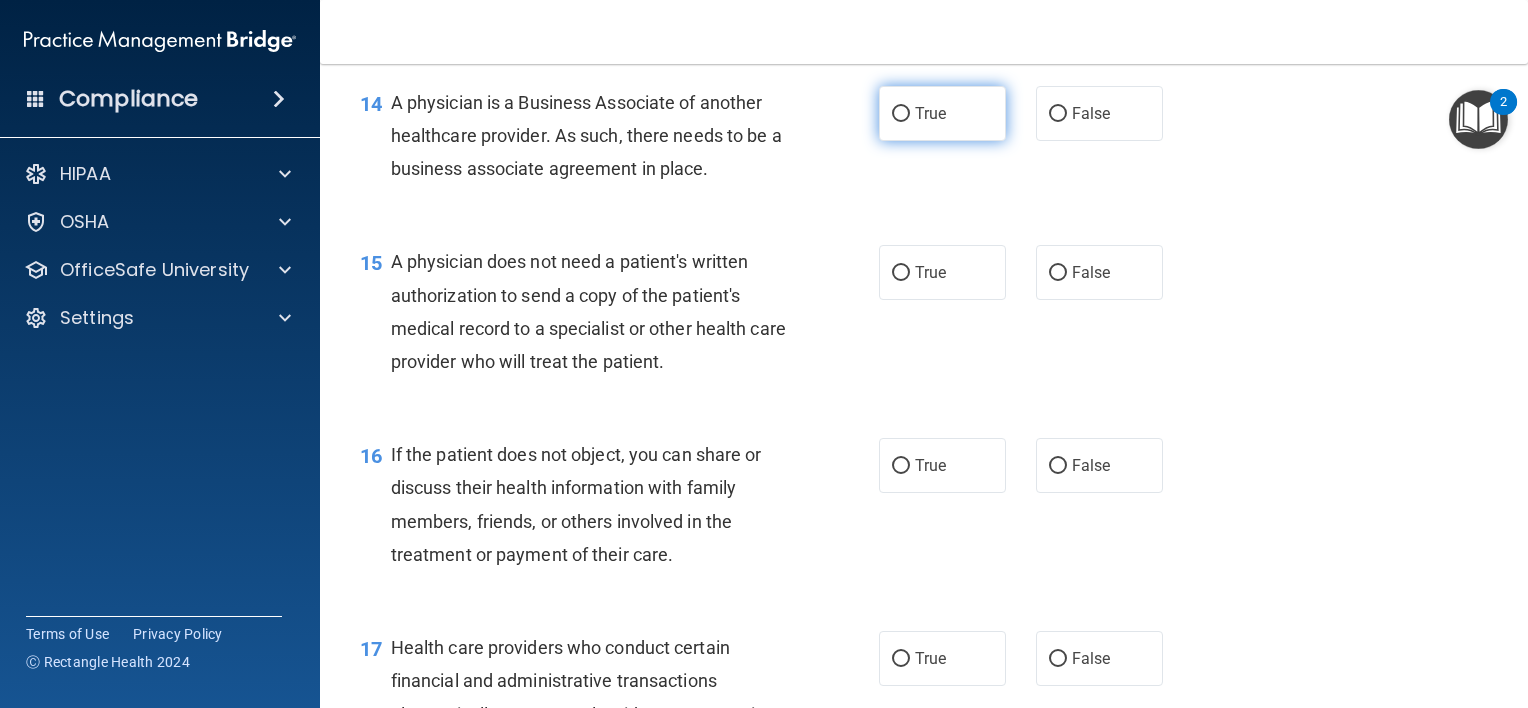 click on "True" at bounding box center (942, 113) 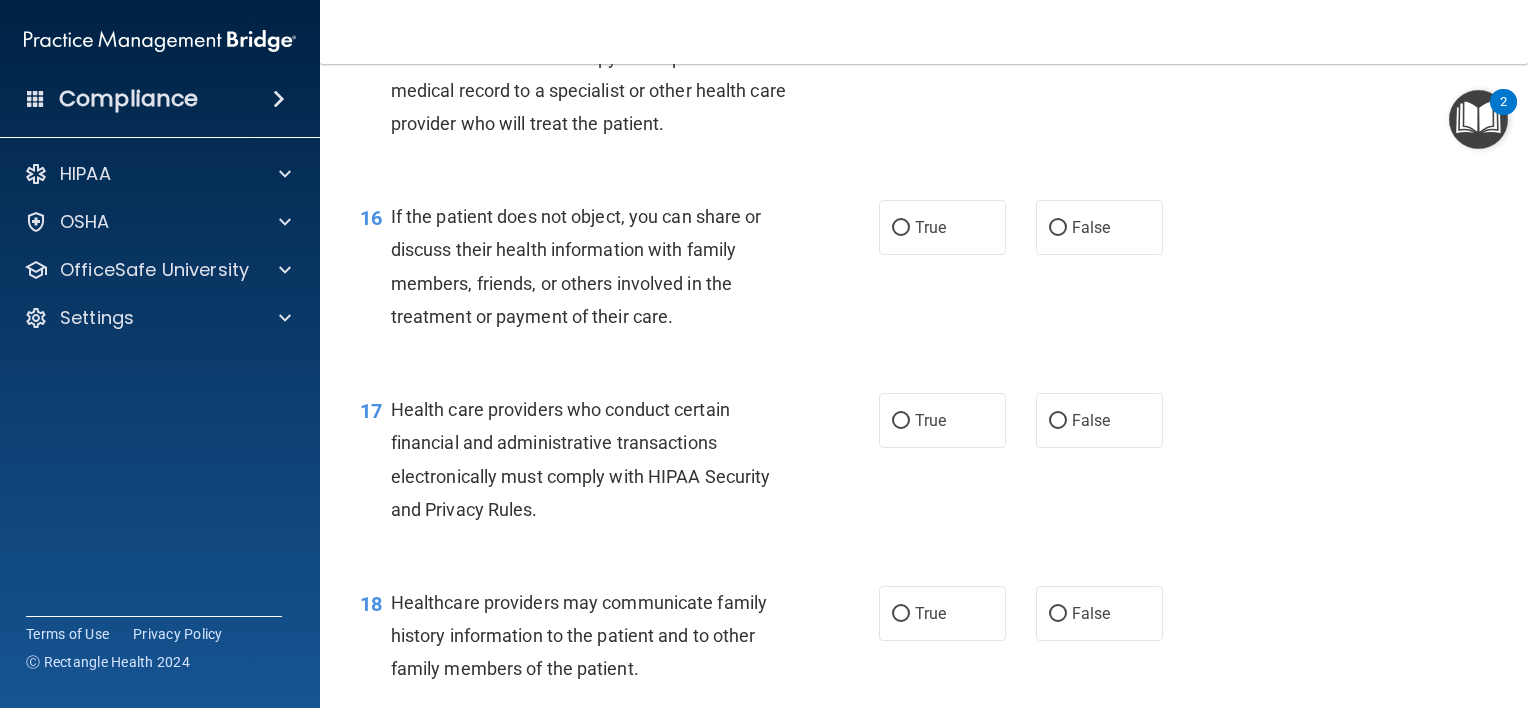 scroll, scrollTop: 2652, scrollLeft: 0, axis: vertical 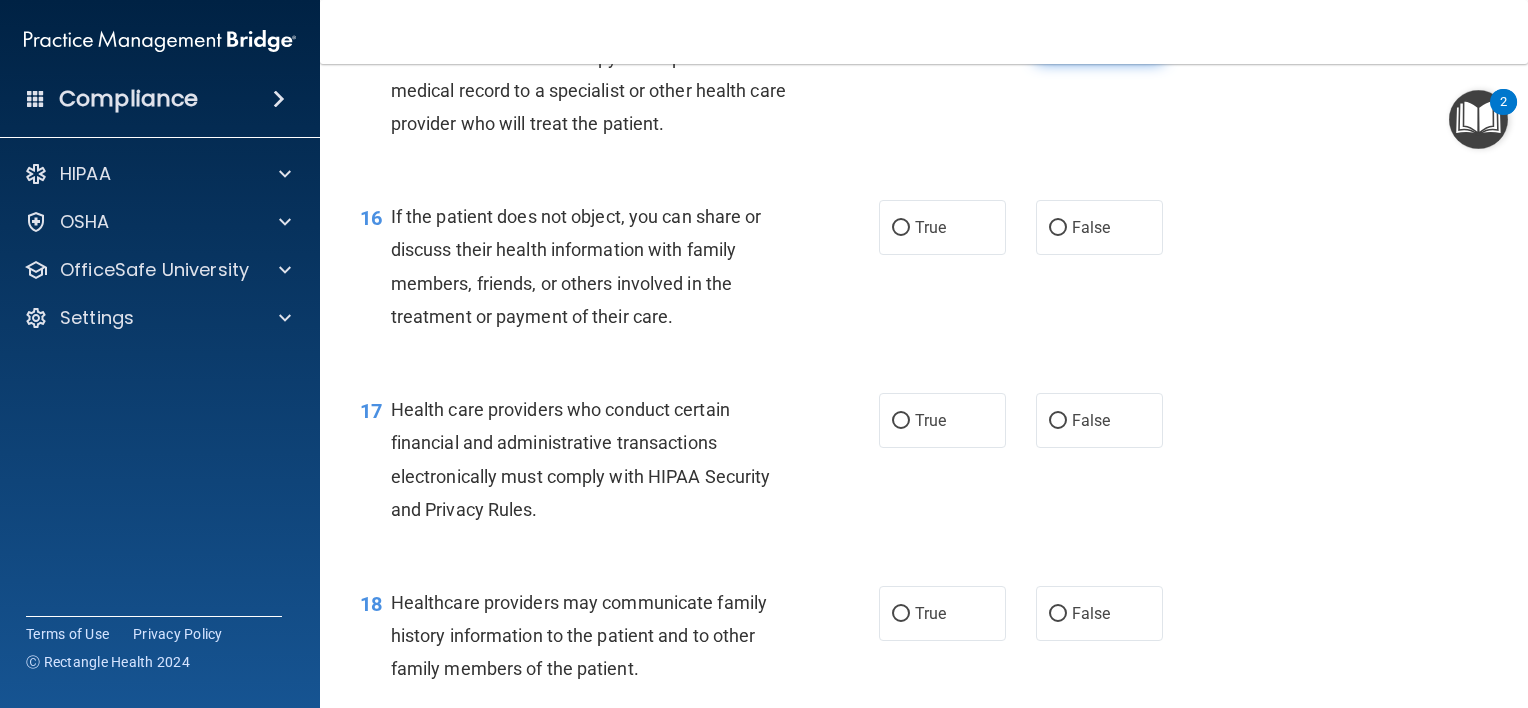 click on "False" at bounding box center (1091, 34) 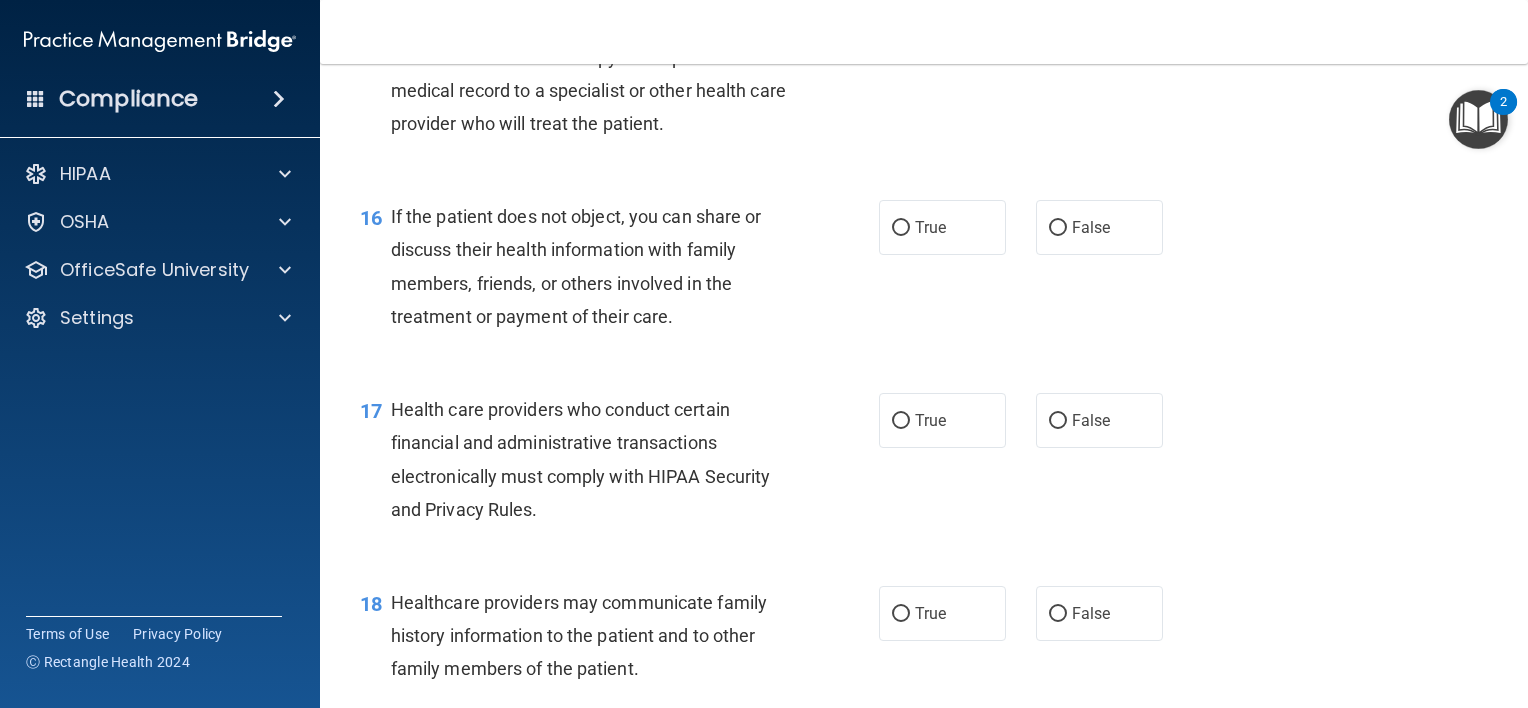 click on "16       If the patient does not object, you can share or discuss their health information with family members, friends, or others involved in the treatment or payment of their care." at bounding box center [619, 271] 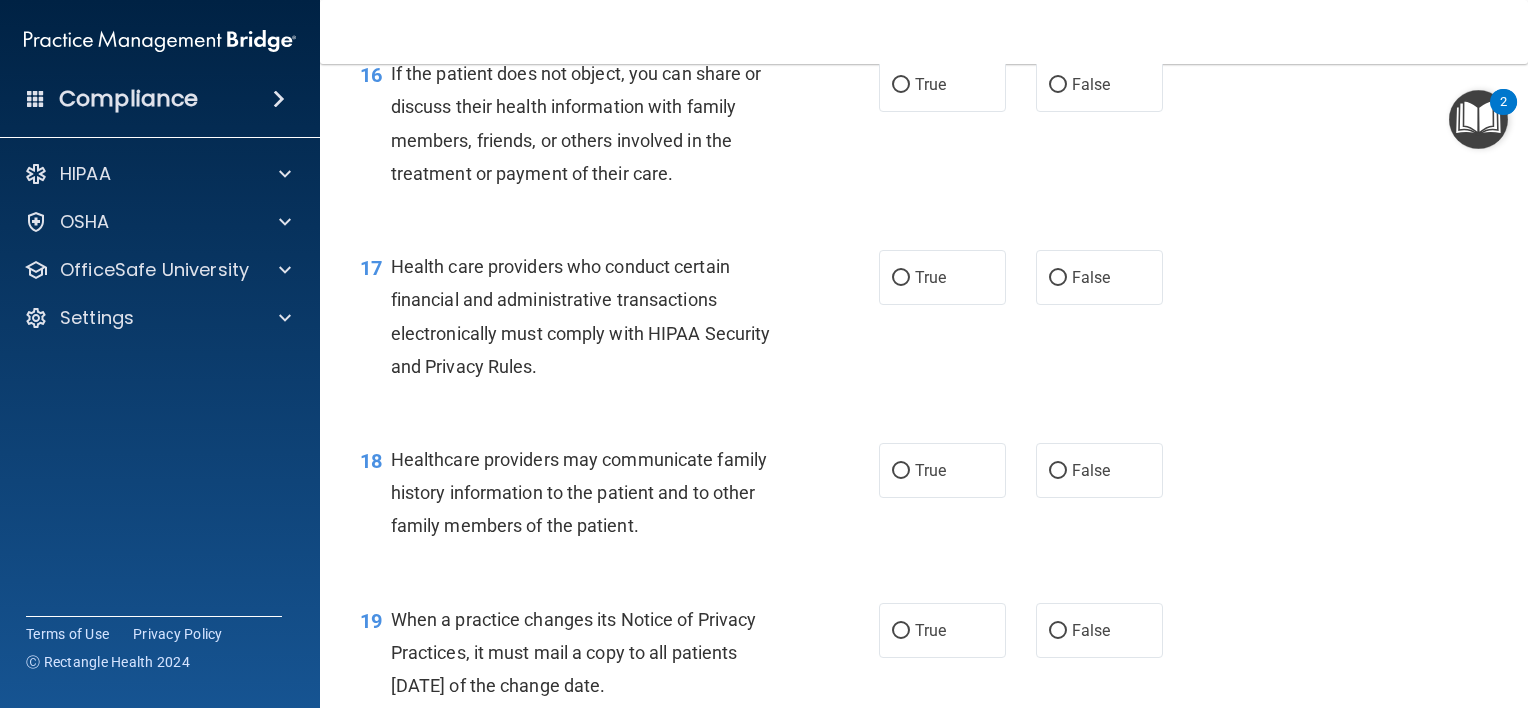 scroll, scrollTop: 2820, scrollLeft: 0, axis: vertical 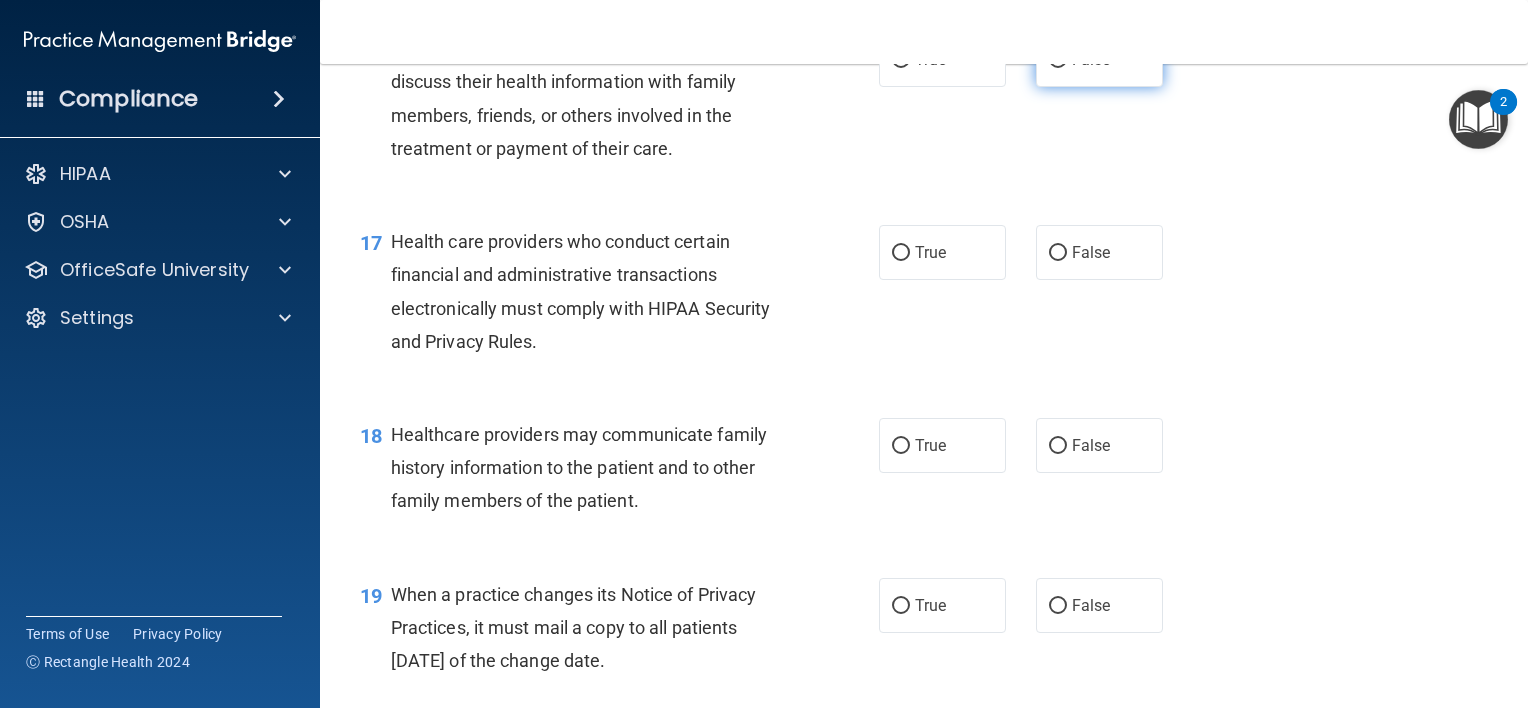 click on "False" at bounding box center (1099, 59) 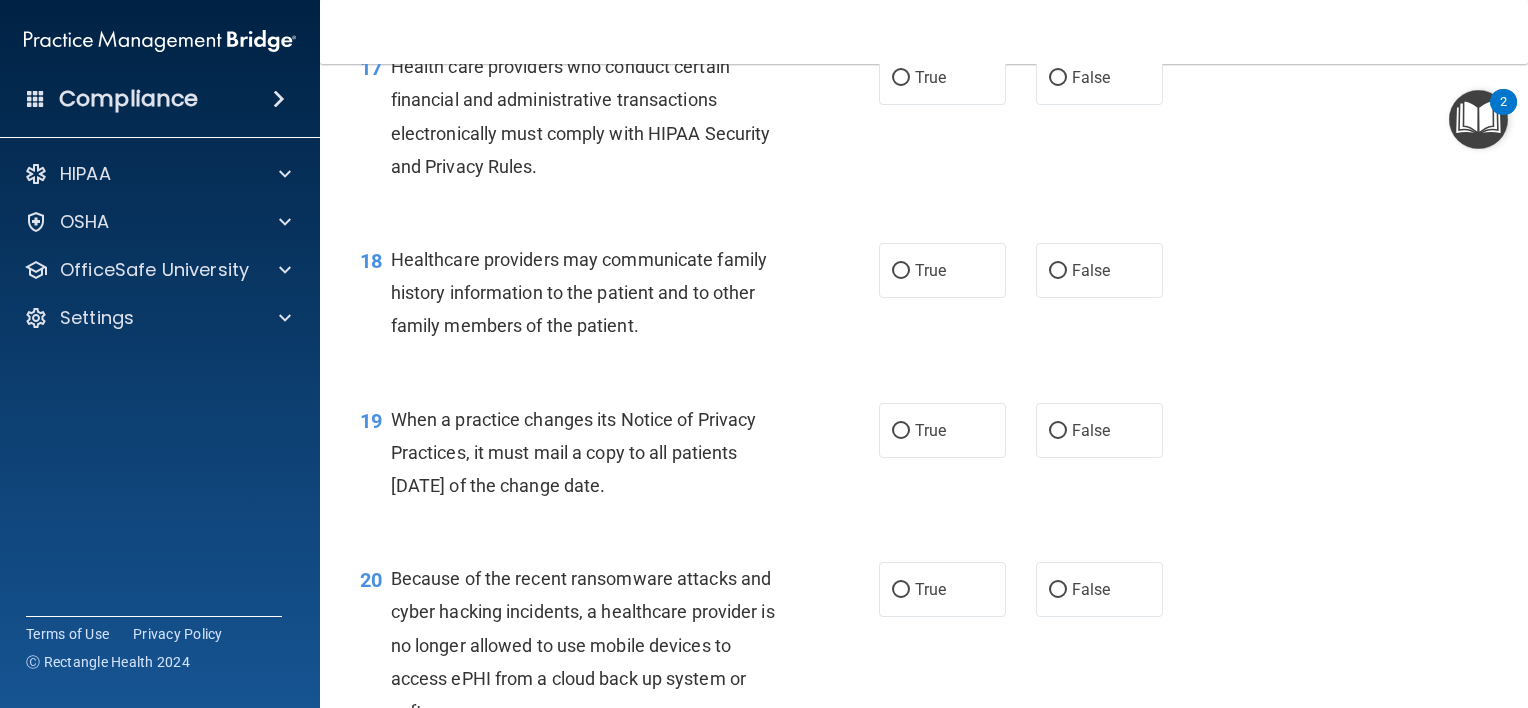 scroll, scrollTop: 3012, scrollLeft: 0, axis: vertical 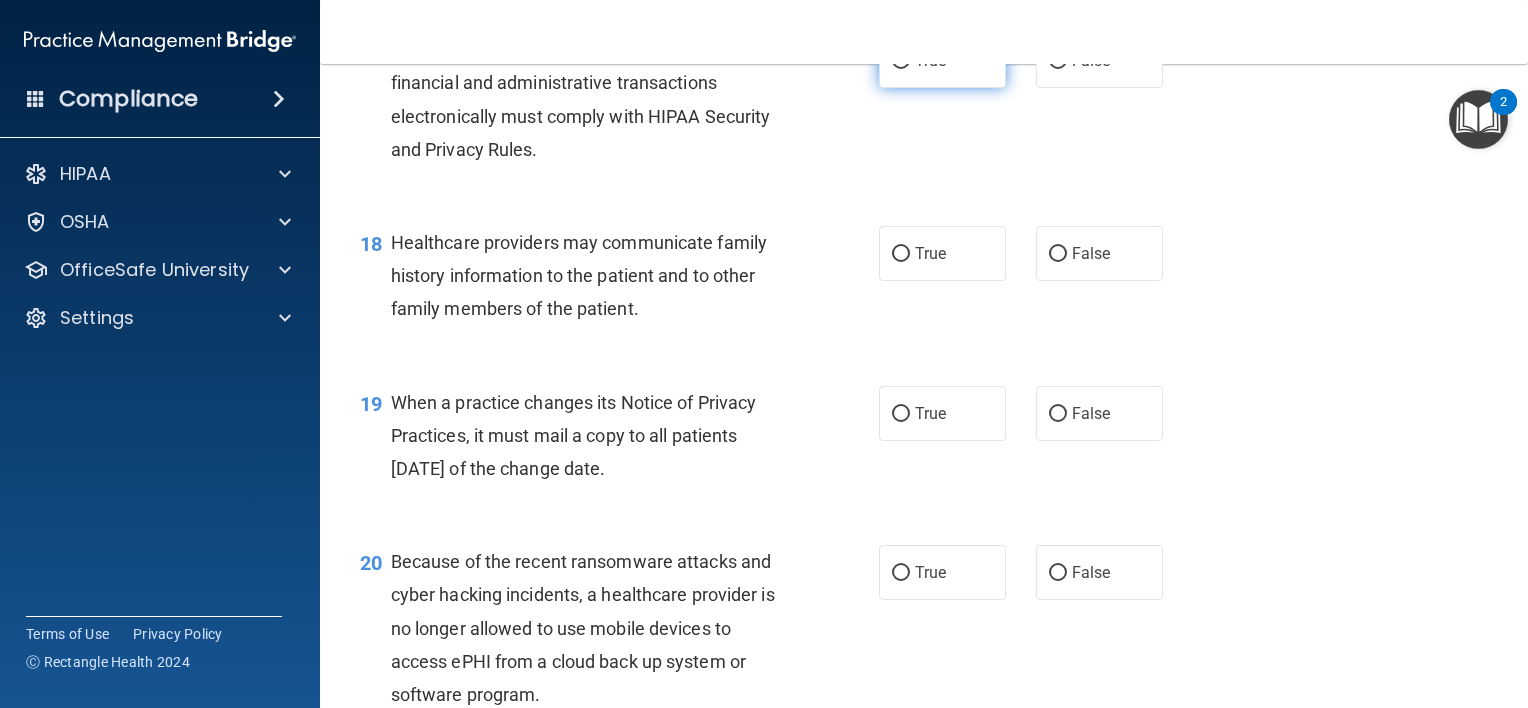 click on "True" at bounding box center [942, 60] 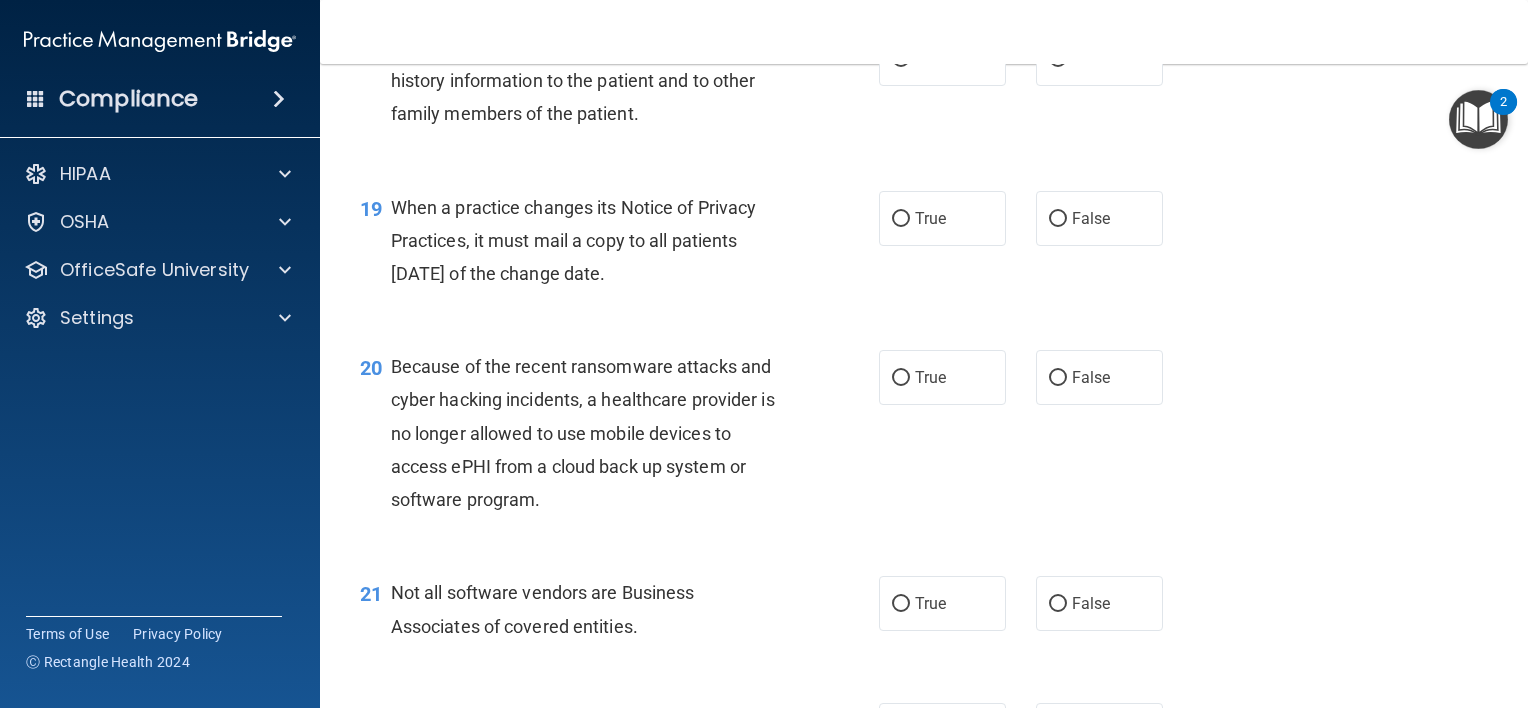 scroll, scrollTop: 3231, scrollLeft: 0, axis: vertical 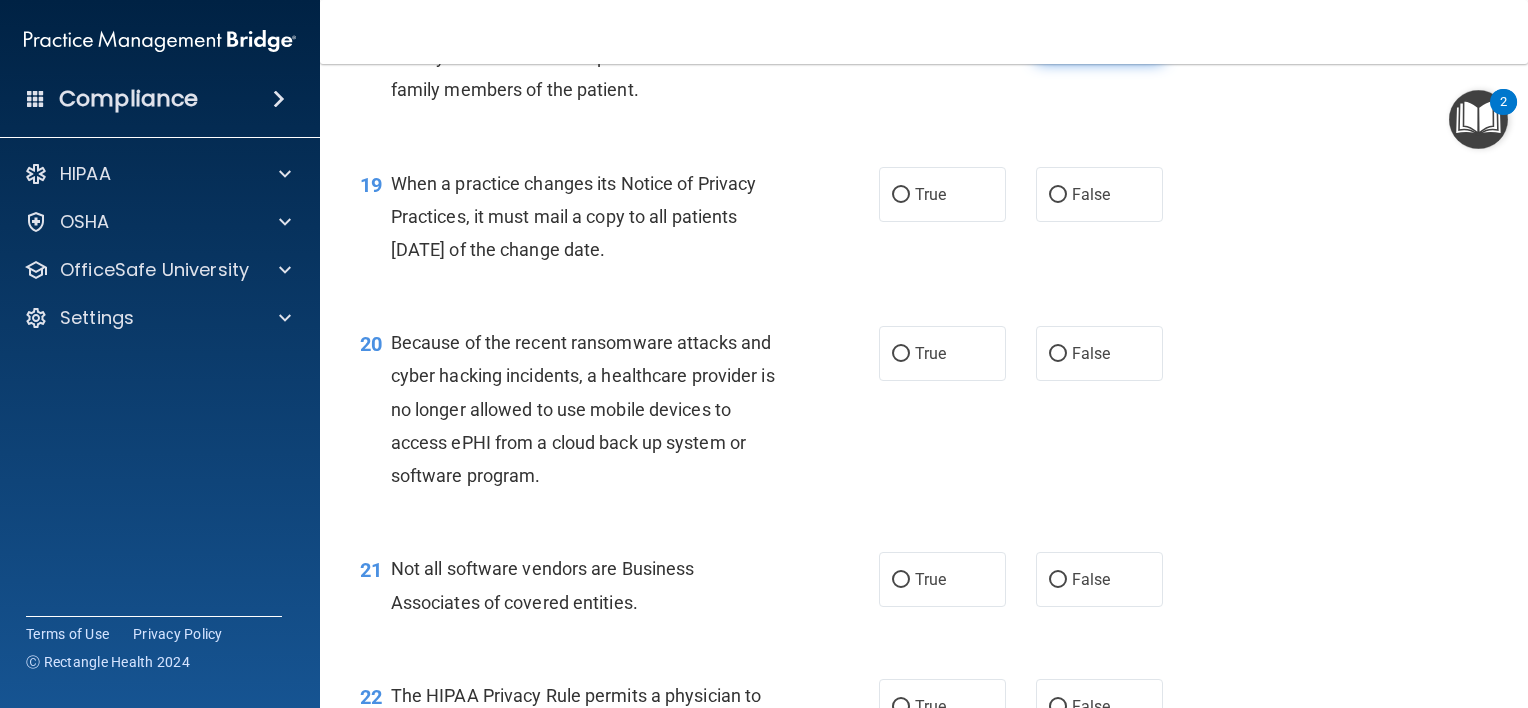 click on "False" 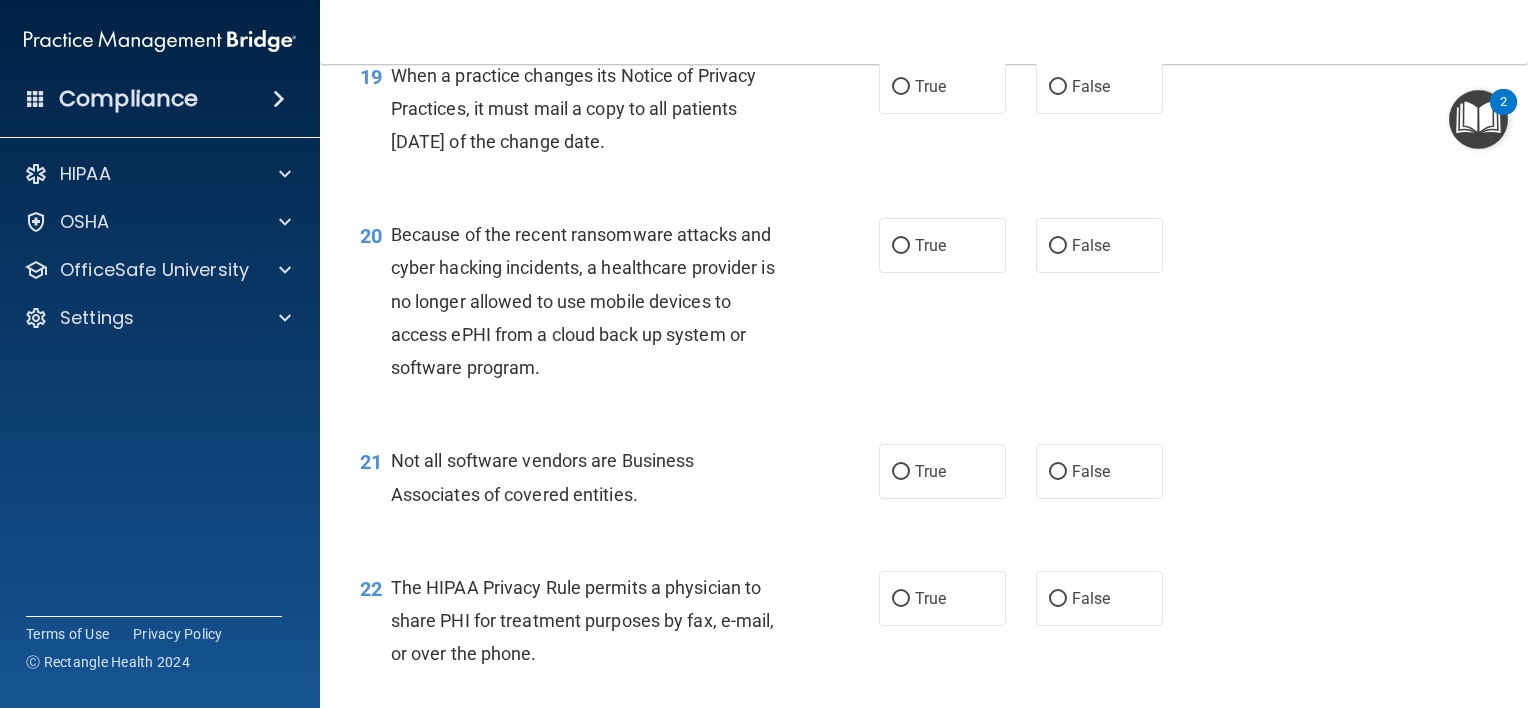 scroll, scrollTop: 3342, scrollLeft: 0, axis: vertical 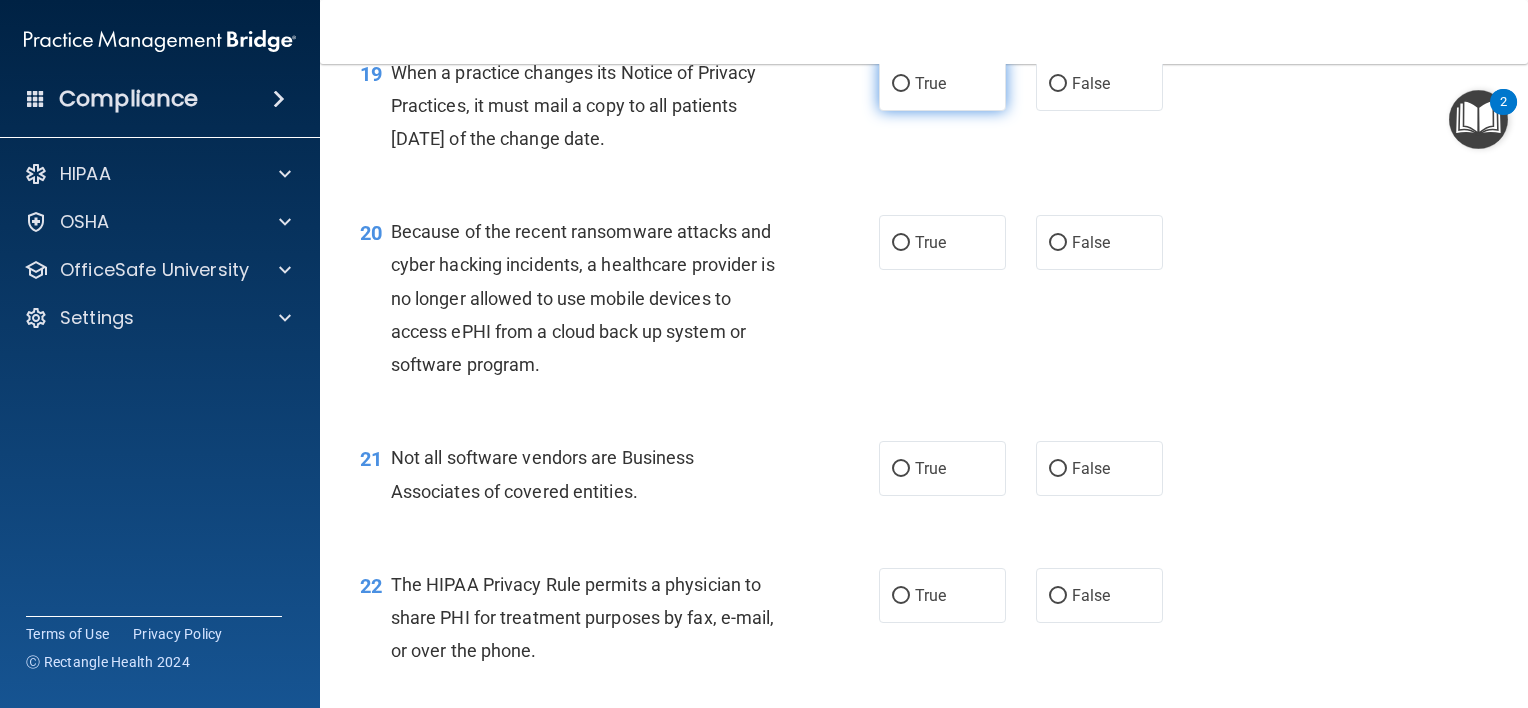 click on "True" at bounding box center [942, 83] 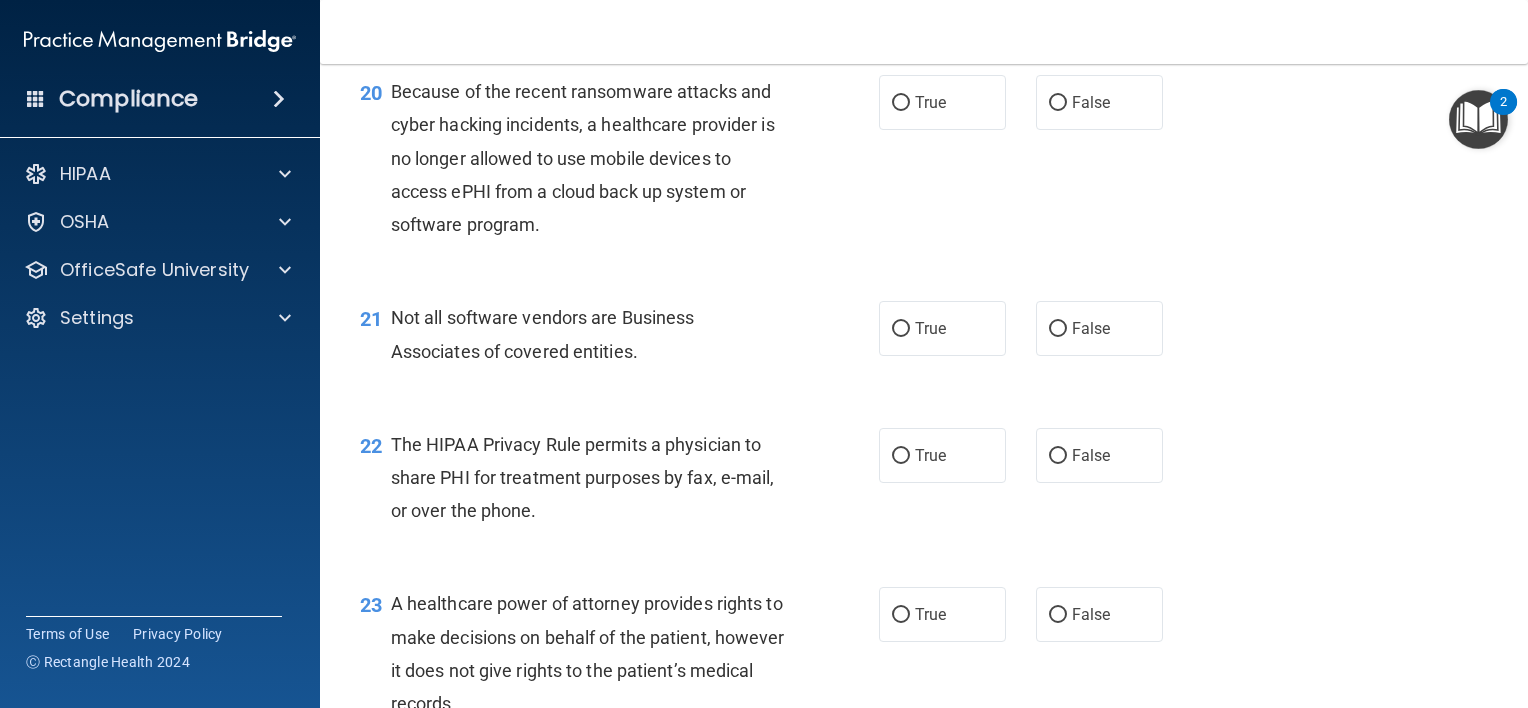 scroll, scrollTop: 3483, scrollLeft: 0, axis: vertical 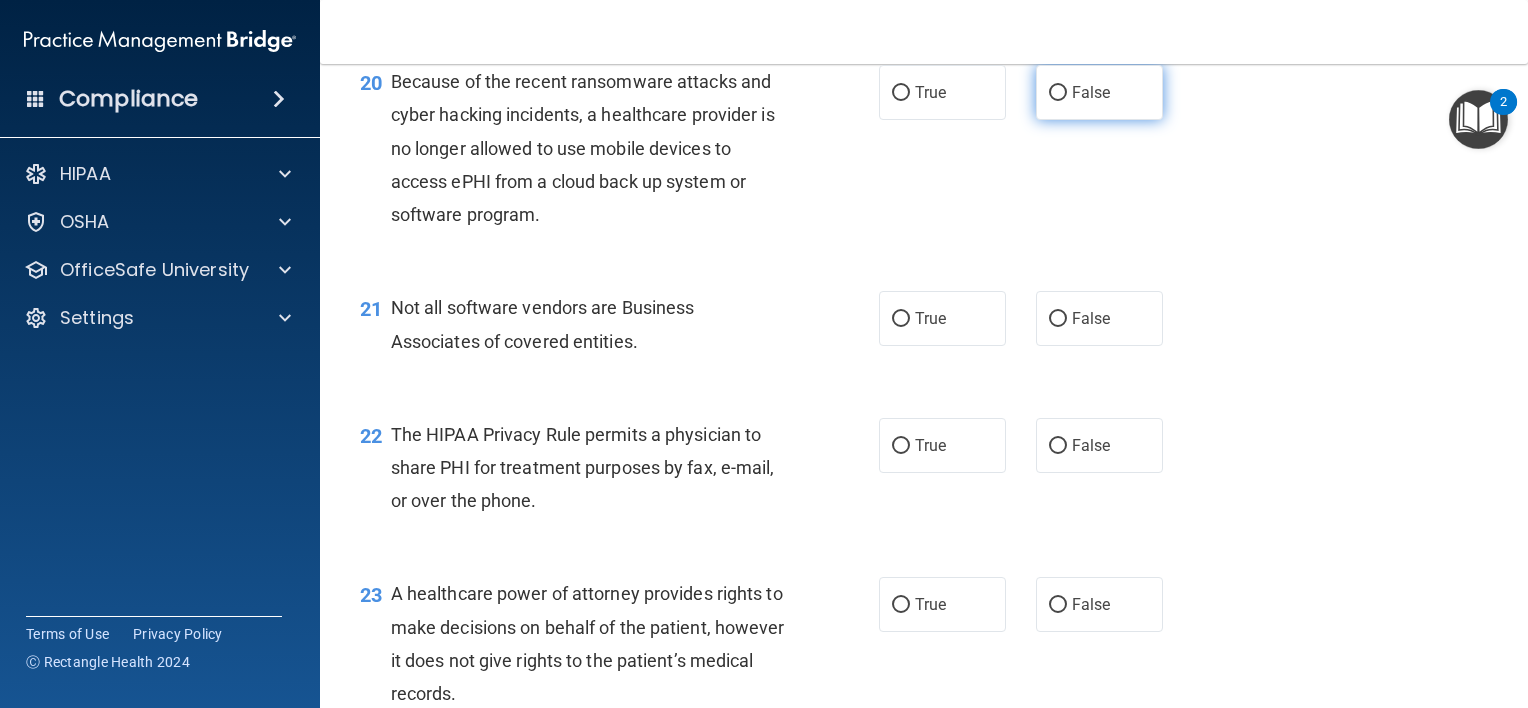 click on "False" at bounding box center [1099, 92] 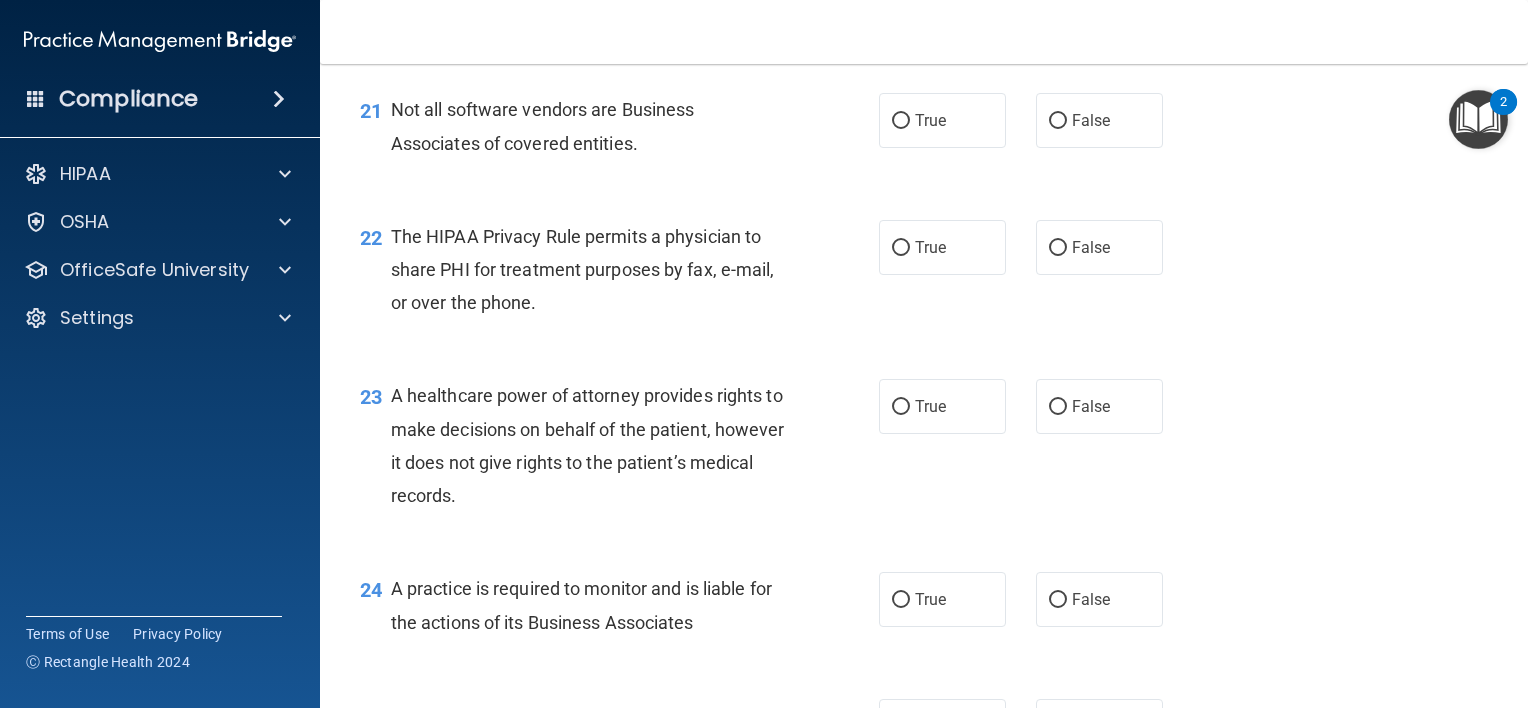 scroll, scrollTop: 3691, scrollLeft: 0, axis: vertical 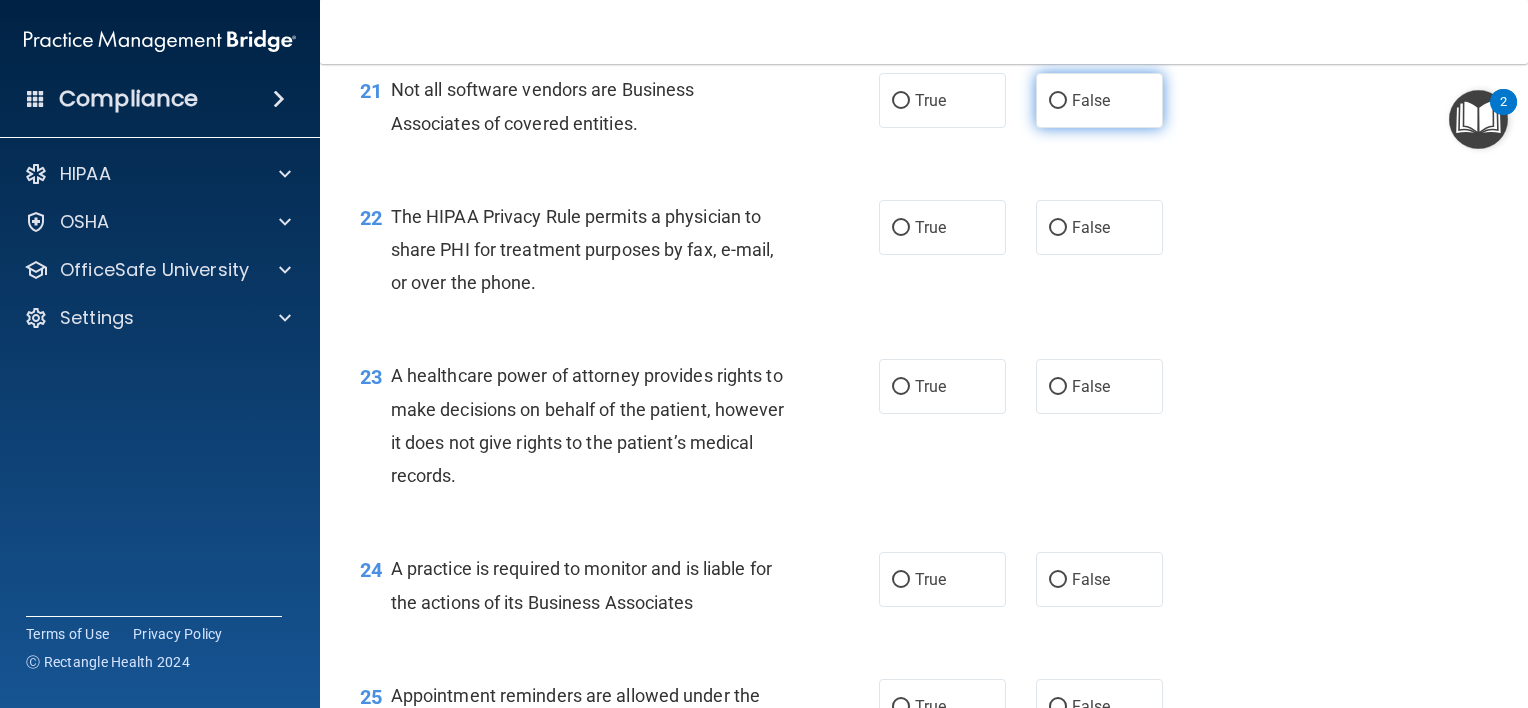 click on "False" at bounding box center [1091, 100] 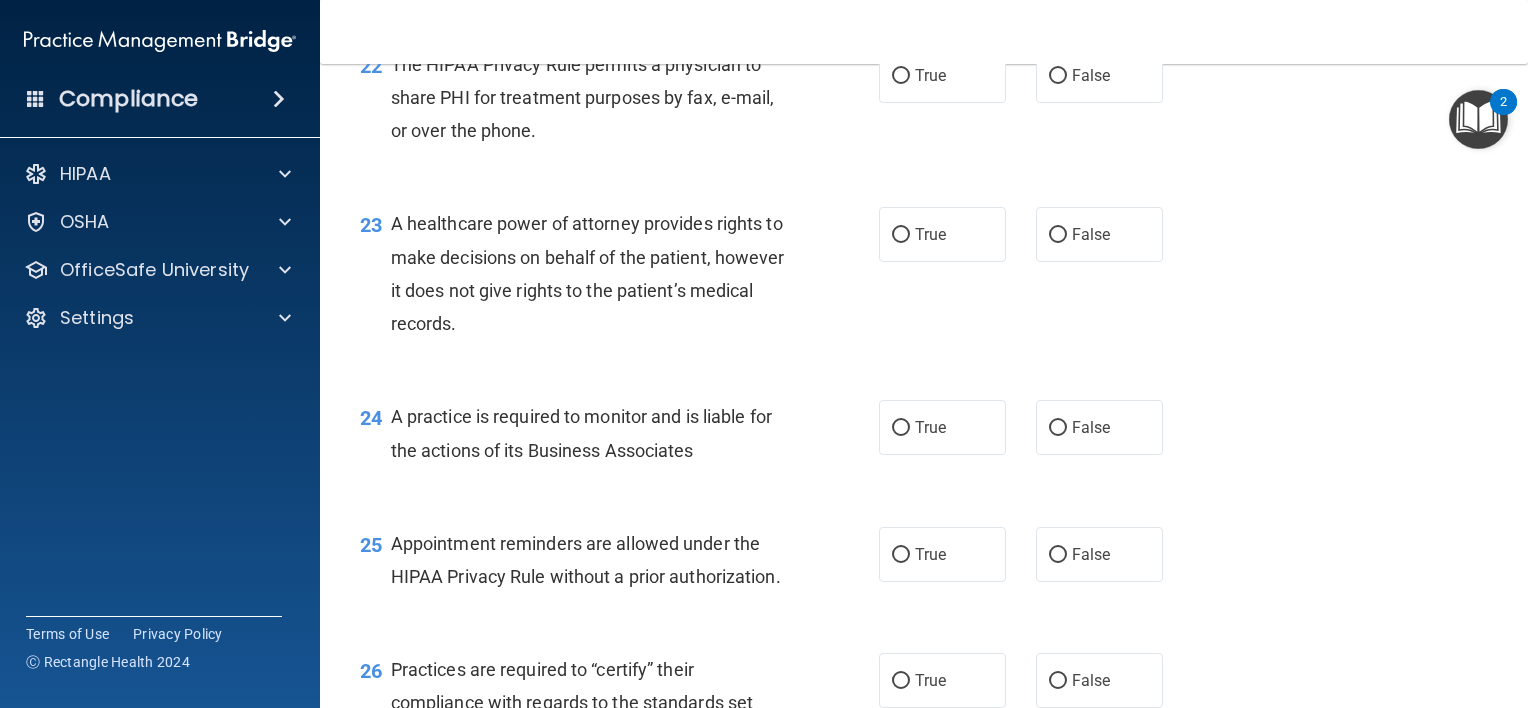 scroll, scrollTop: 3863, scrollLeft: 0, axis: vertical 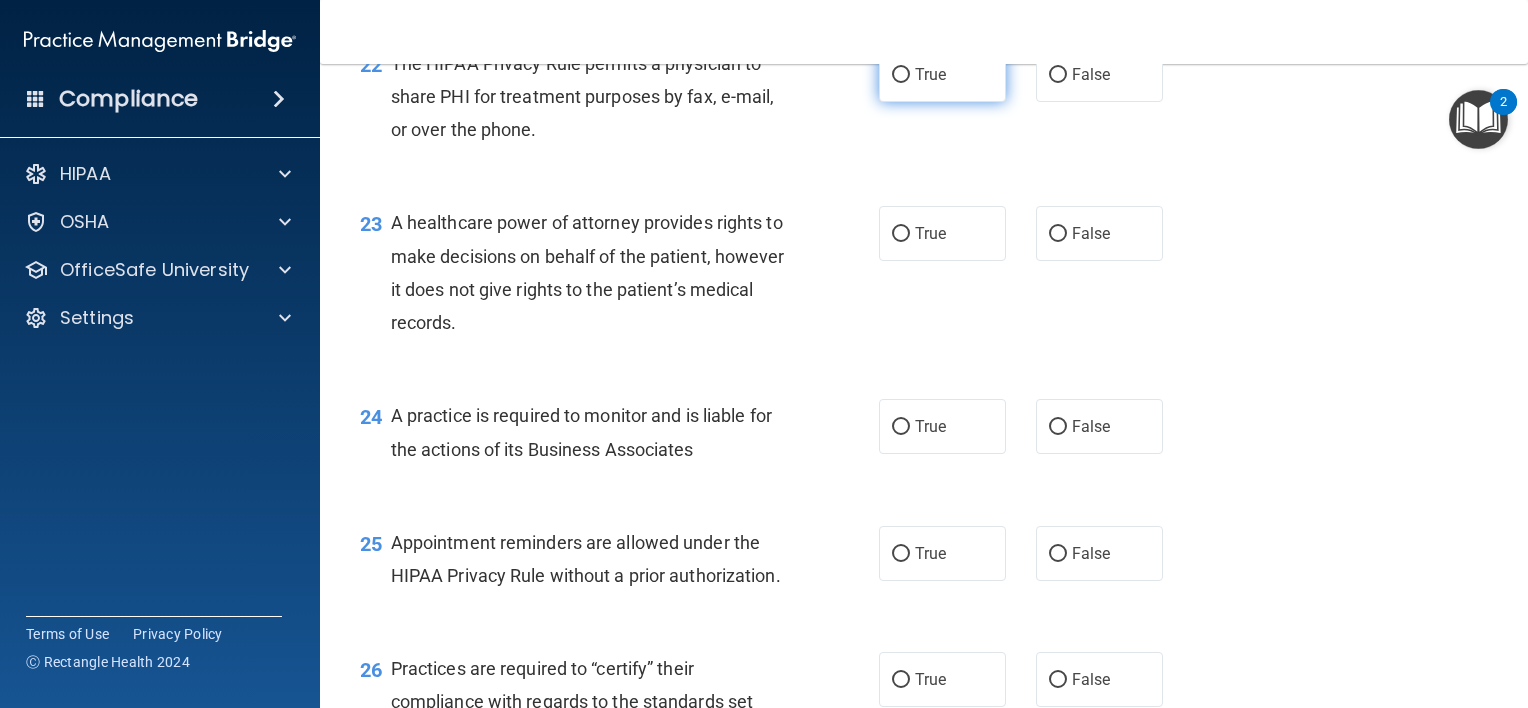 click on "True" at bounding box center (942, 74) 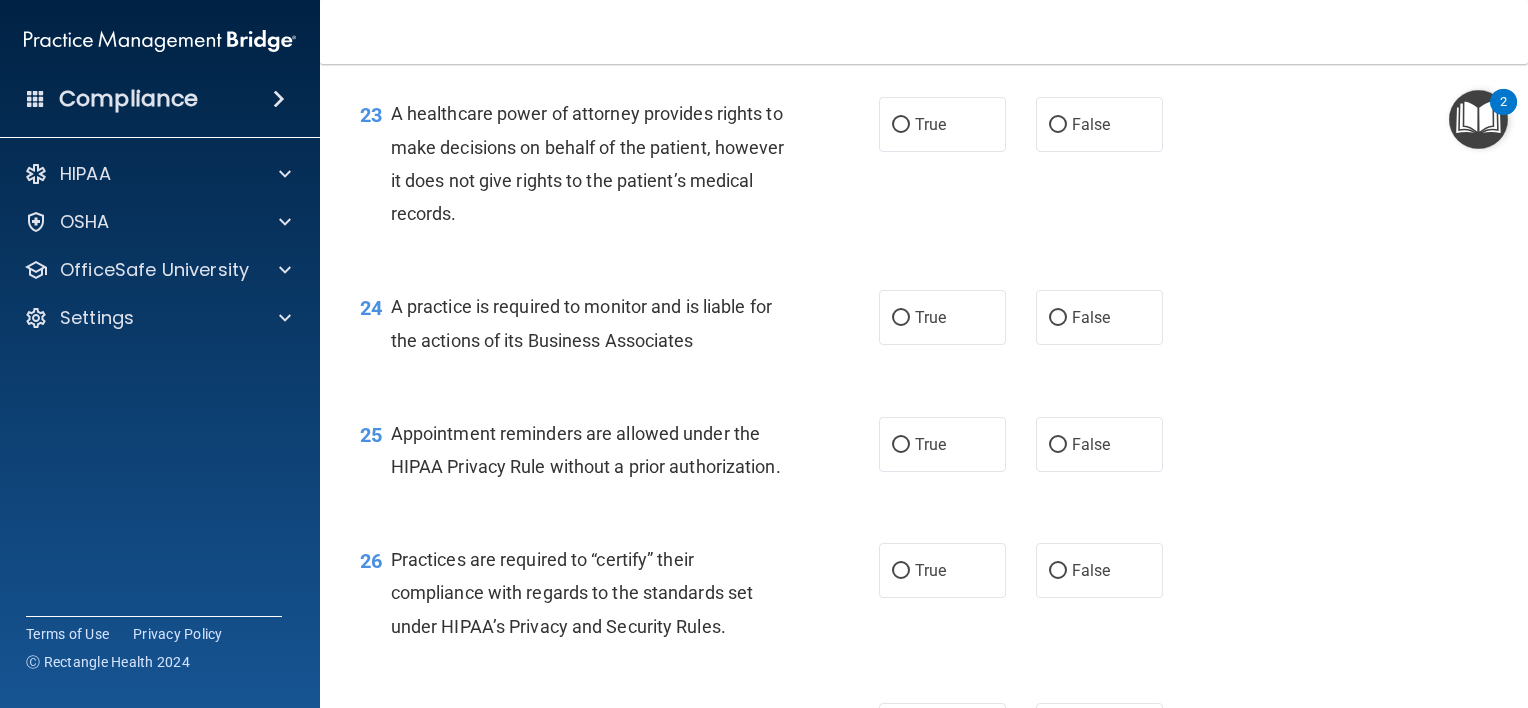 scroll, scrollTop: 4024, scrollLeft: 0, axis: vertical 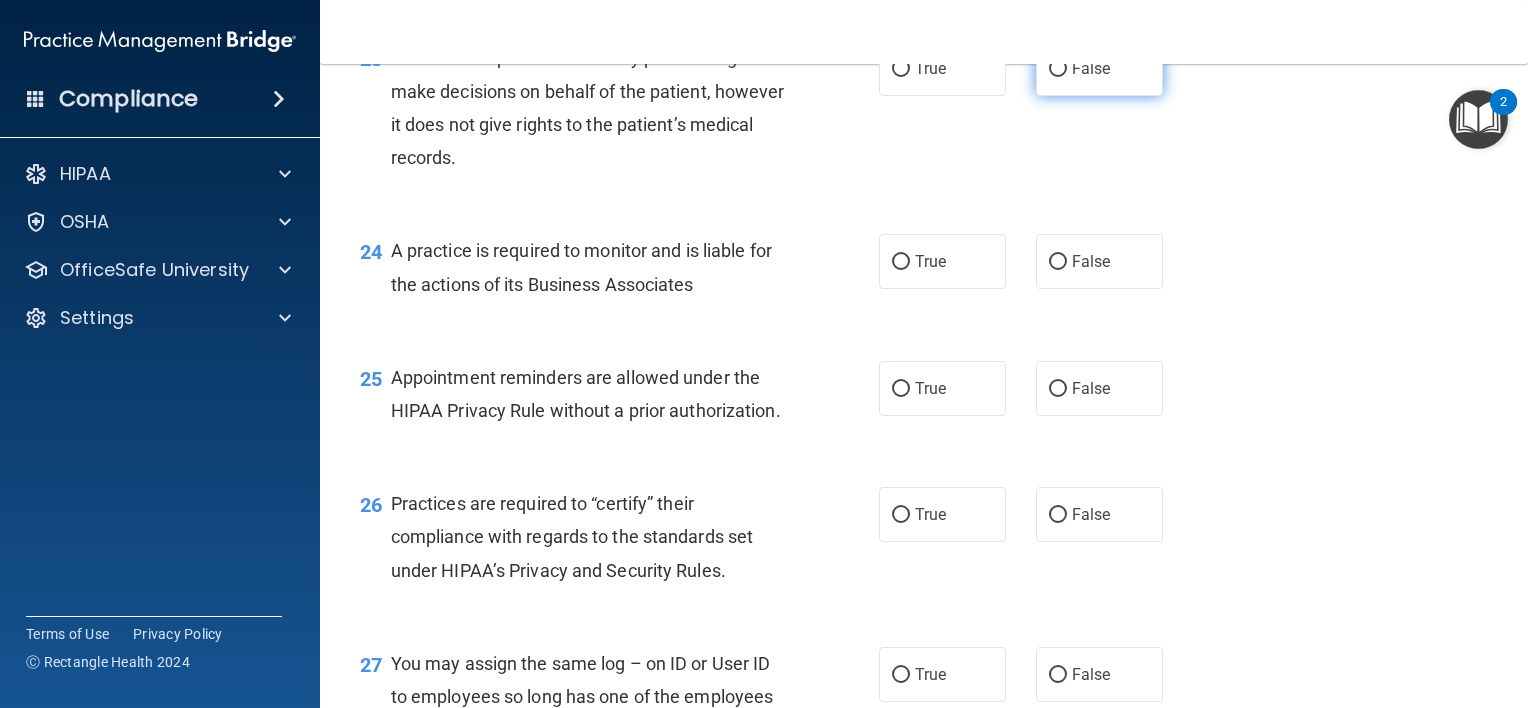 click on "False" at bounding box center (1099, 68) 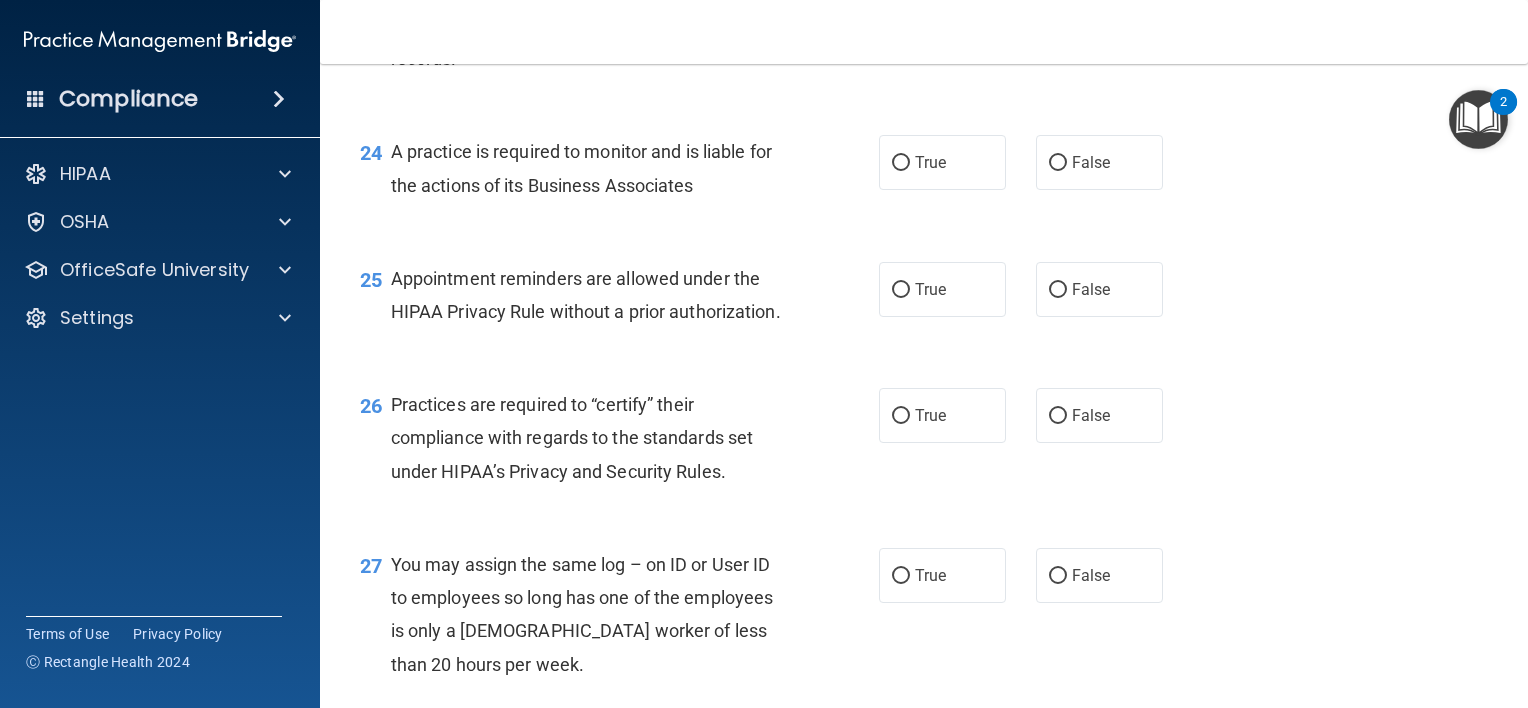 scroll, scrollTop: 4128, scrollLeft: 0, axis: vertical 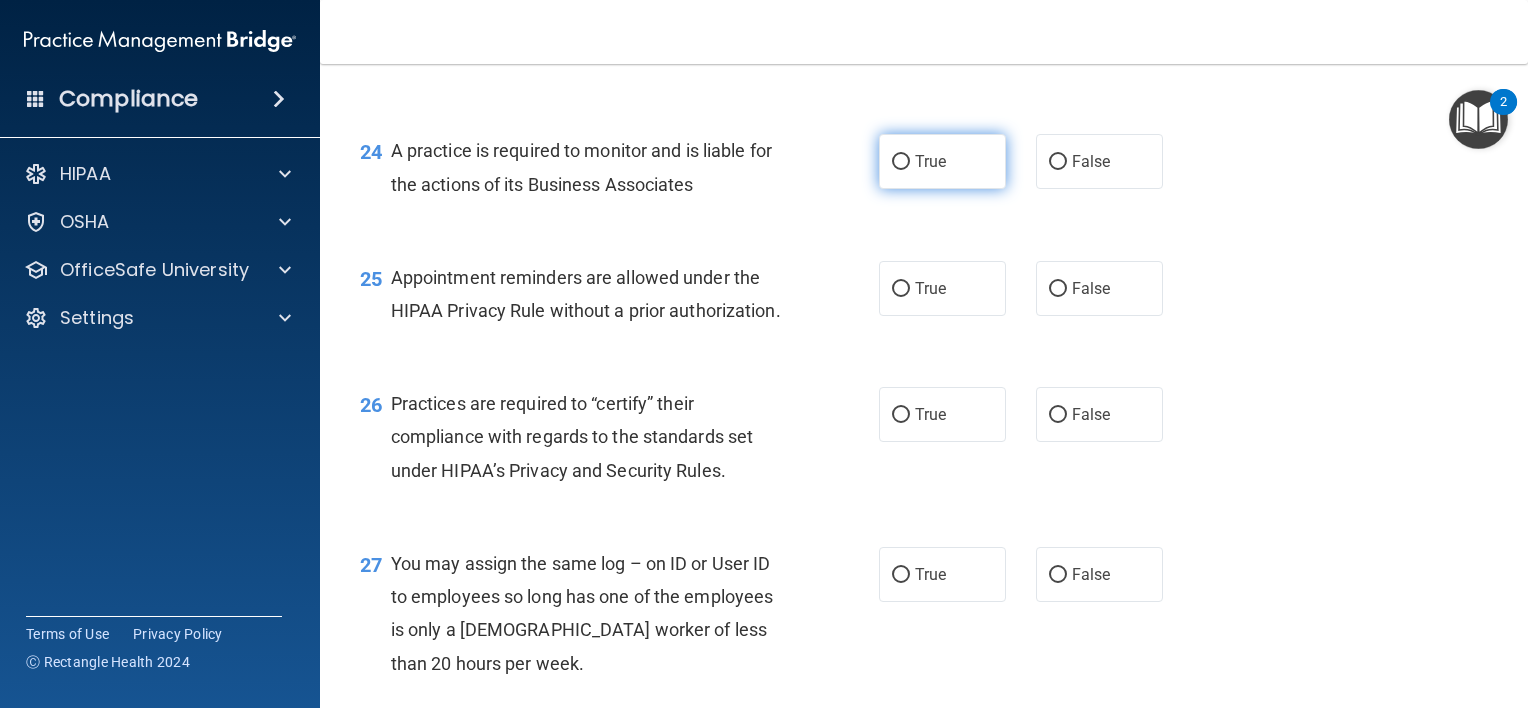 click on "True" at bounding box center [942, 161] 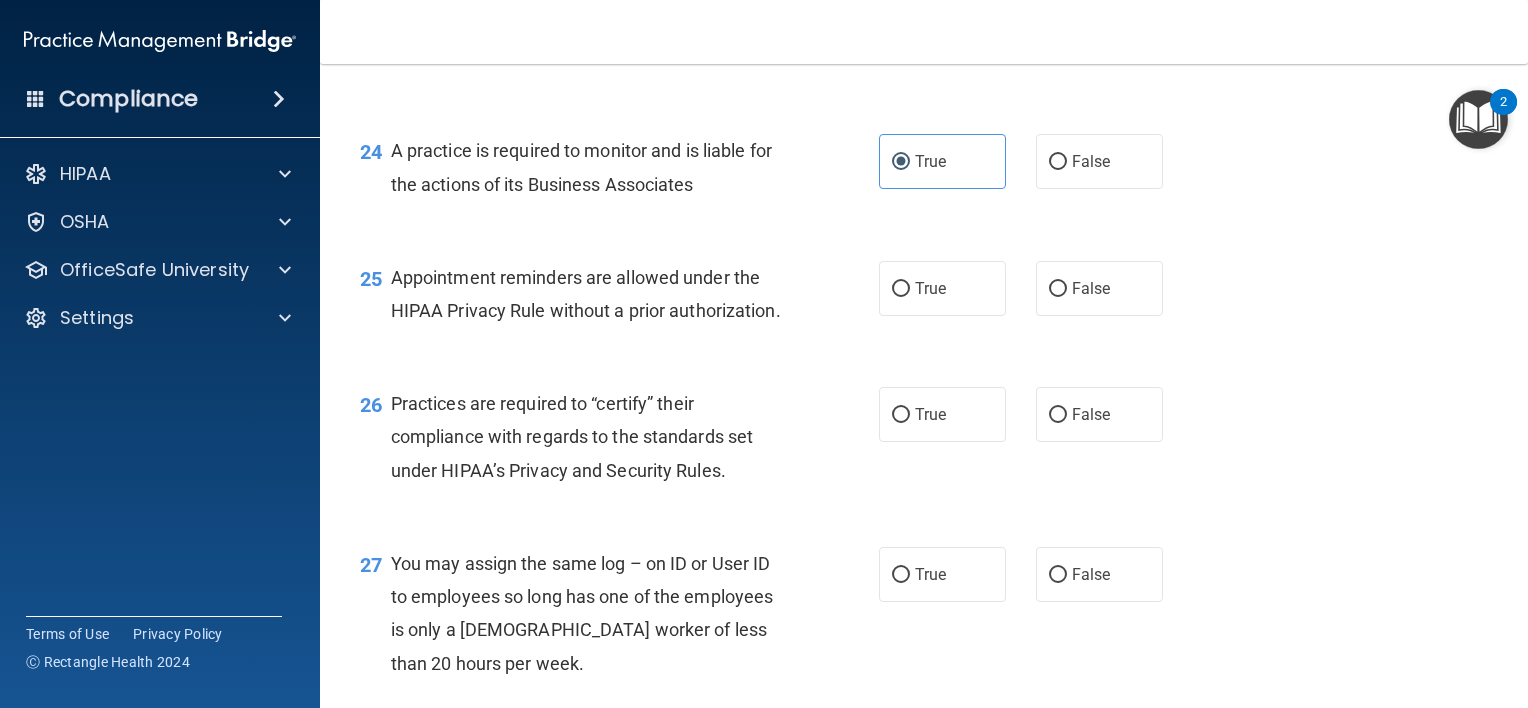 scroll, scrollTop: 4272, scrollLeft: 0, axis: vertical 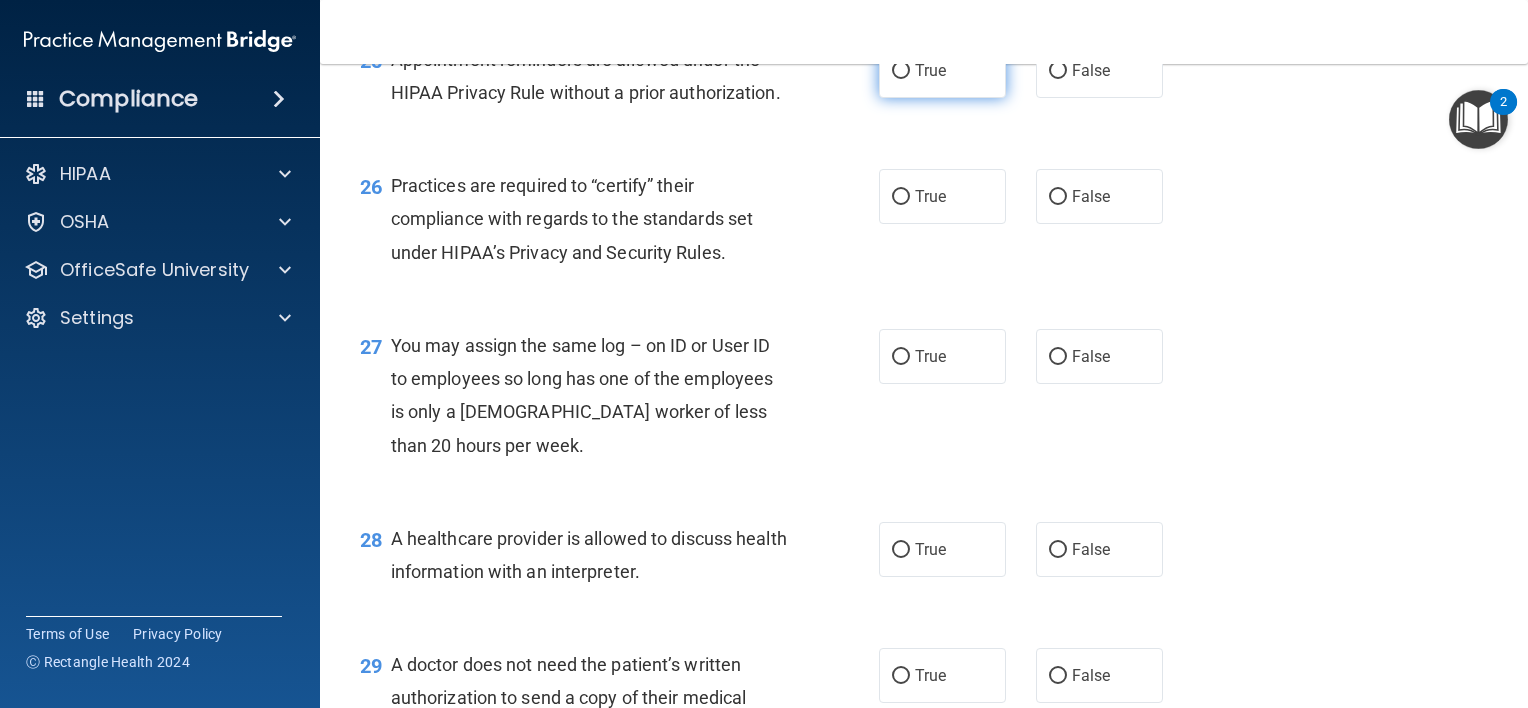 click on "True" at bounding box center [942, 70] 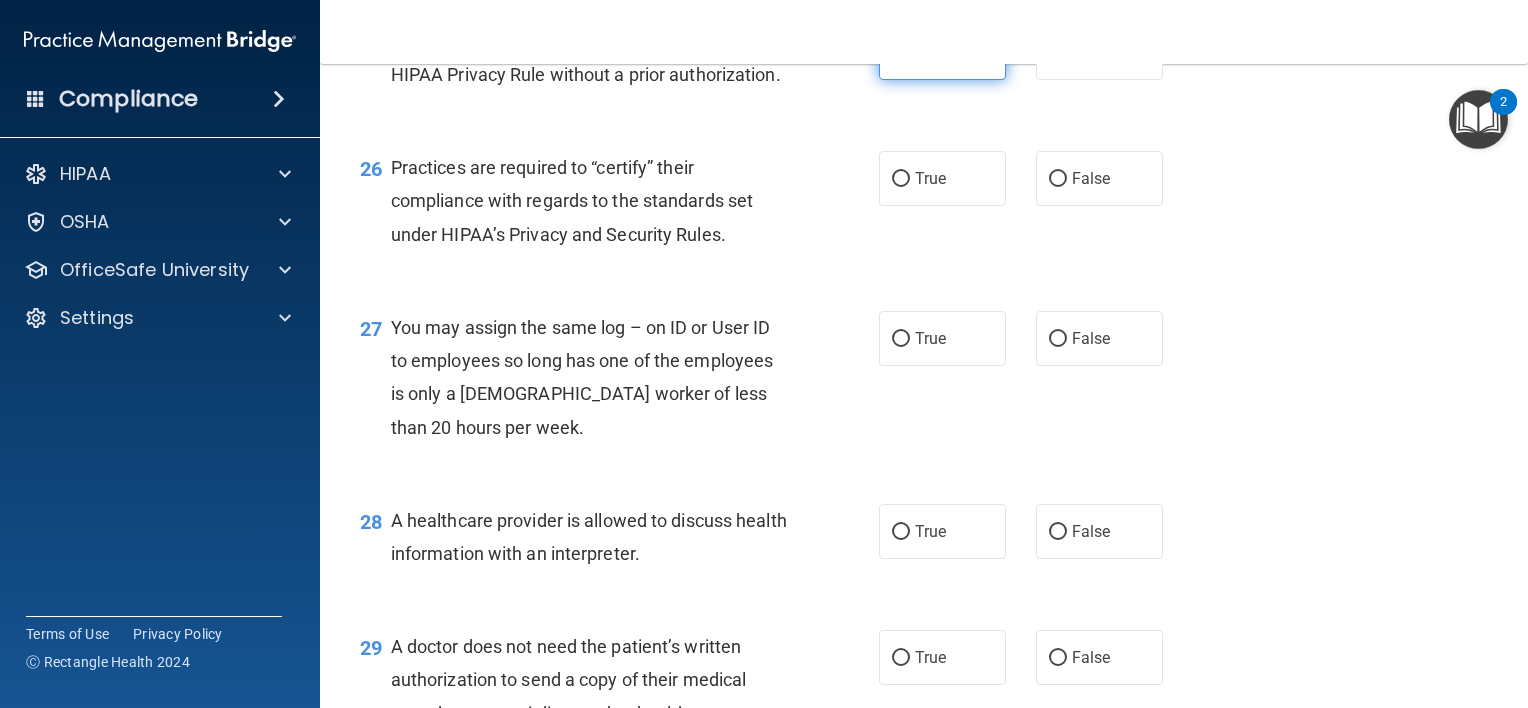 scroll, scrollTop: 4366, scrollLeft: 0, axis: vertical 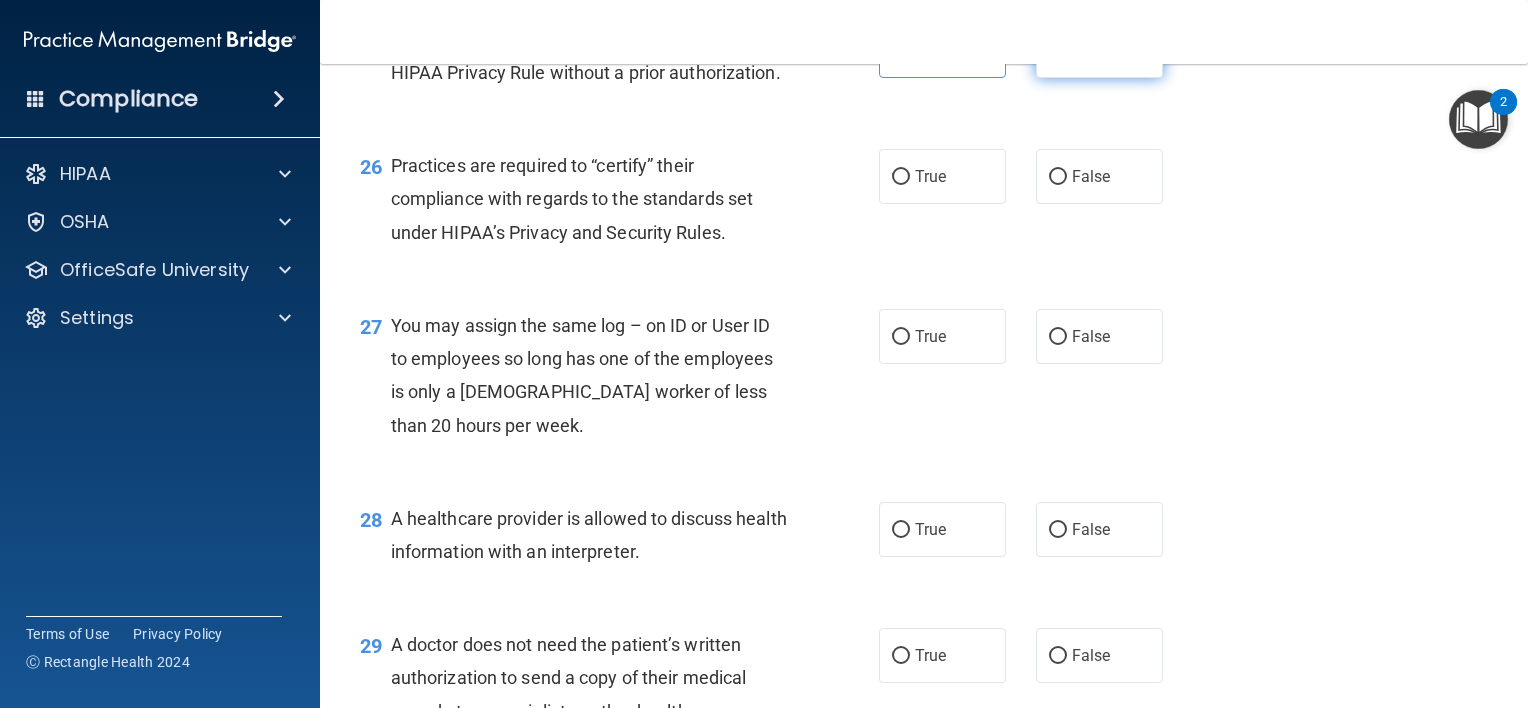 click on "False" at bounding box center [1099, 50] 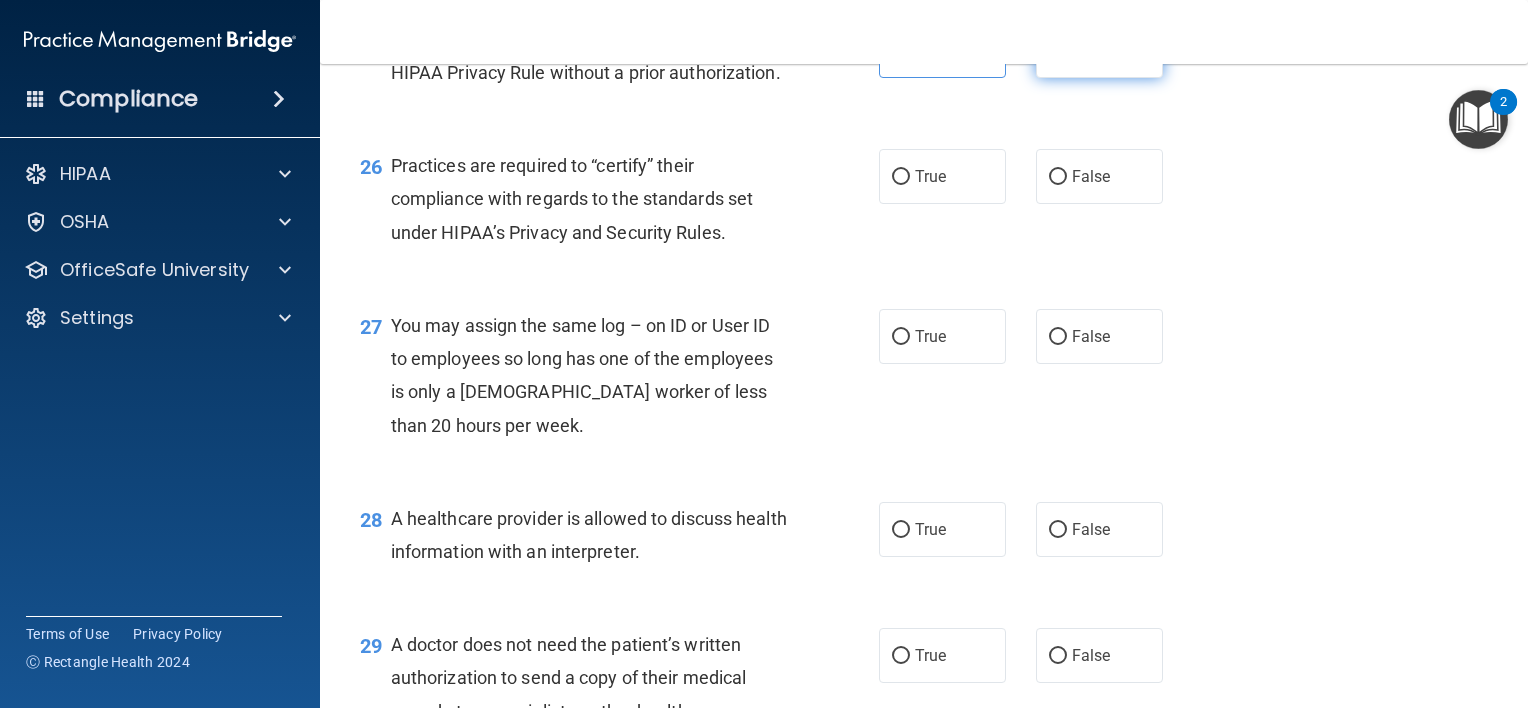 radio on "false" 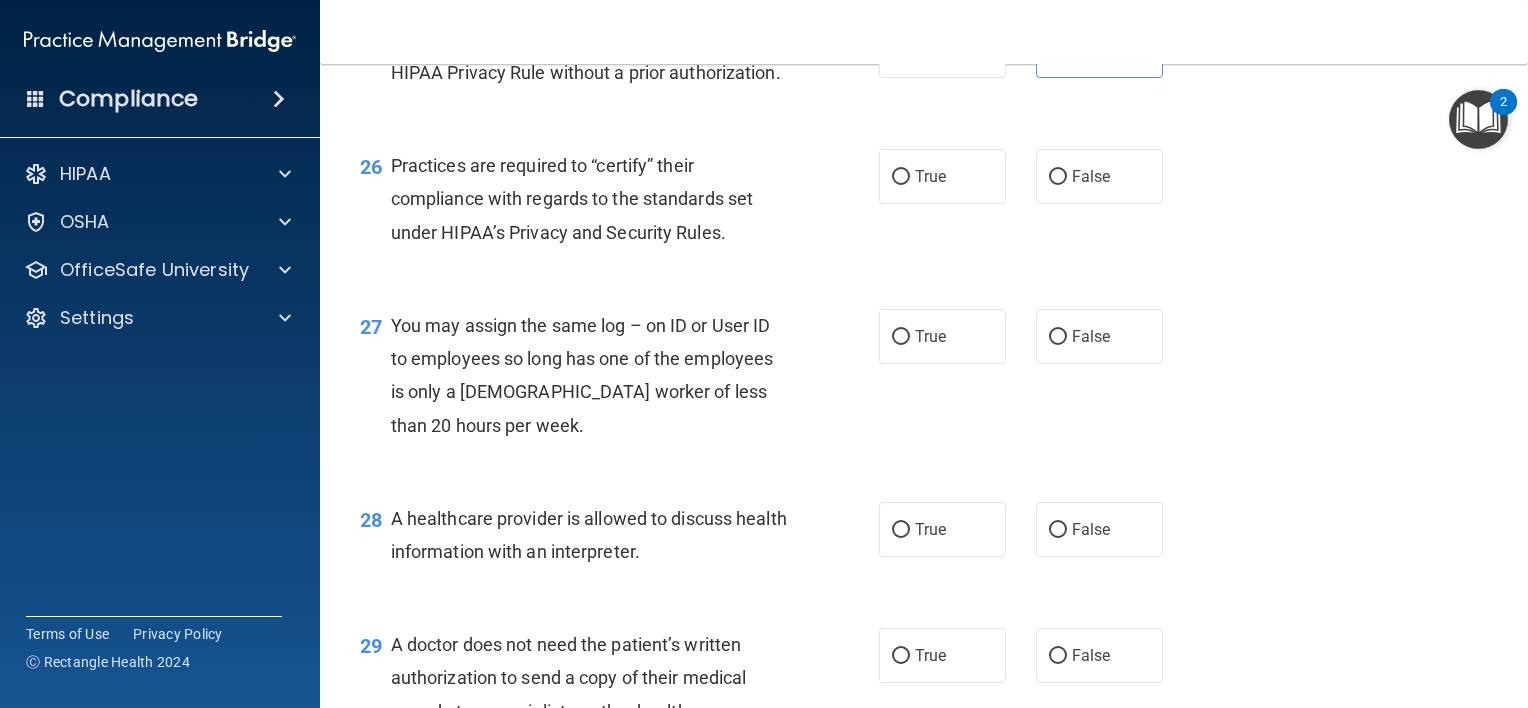 scroll, scrollTop: 4391, scrollLeft: 0, axis: vertical 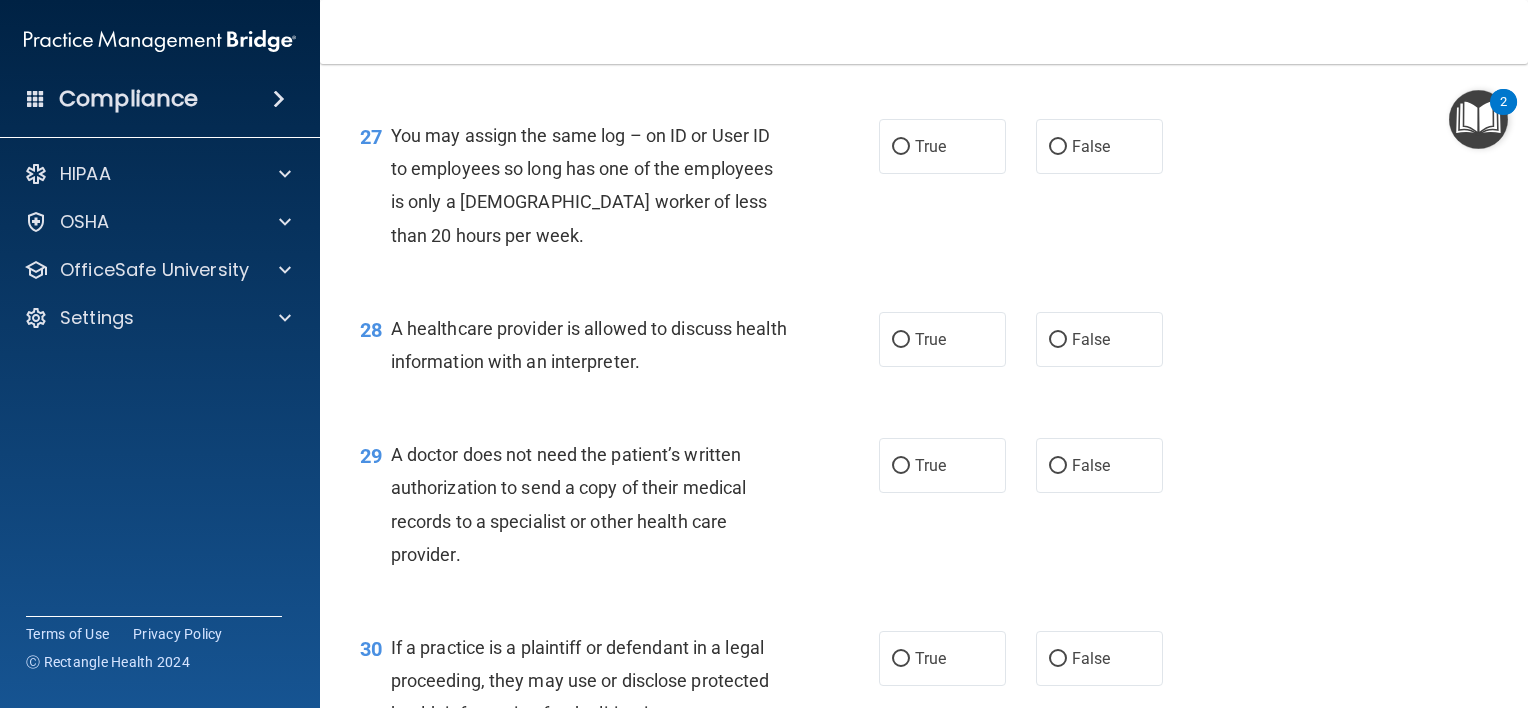 click on "True" at bounding box center [942, -14] 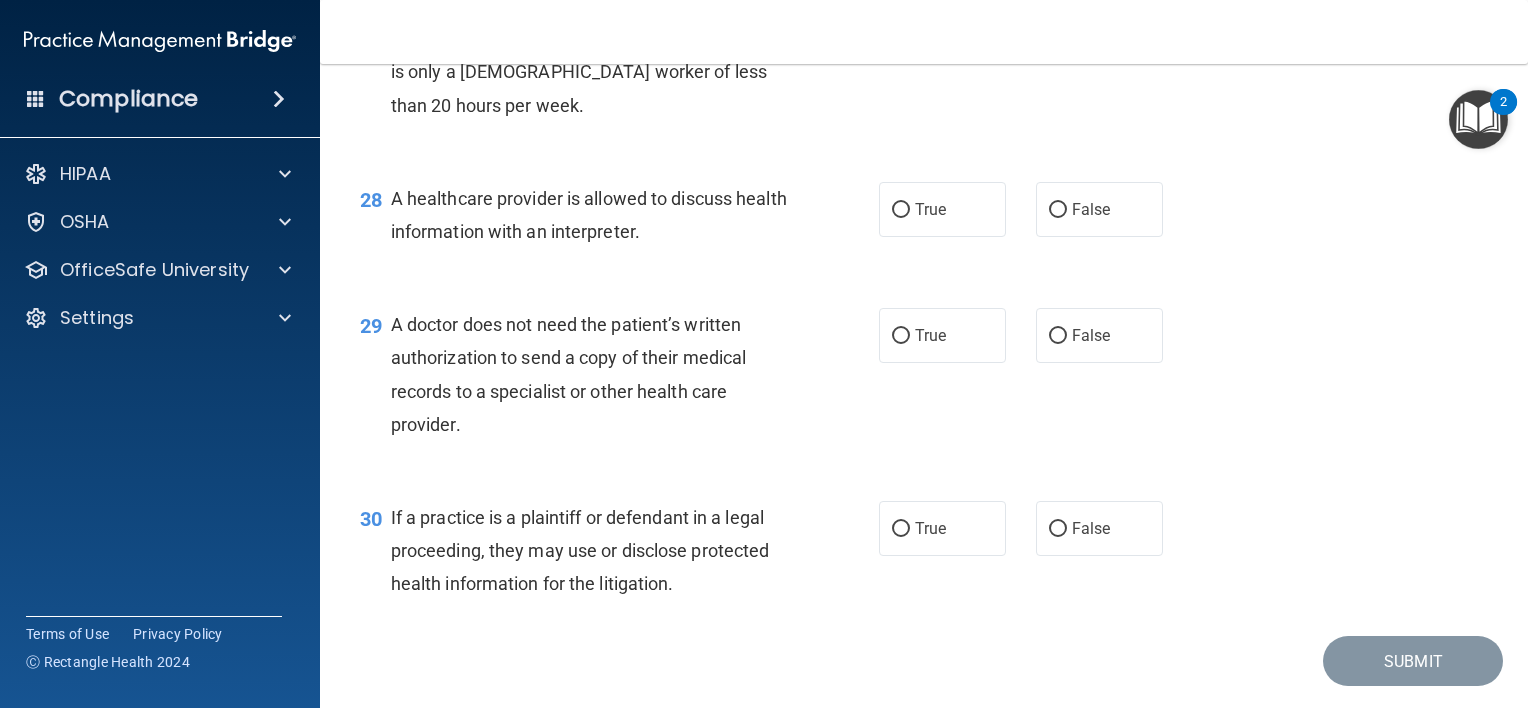 scroll, scrollTop: 4687, scrollLeft: 0, axis: vertical 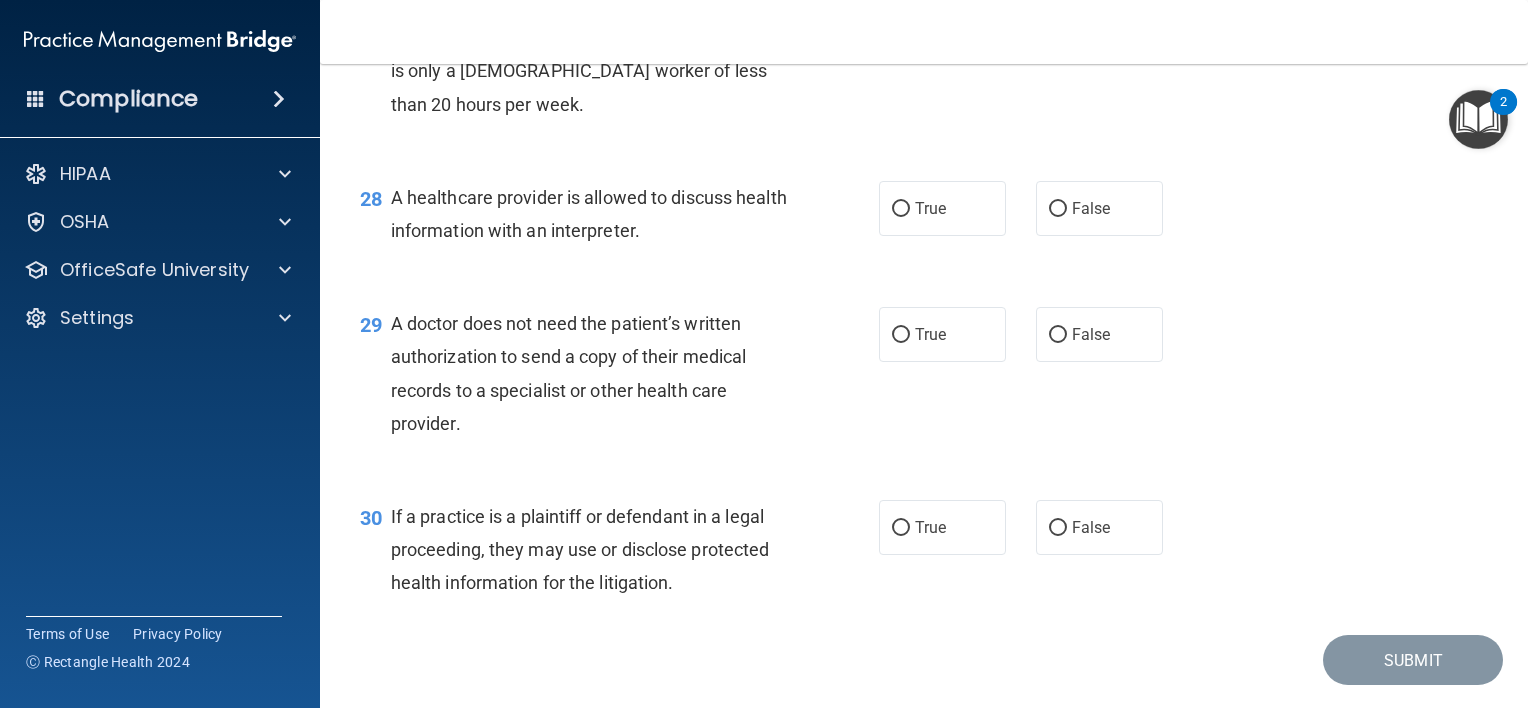 click on "False" at bounding box center [1099, 15] 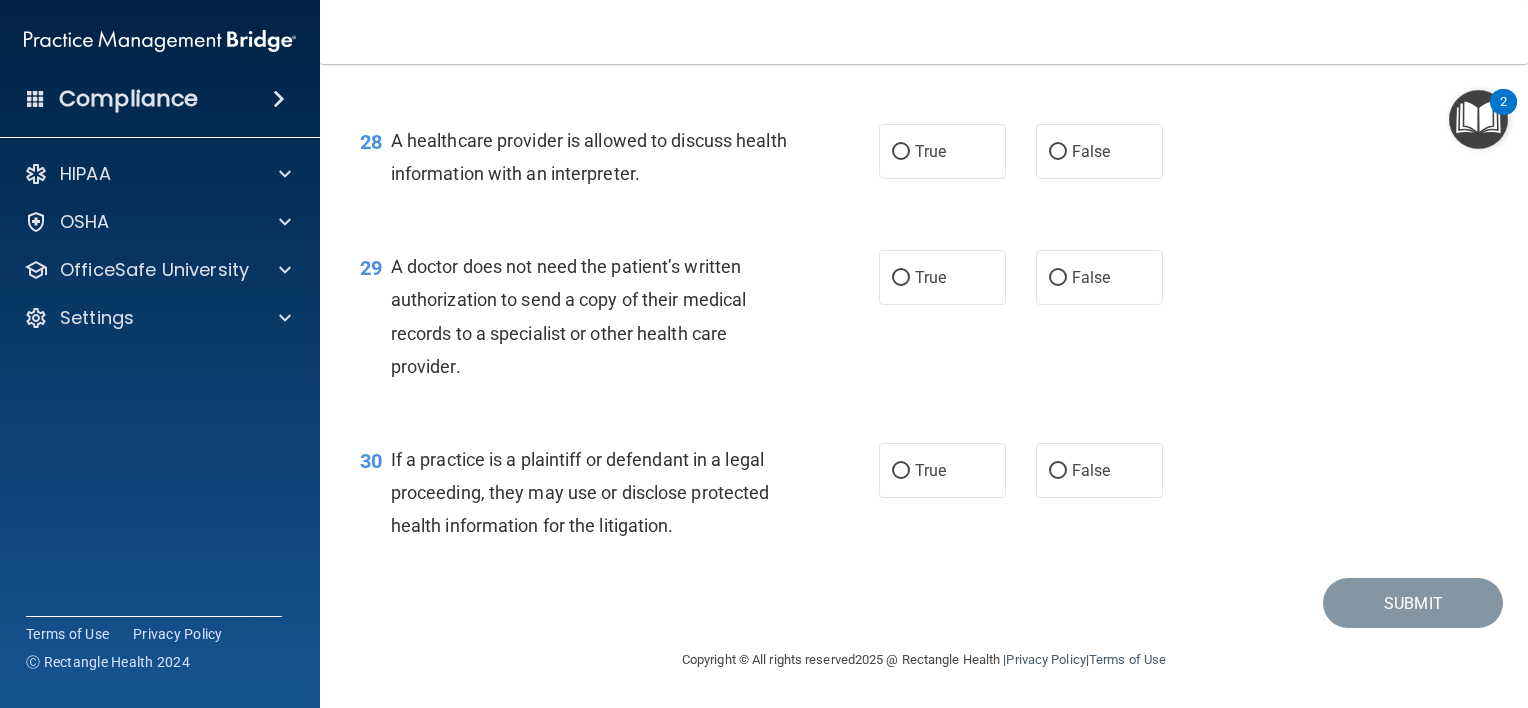 scroll, scrollTop: 4838, scrollLeft: 0, axis: vertical 